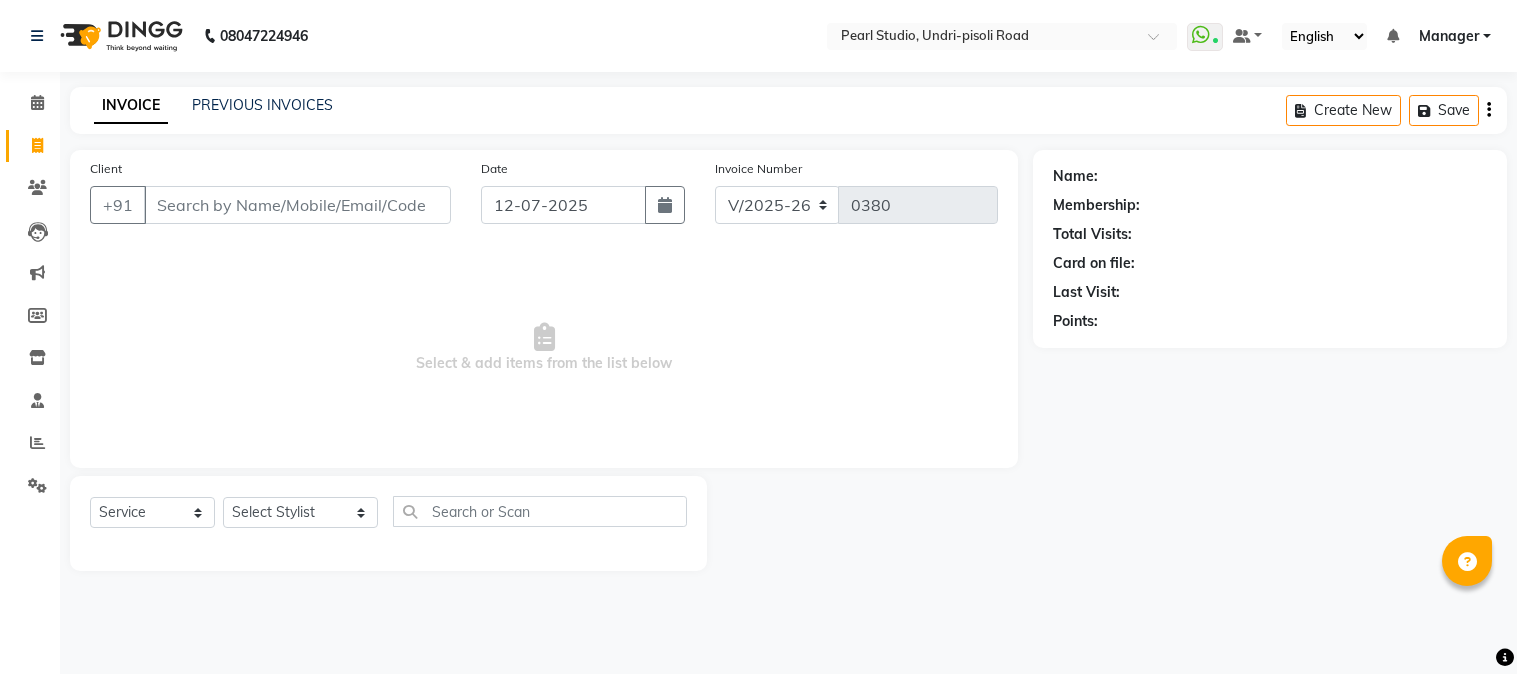 select on "5290" 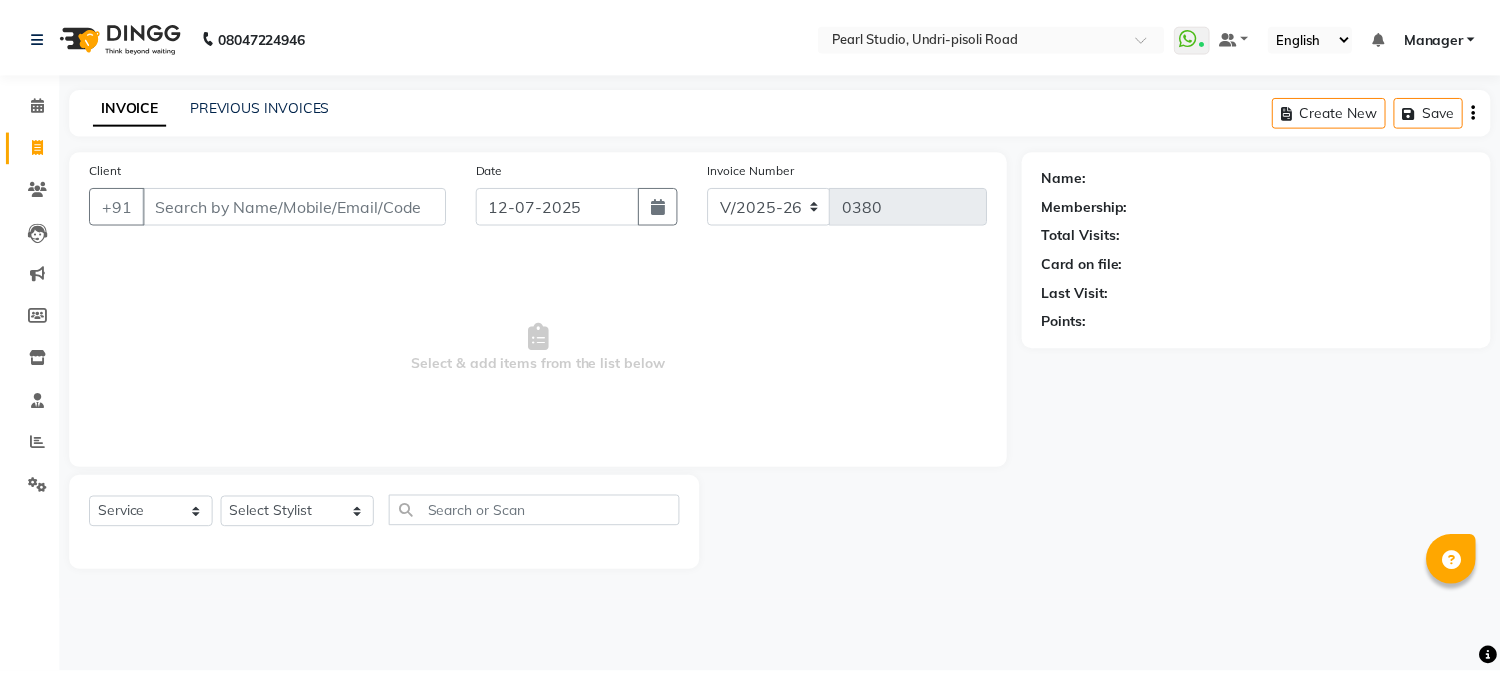 scroll, scrollTop: 0, scrollLeft: 0, axis: both 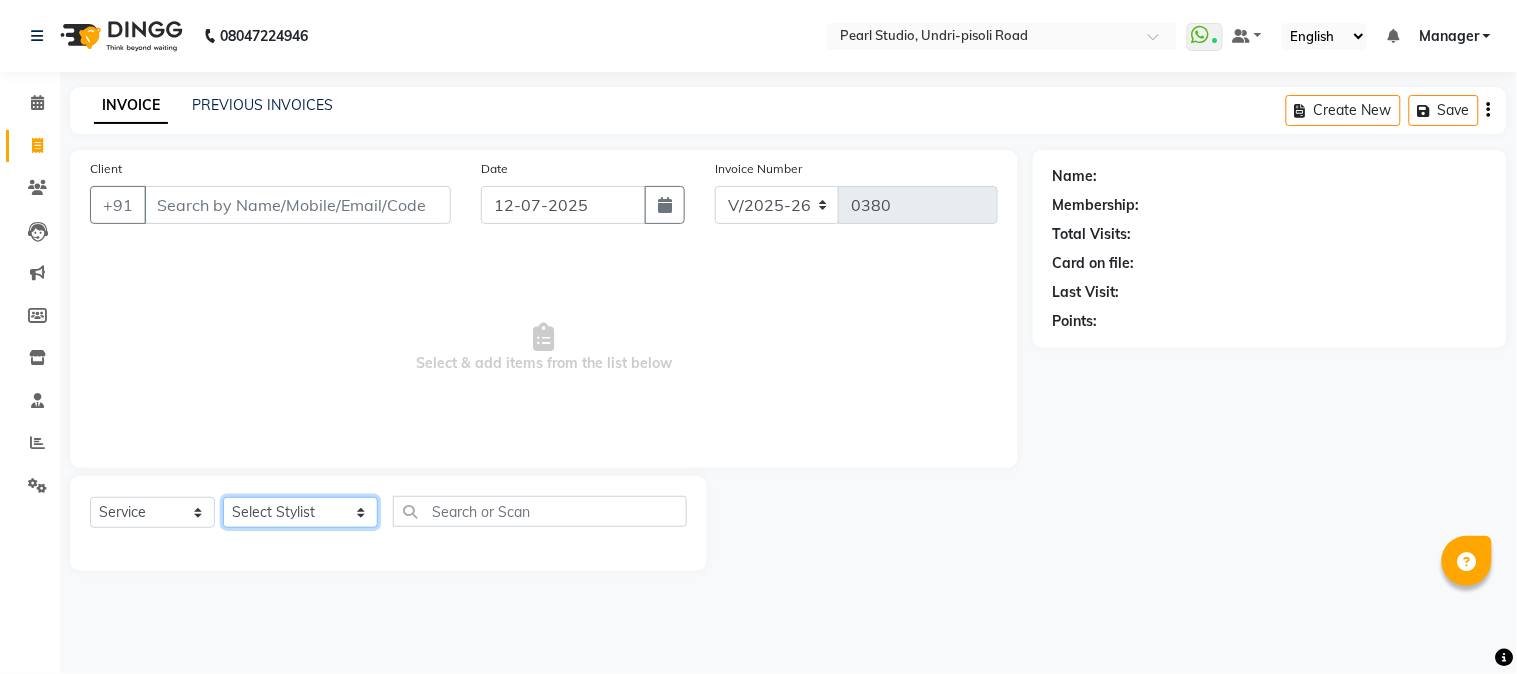 click on "Select Stylist Manager [PERSON_NAME] [PERSON_NAME] [PERSON_NAME] Akshay [PERSON_NAME] [PERSON_NAME] [PERSON_NAME]" 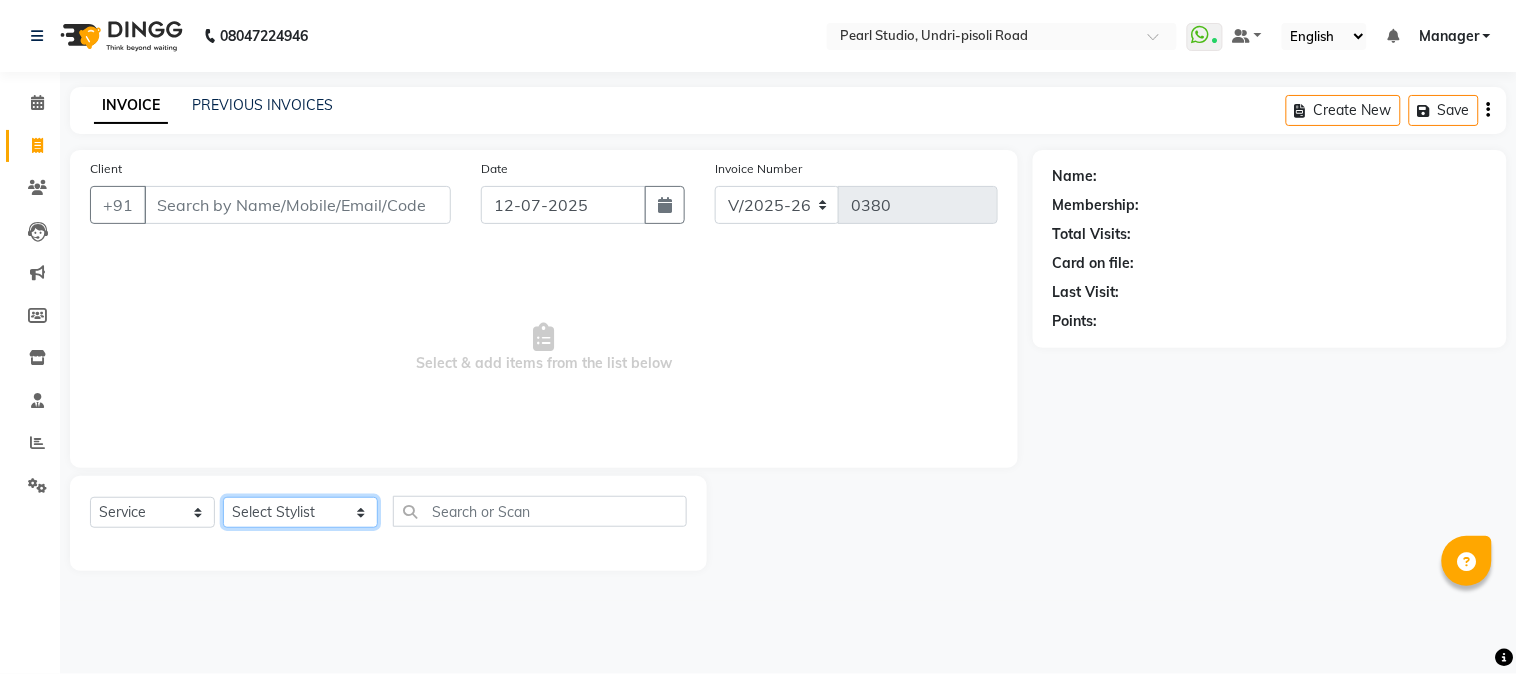 select on "38008" 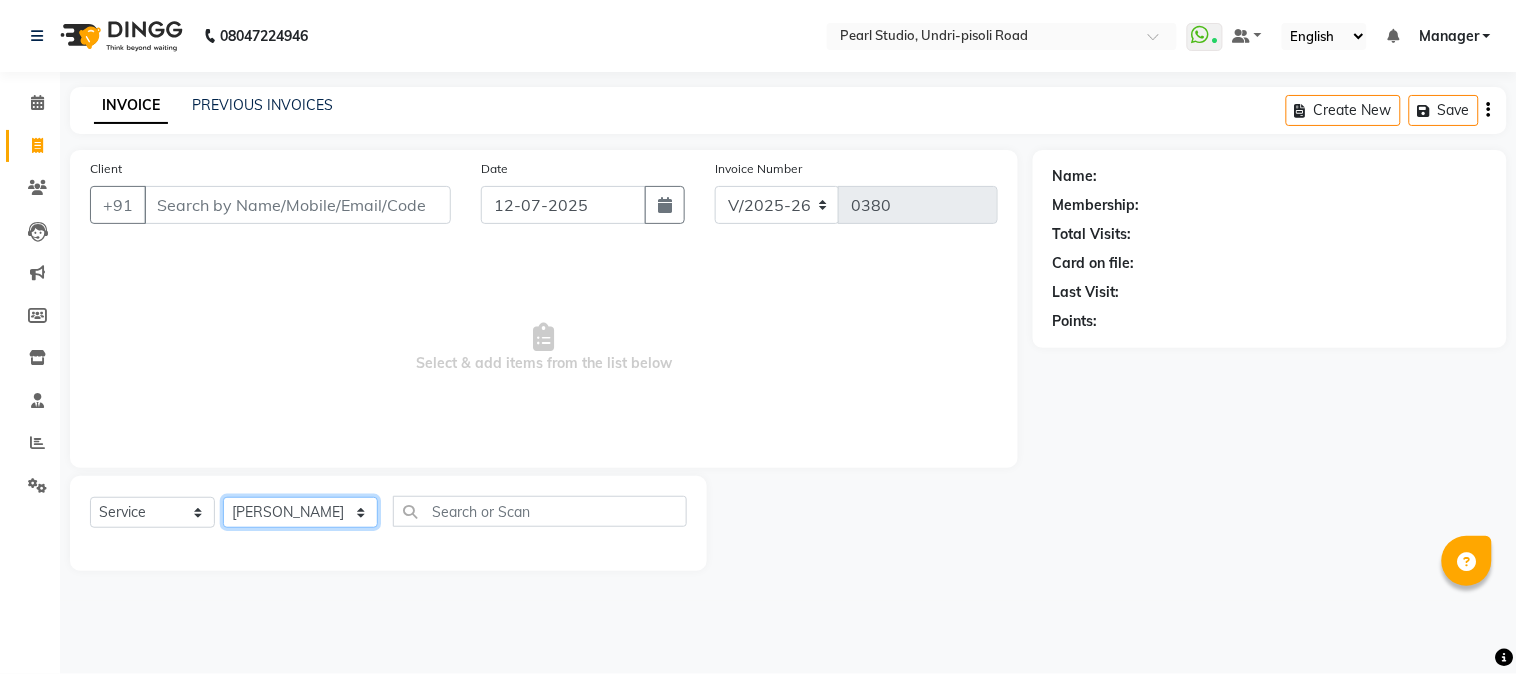 click on "Select Stylist Manager [PERSON_NAME] [PERSON_NAME] [PERSON_NAME] Akshay [PERSON_NAME] [PERSON_NAME] [PERSON_NAME]" 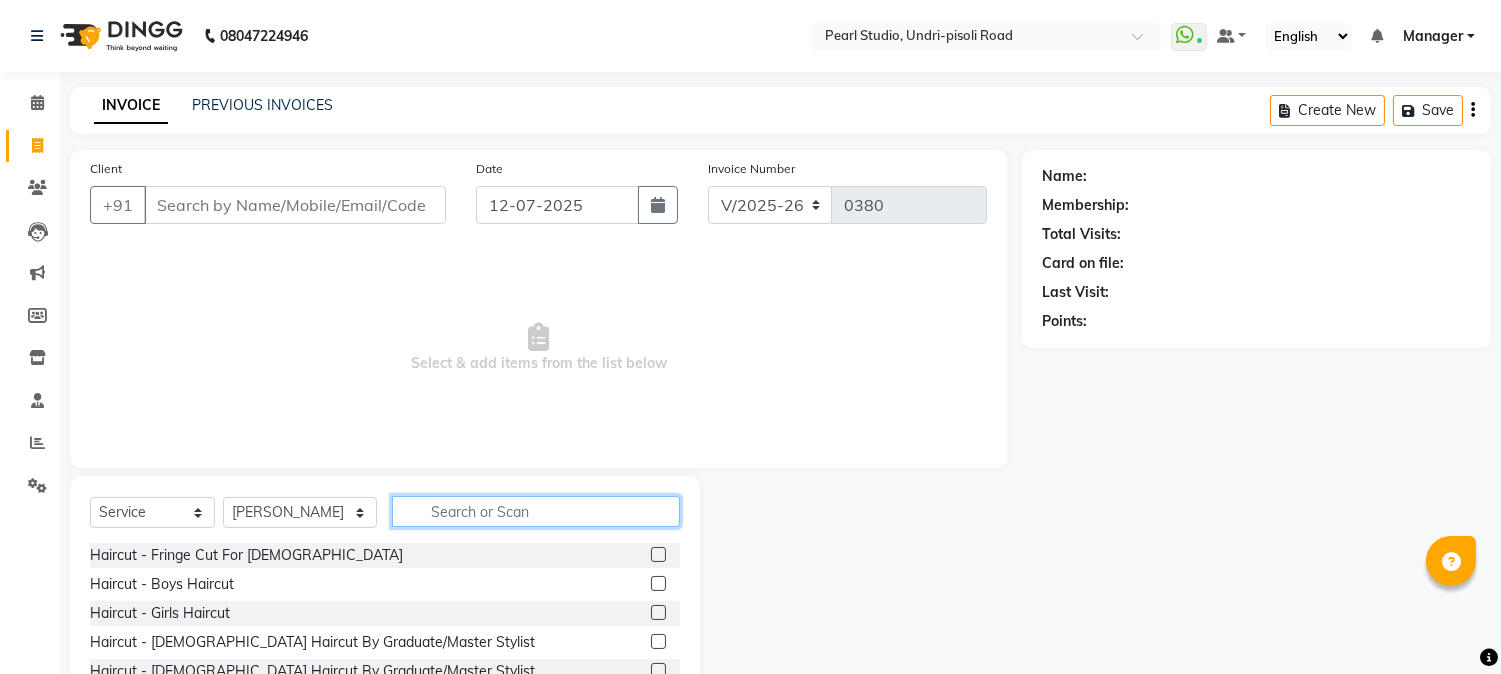 click 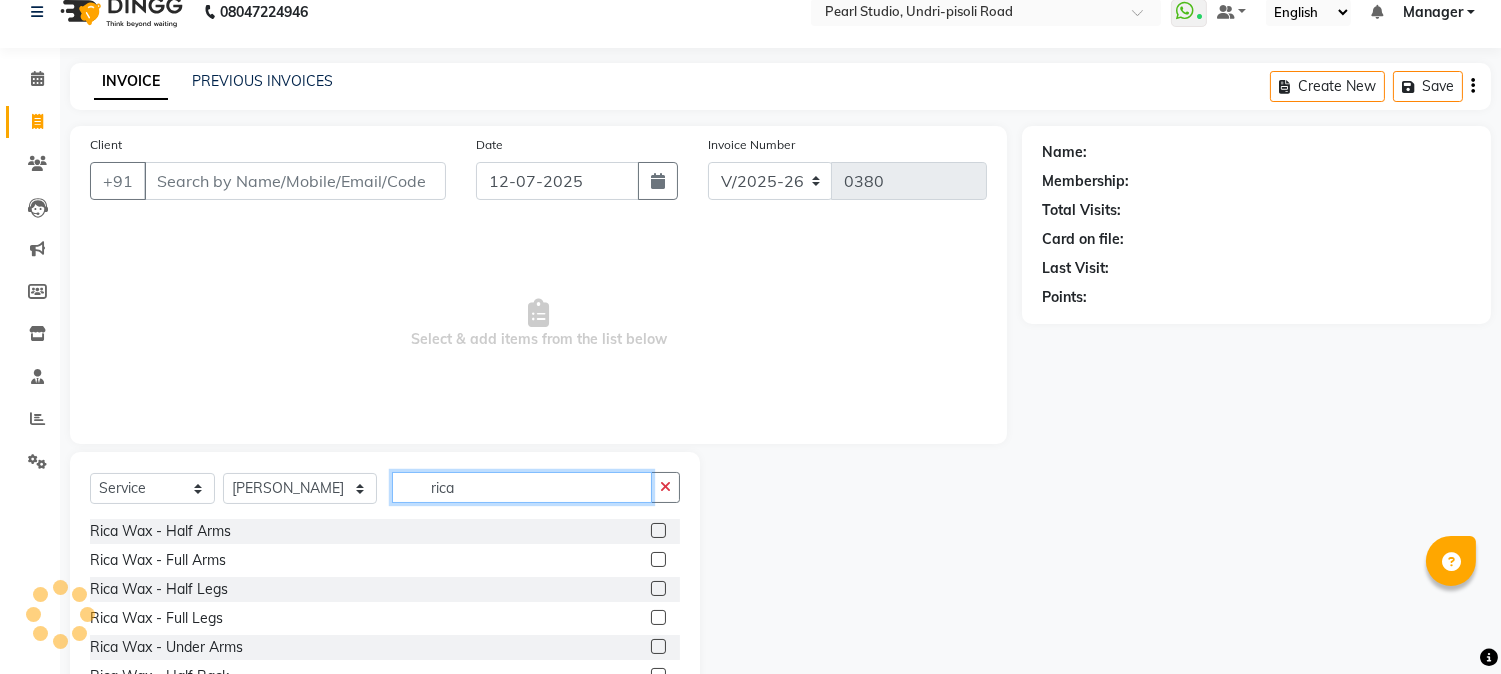 scroll, scrollTop: 126, scrollLeft: 0, axis: vertical 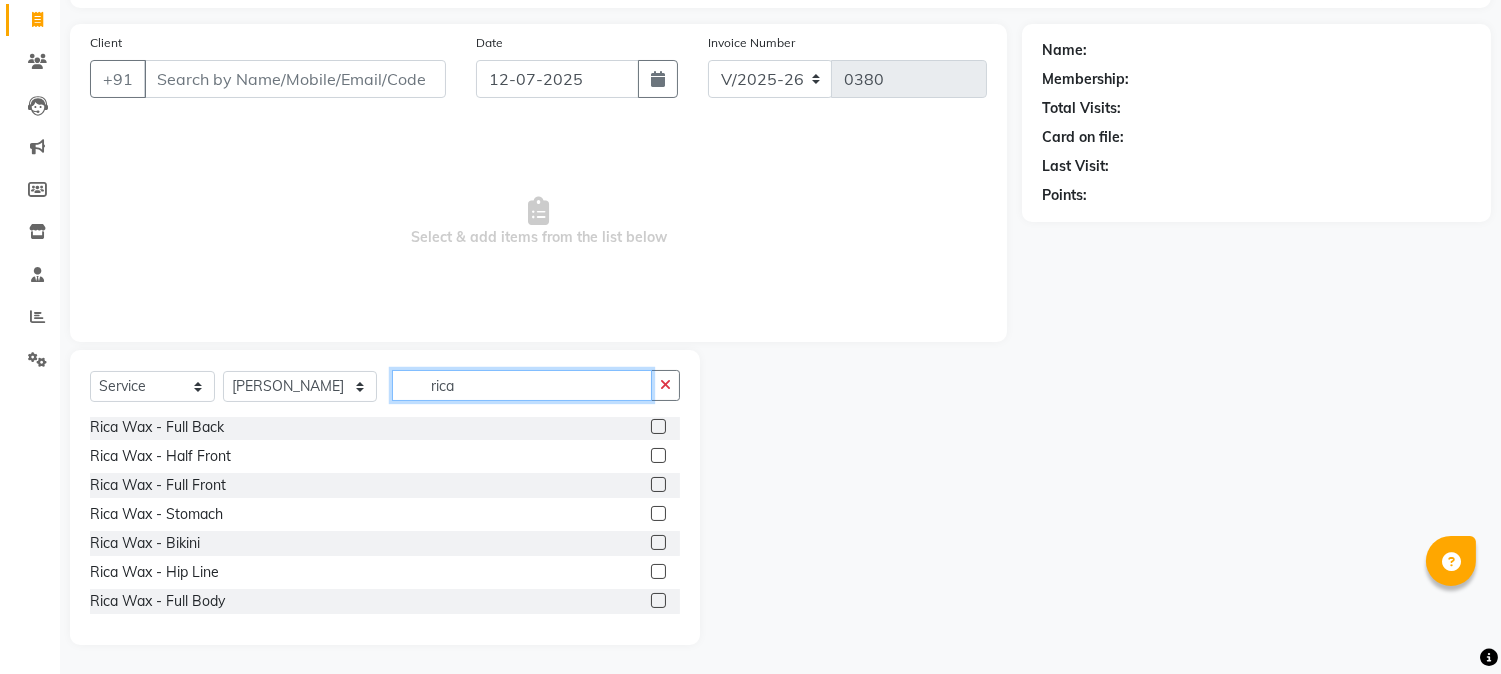 type on "rica" 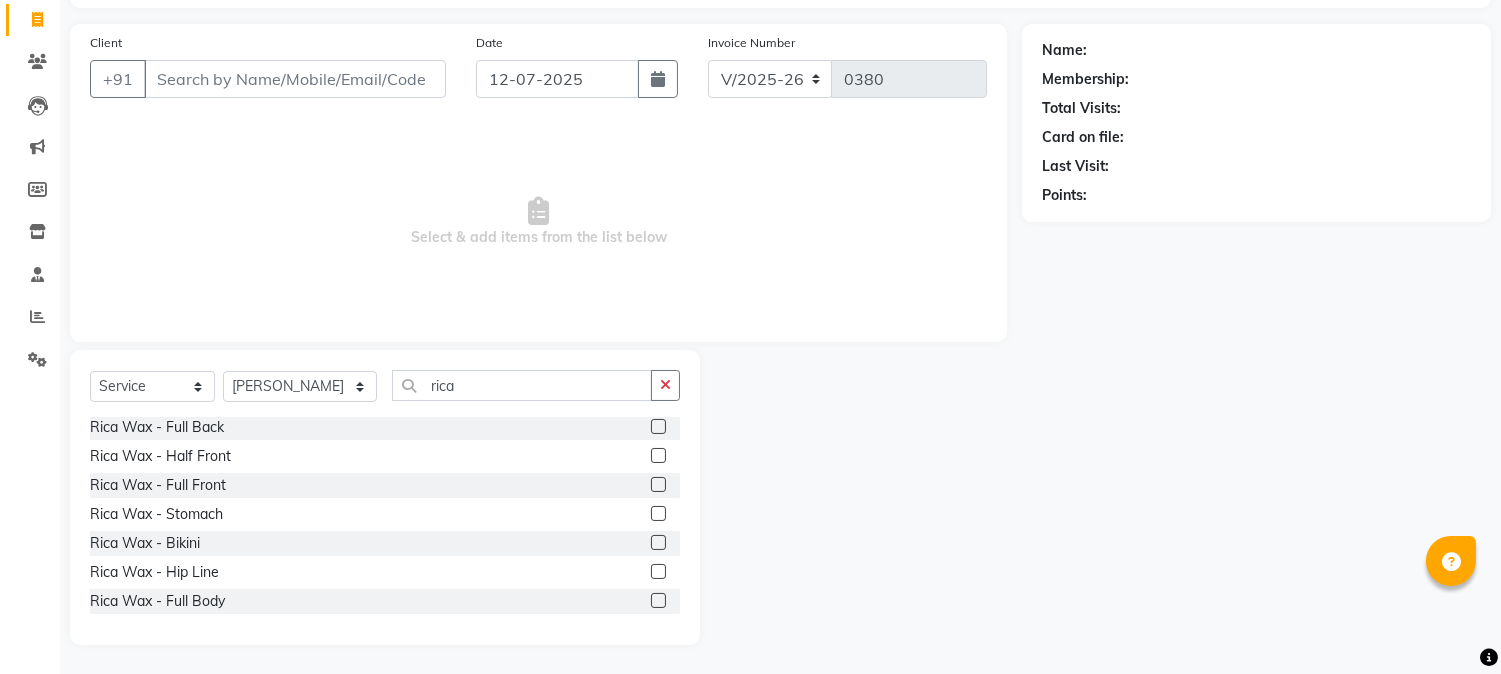click 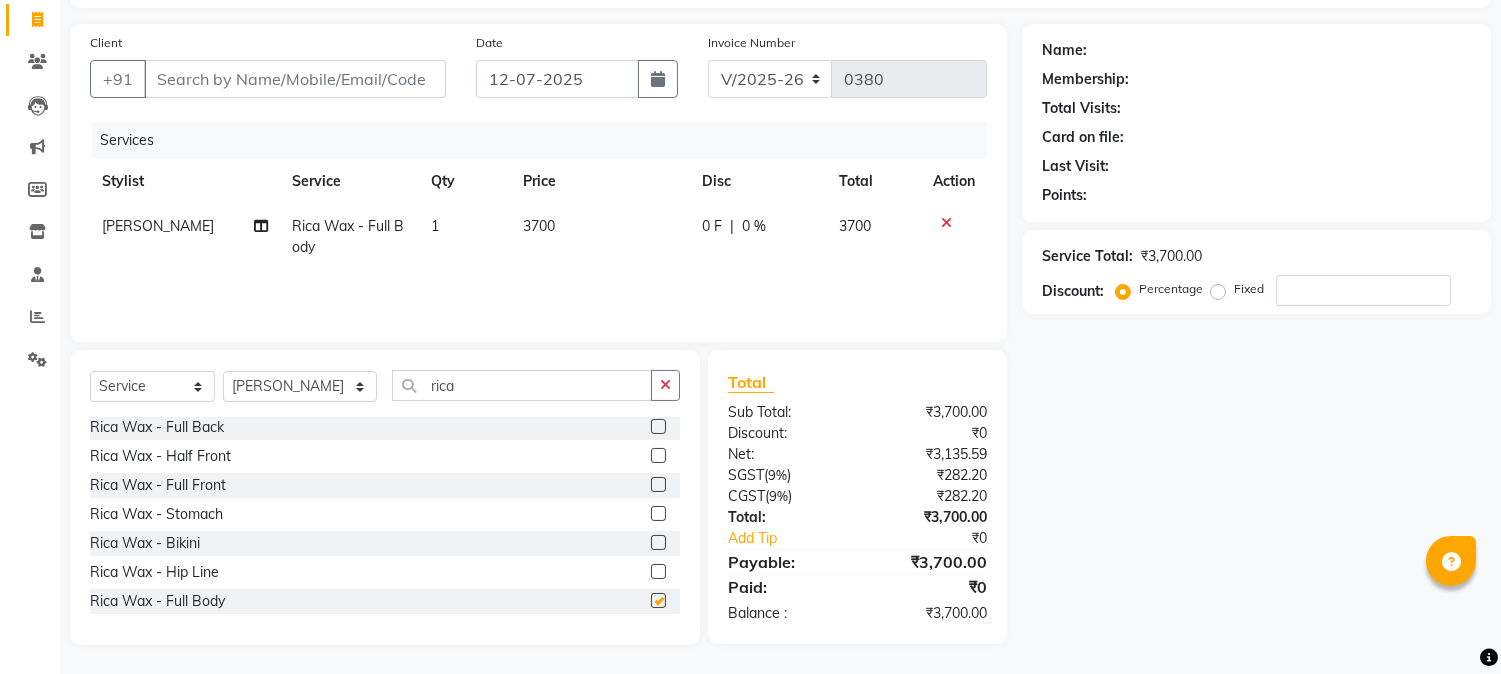 checkbox on "false" 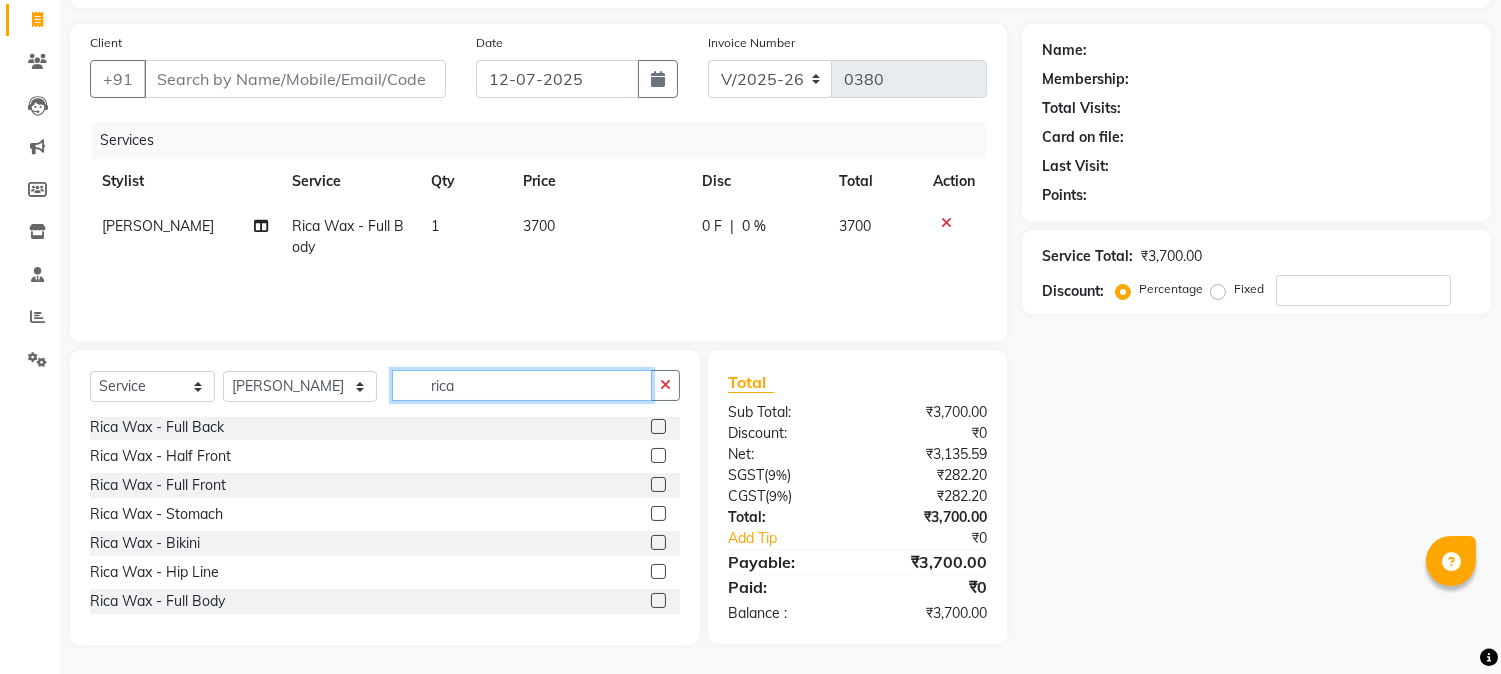 click on "rica" 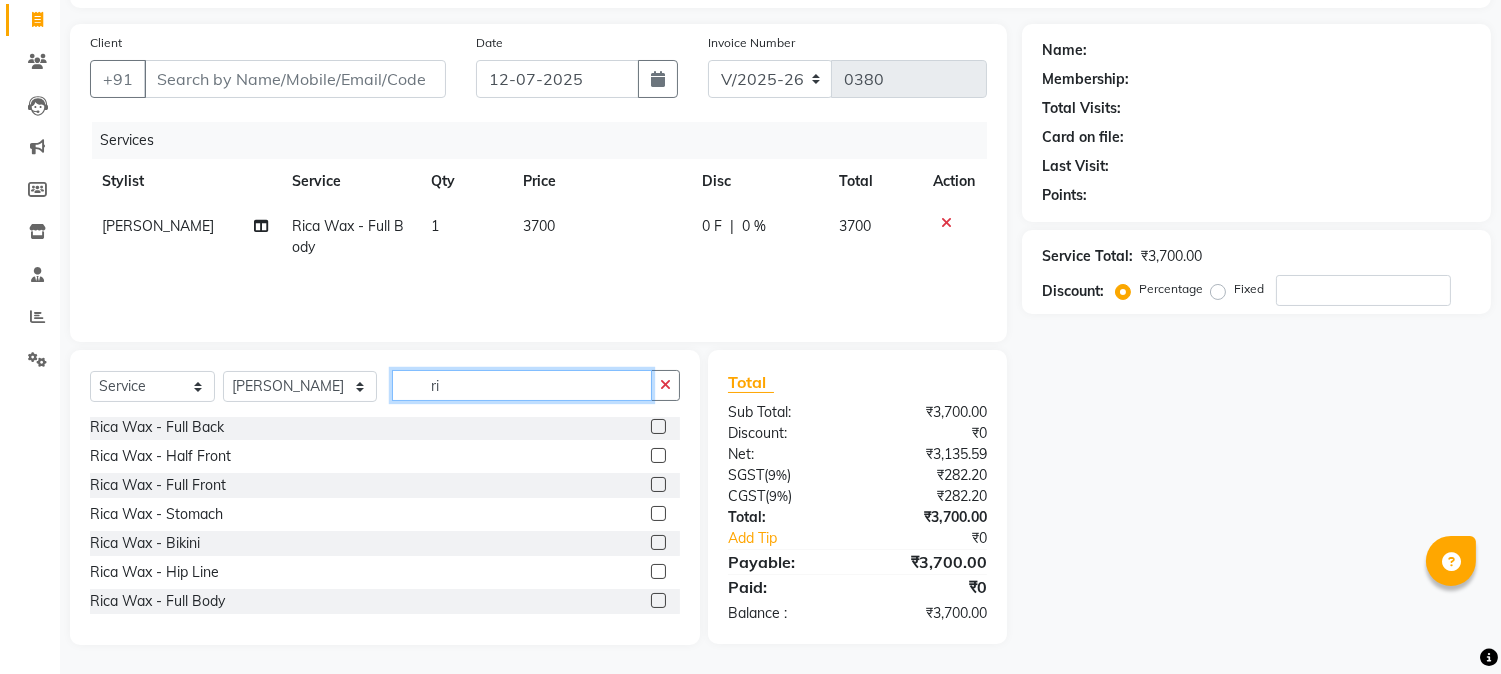 scroll, scrollTop: 205, scrollLeft: 0, axis: vertical 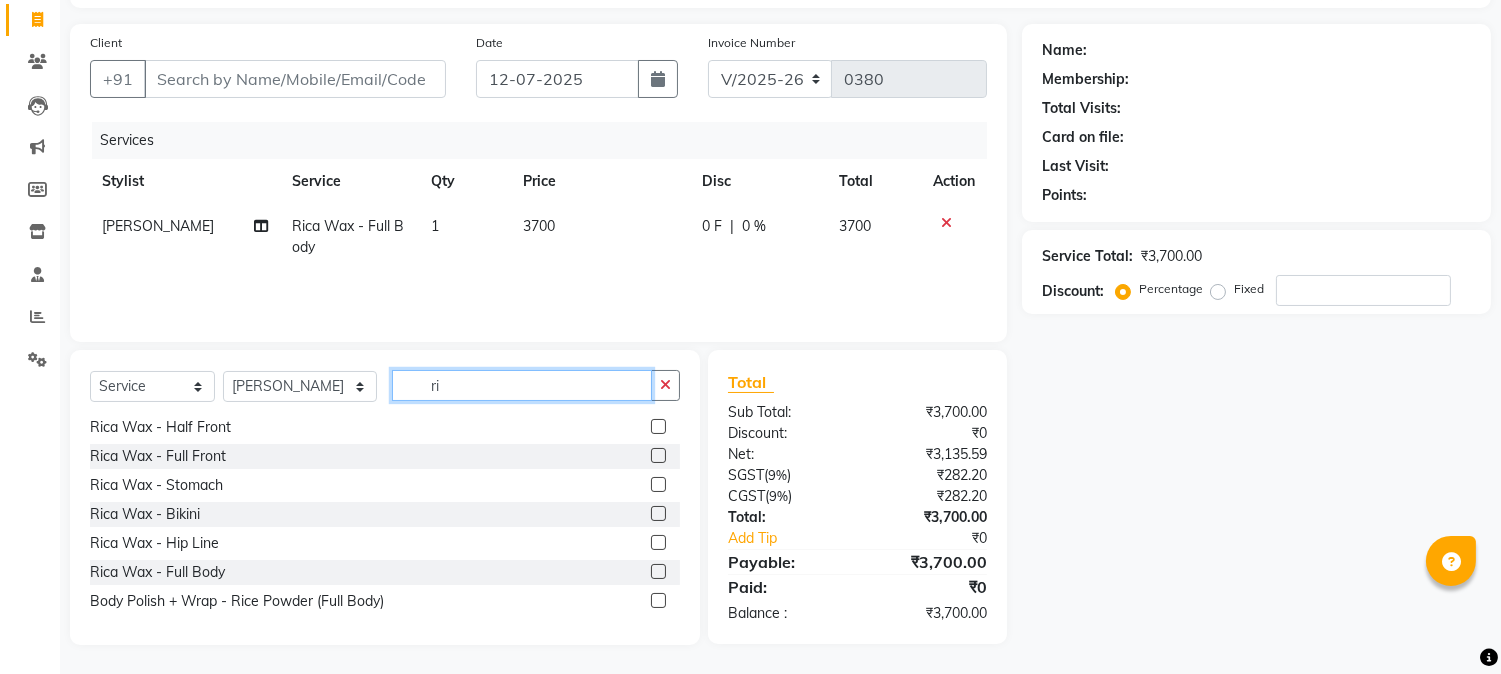 type on "r" 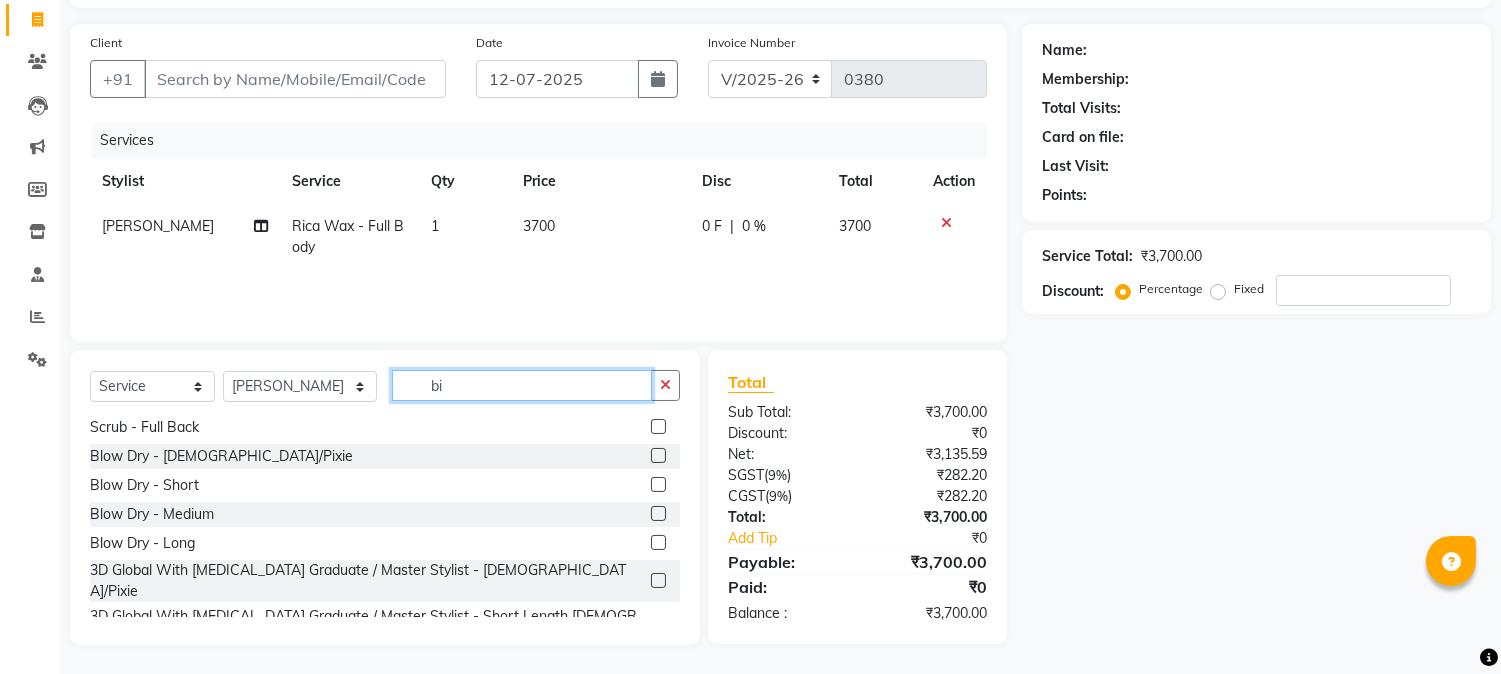 scroll, scrollTop: 0, scrollLeft: 0, axis: both 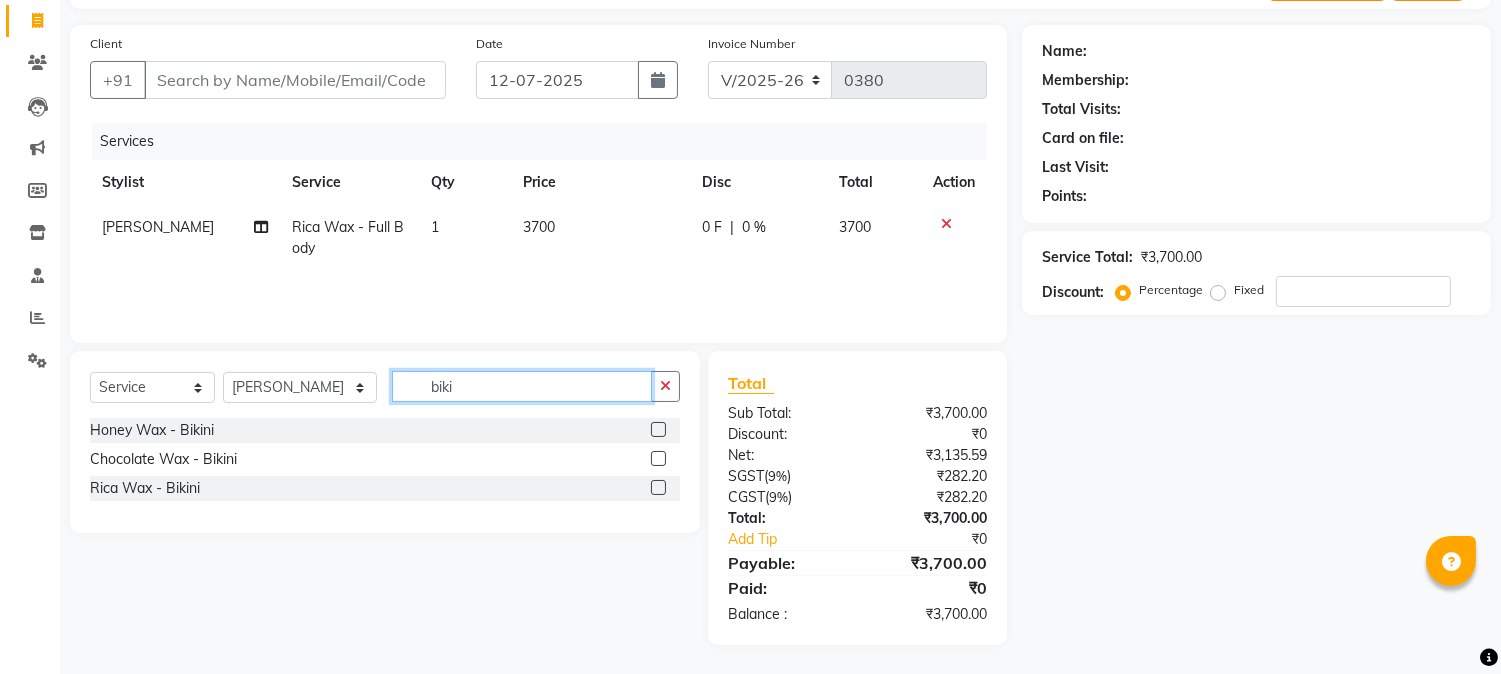 type on "biki" 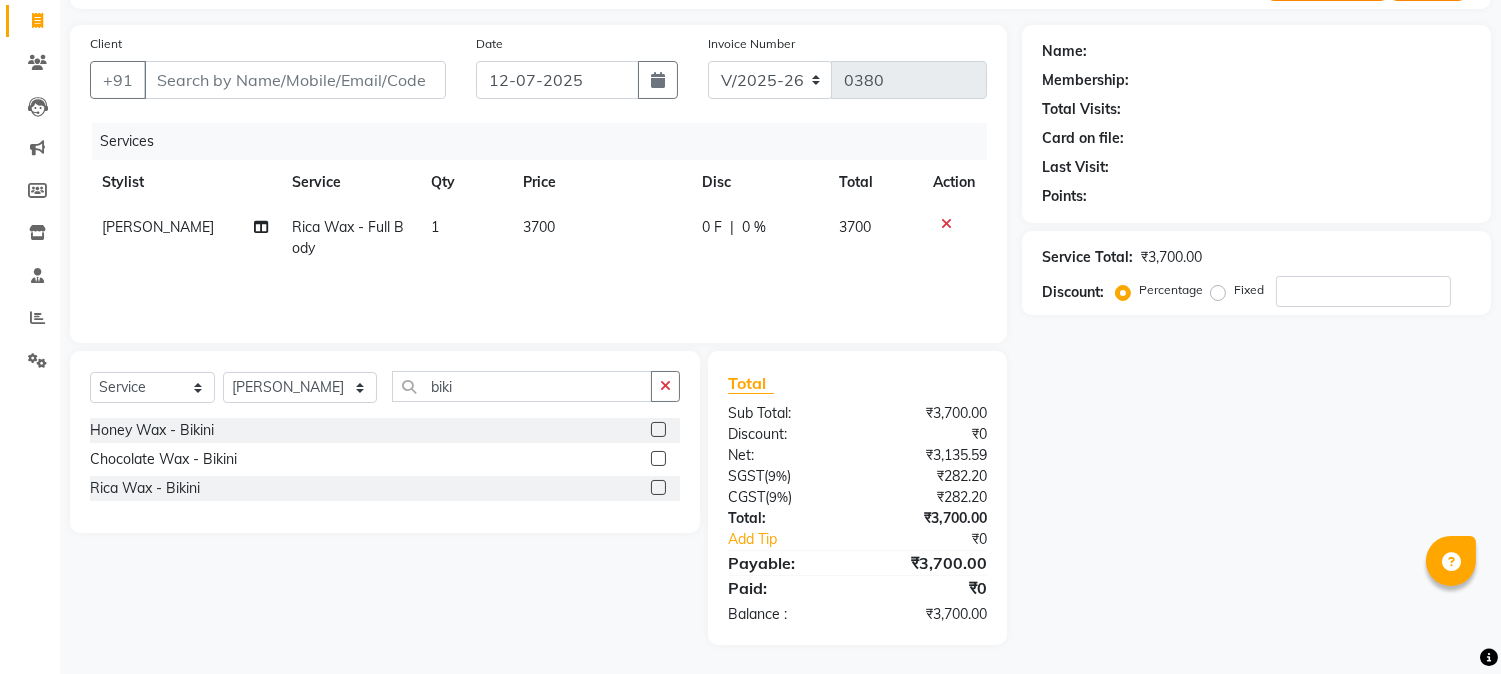 click 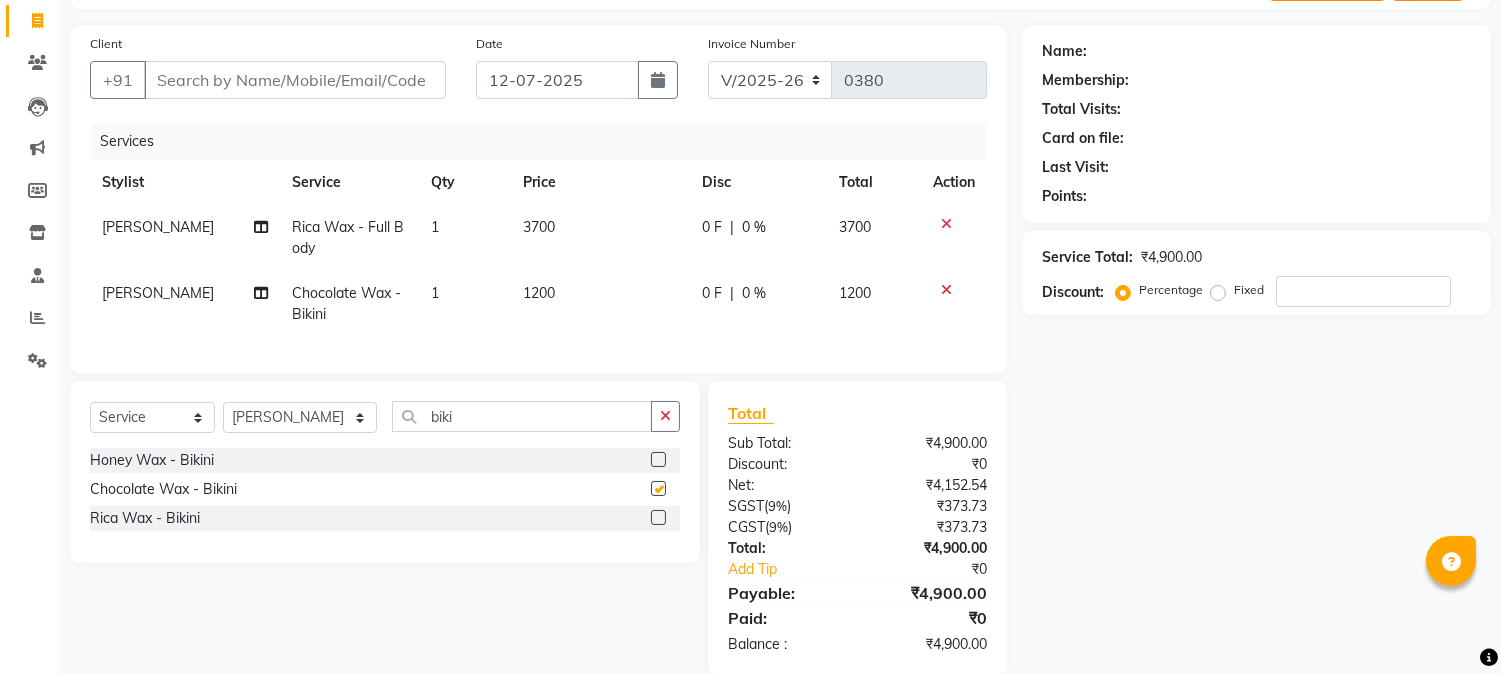 checkbox on "false" 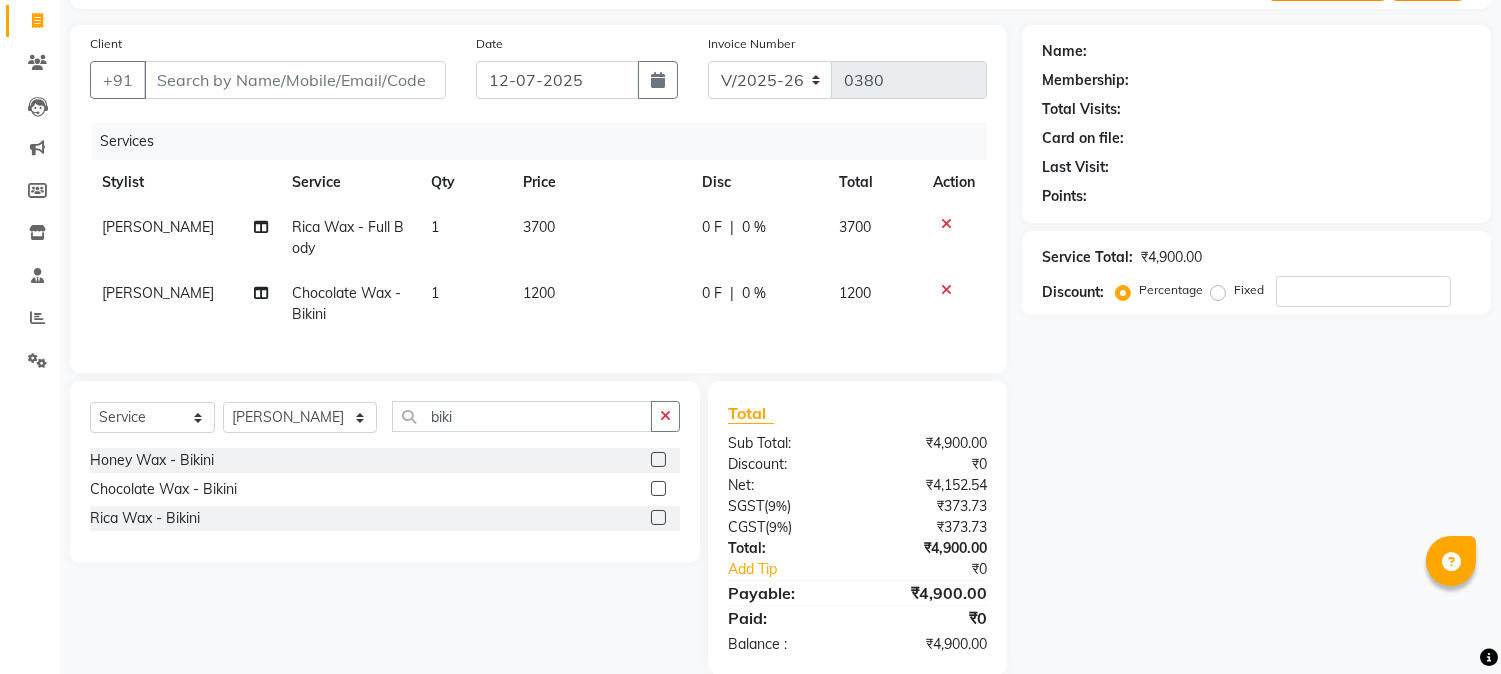 click on "Select  Service  Product  Membership  Package Voucher Prepaid Gift Card  Select Stylist Manager [PERSON_NAME] [PERSON_NAME] [PERSON_NAME] Akshay [PERSON_NAME] [PERSON_NAME] [PERSON_NAME] biki" 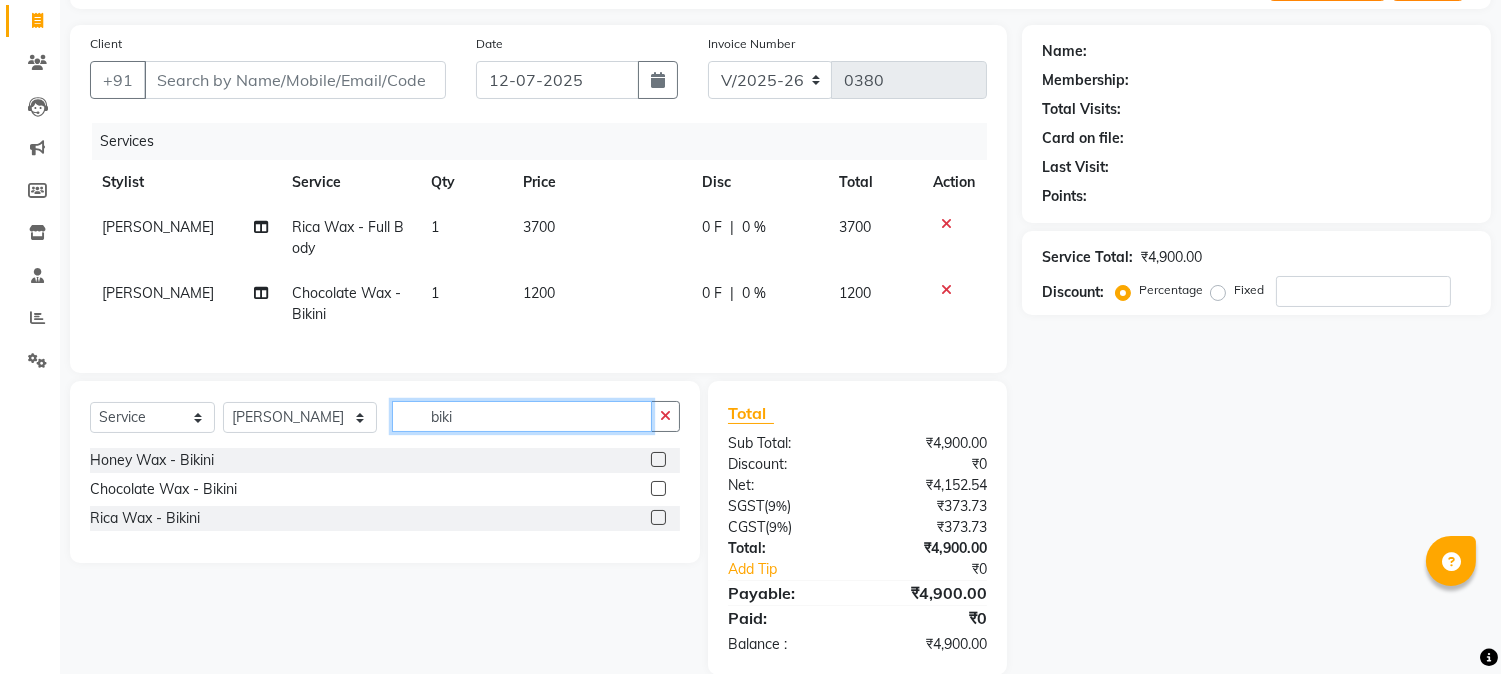 click on "biki" 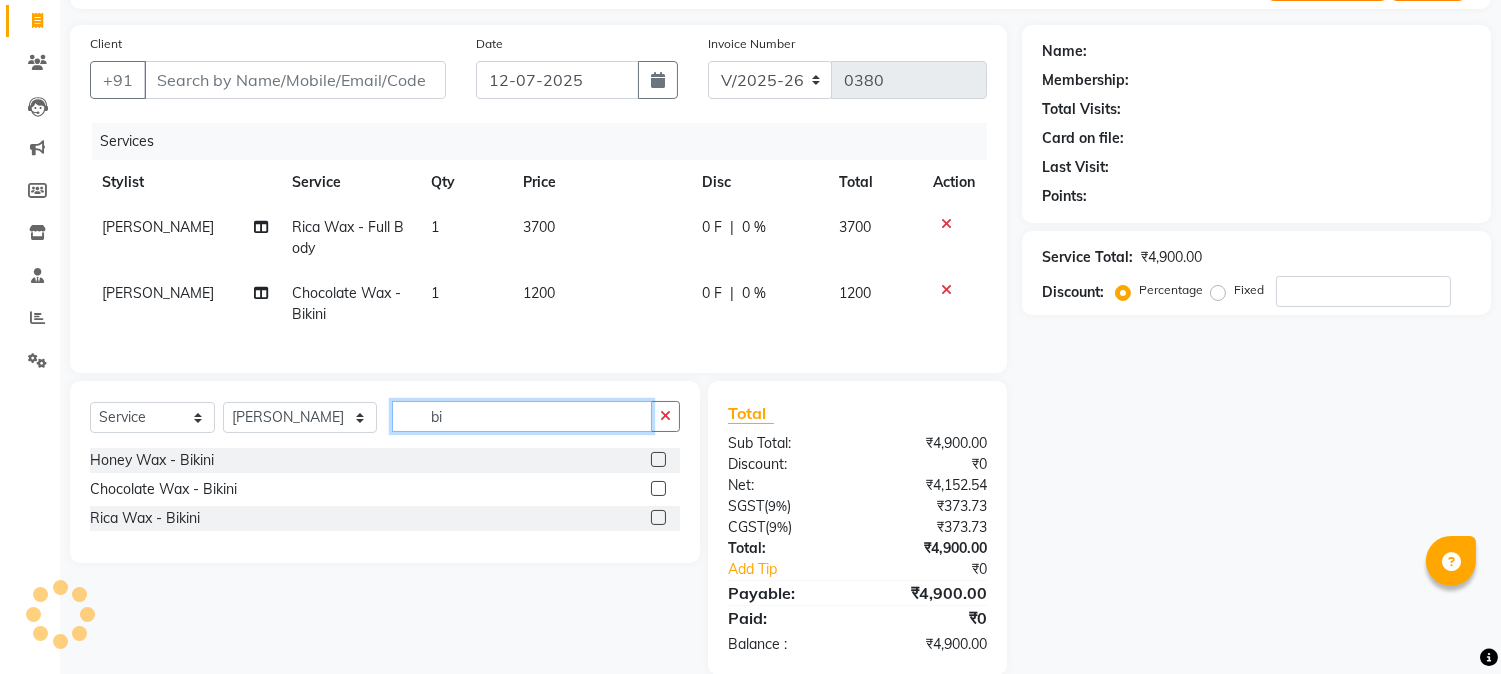 type on "b" 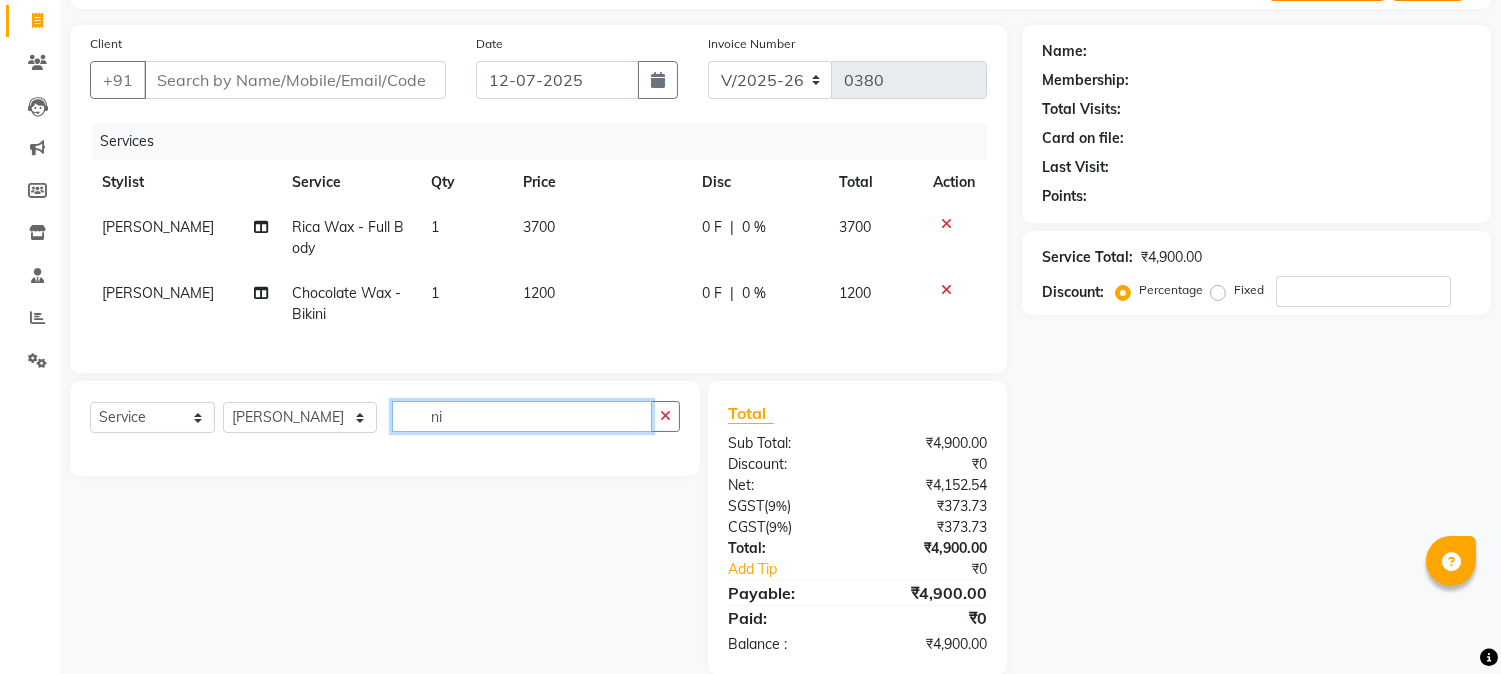 type on "n" 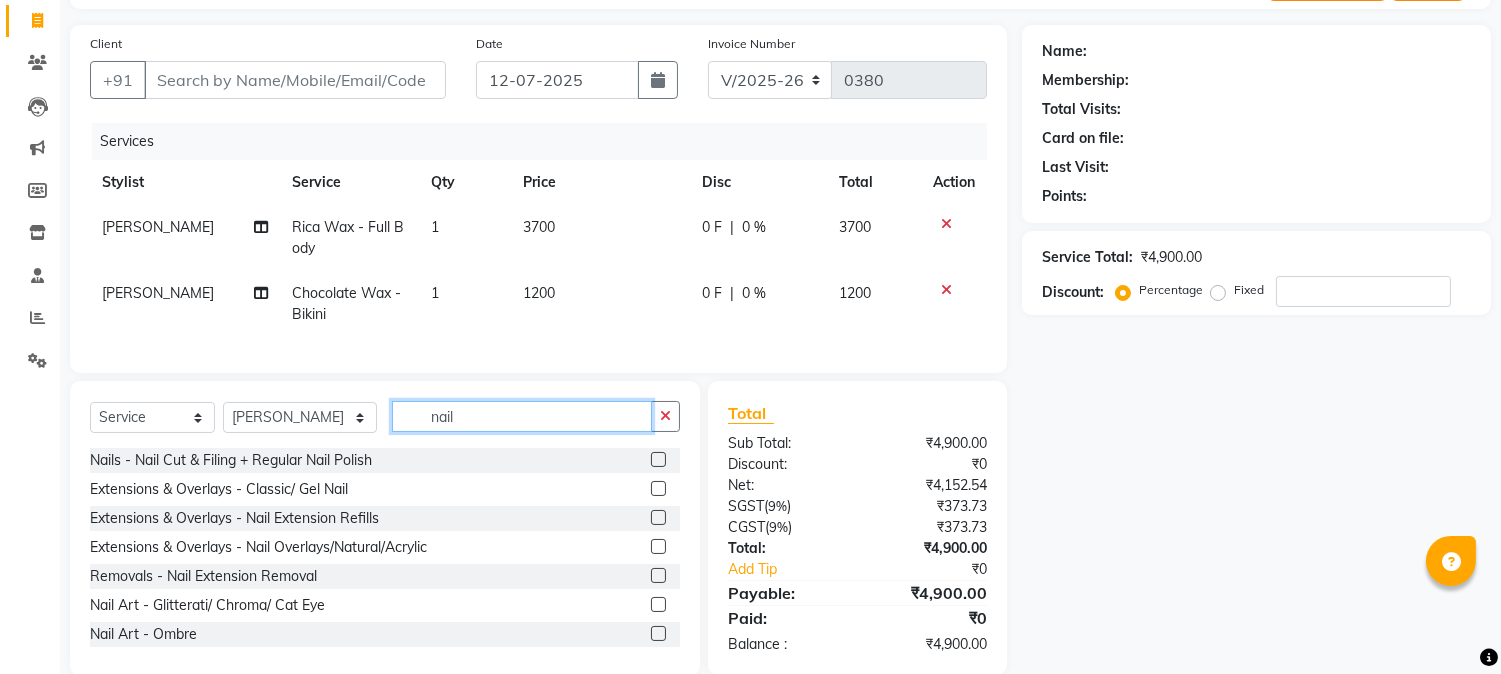 type on "nail" 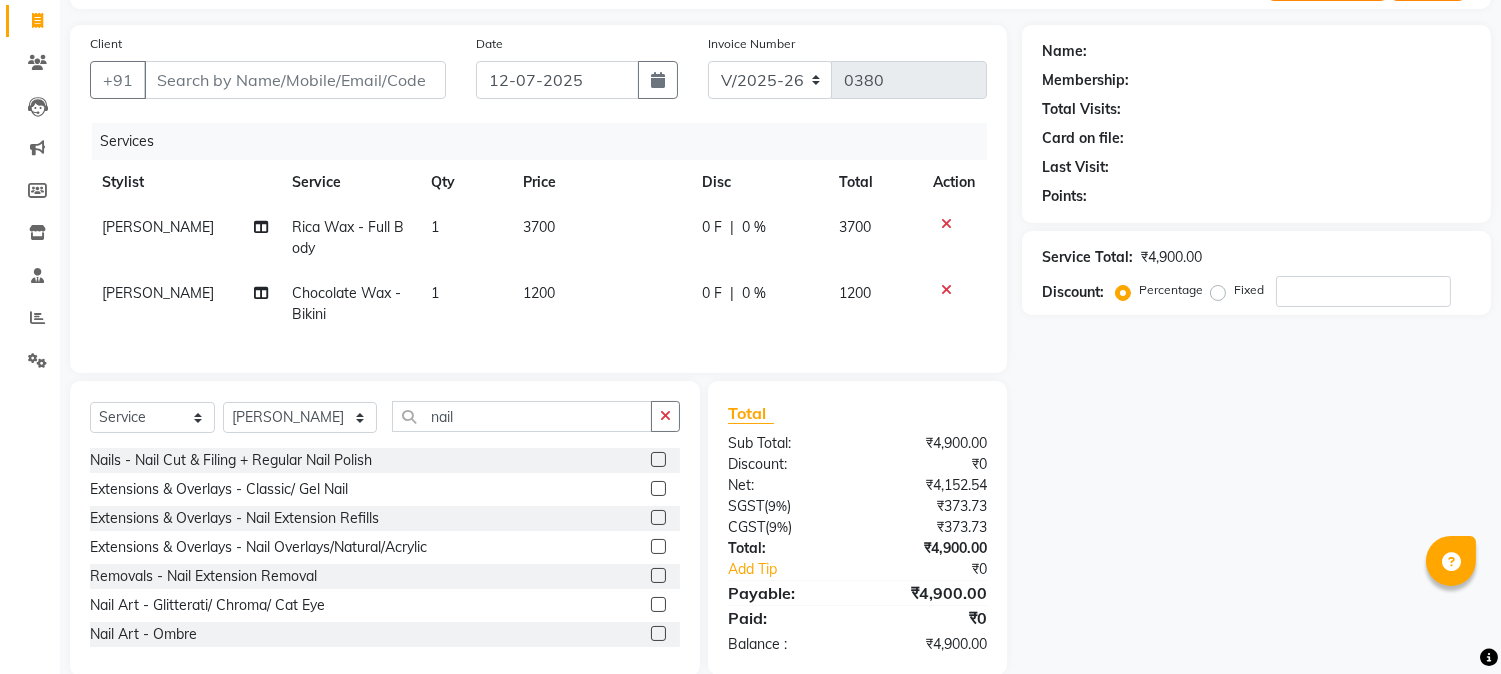 click 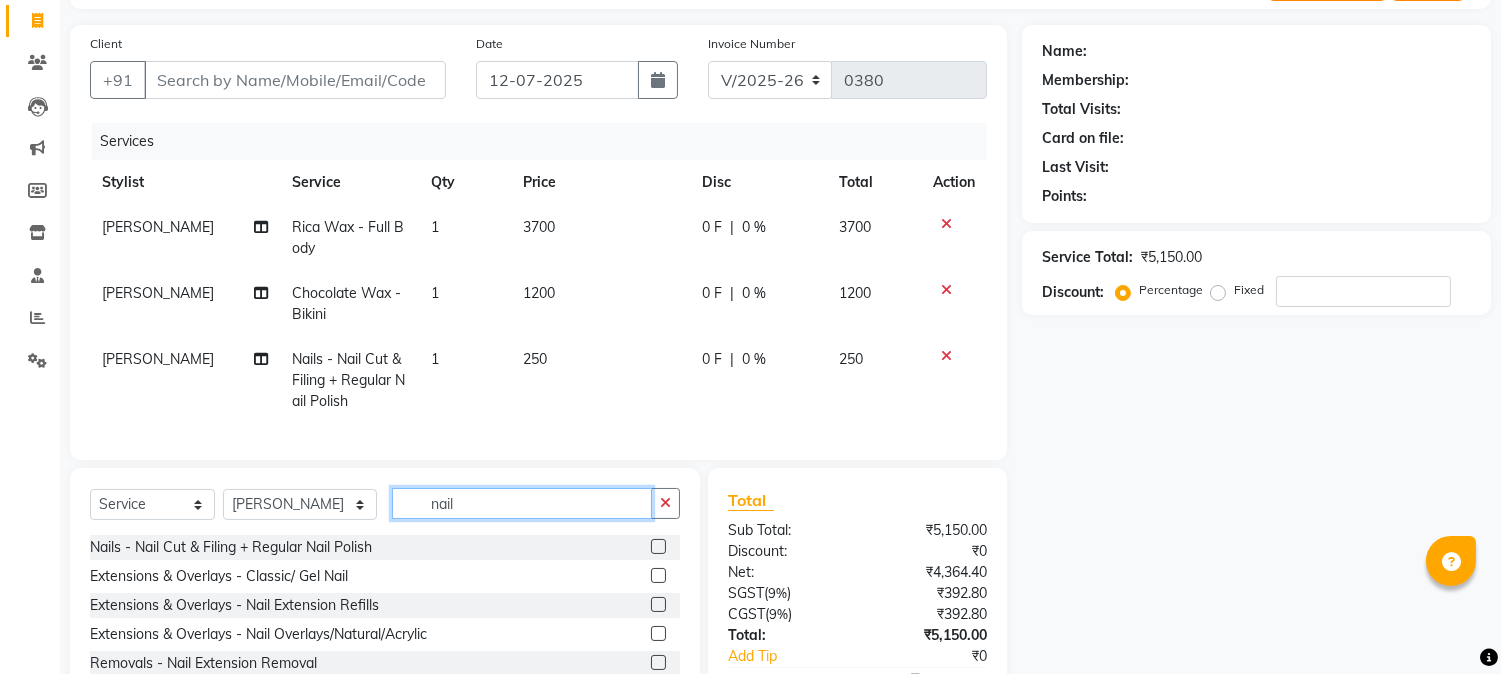 click on "nail" 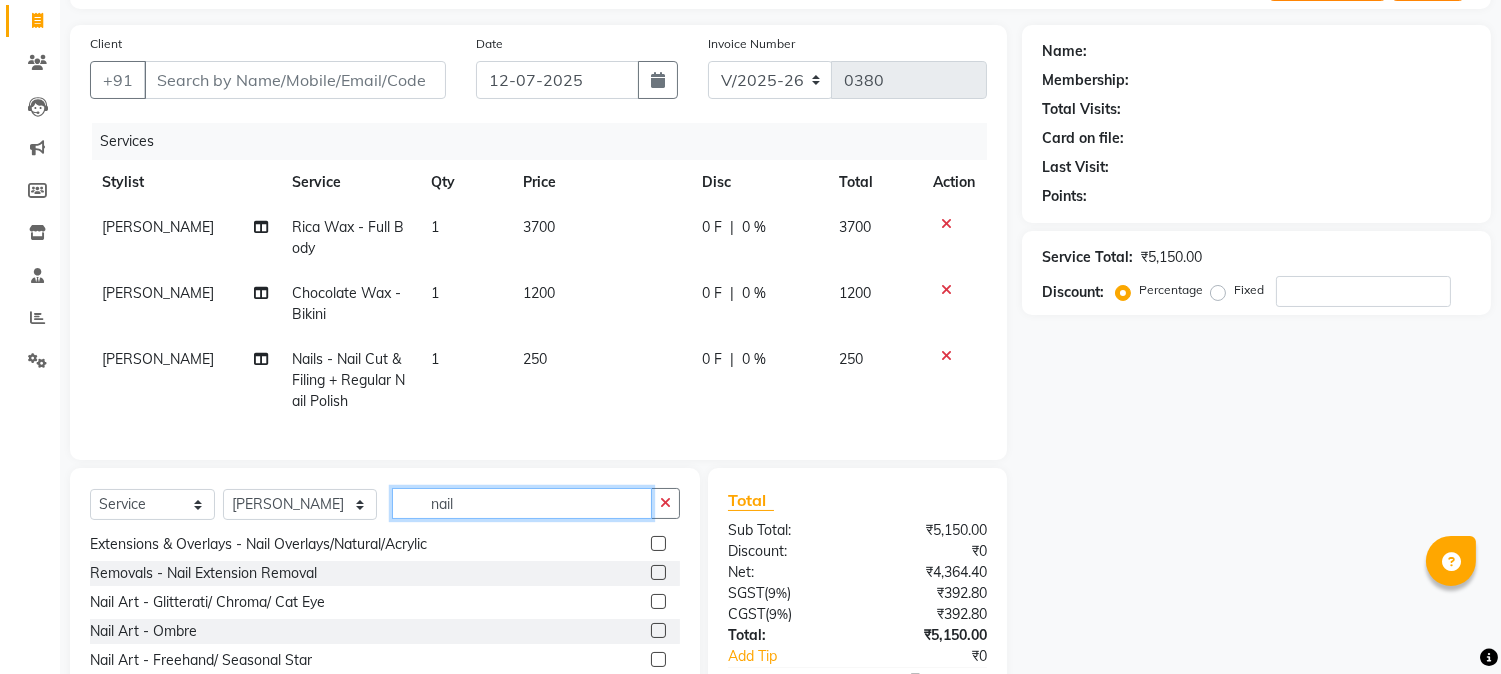 scroll, scrollTop: 0, scrollLeft: 0, axis: both 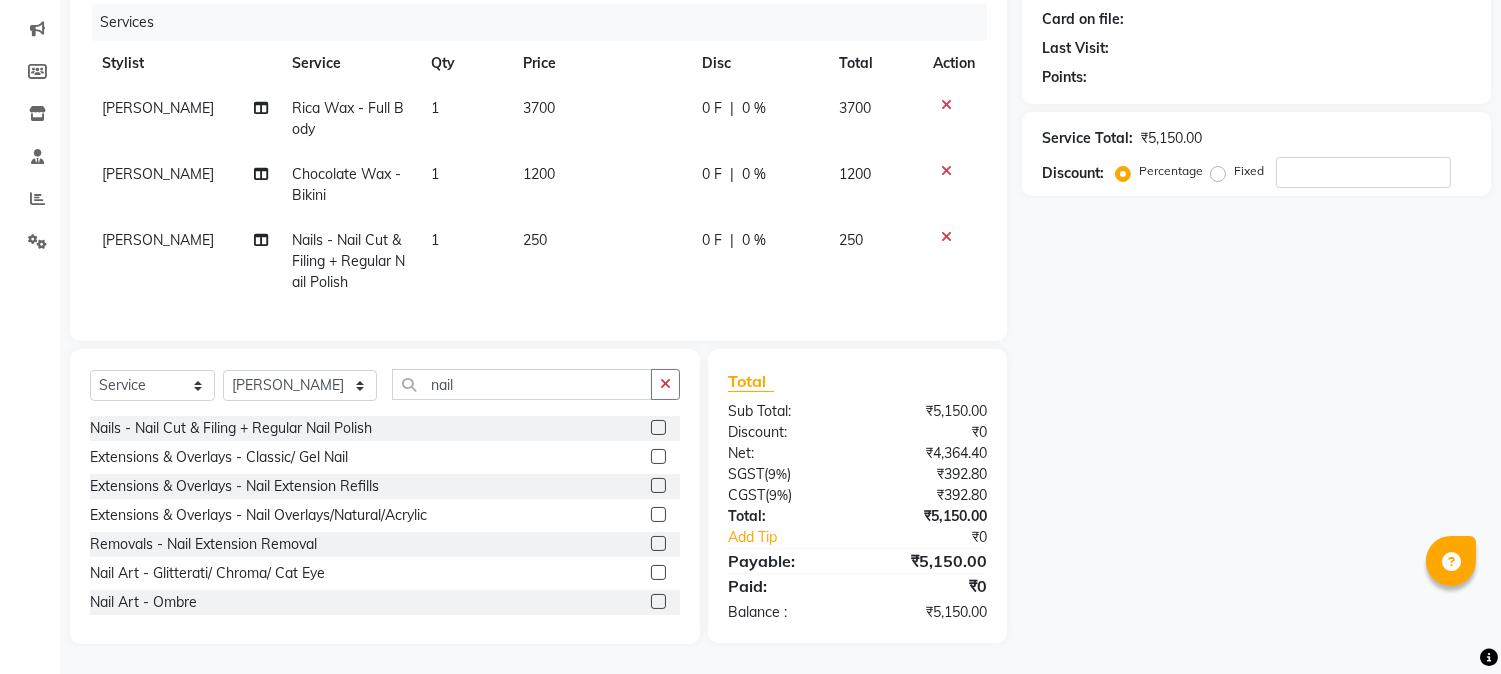 click 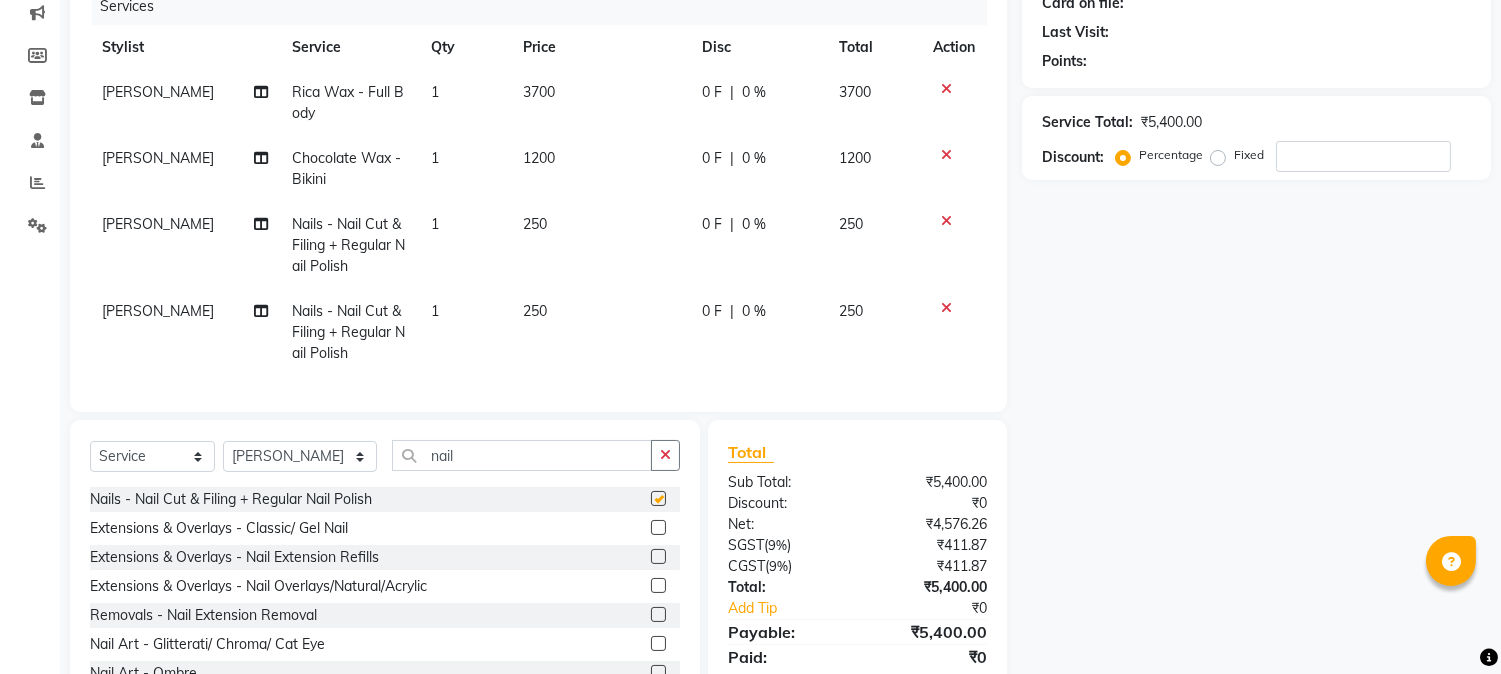 checkbox on "false" 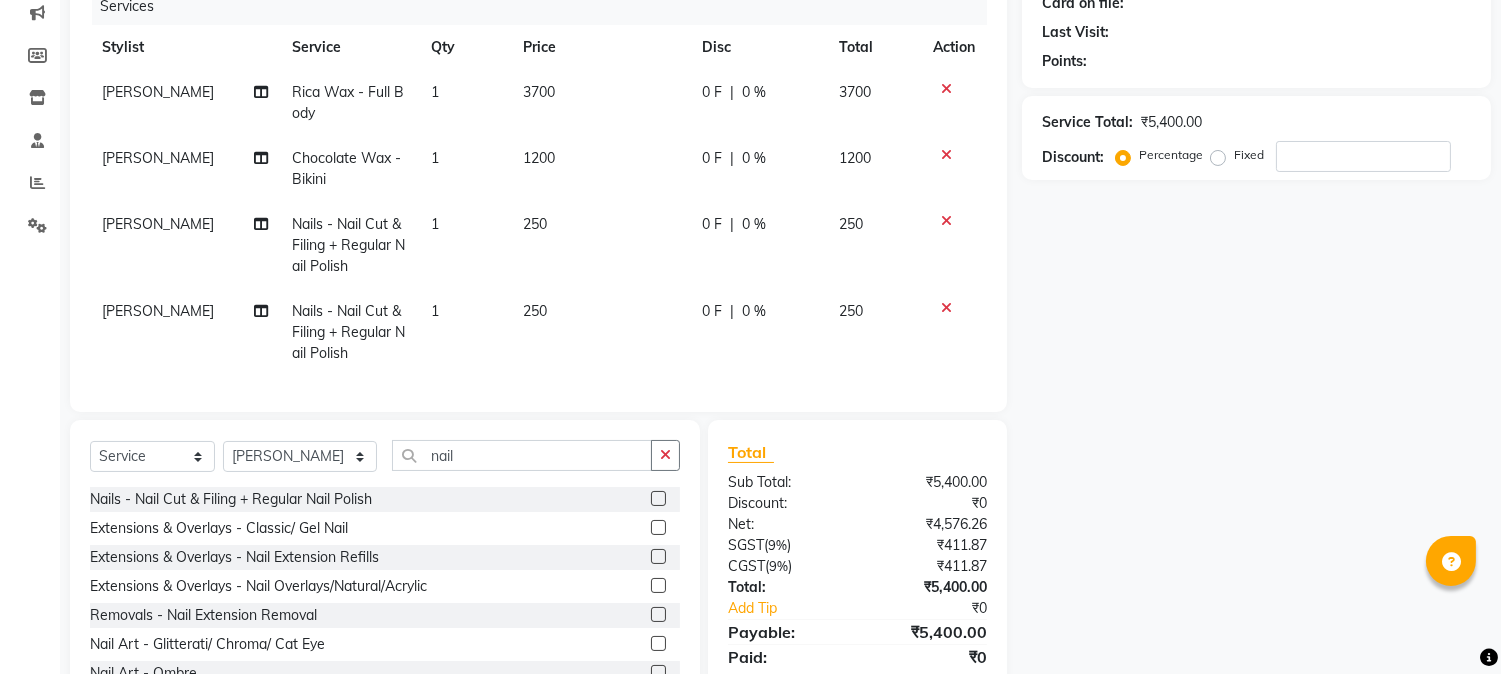 click on "Select  Service  Product  Membership  Package Voucher Prepaid Gift Card  Select Stylist Manager [PERSON_NAME] [PERSON_NAME] [PERSON_NAME] Akshay [PERSON_NAME] [PERSON_NAME] [PERSON_NAME] nail Nails - Nail Cut & Filing + Regular Nail Polish  Extensions & Overlays - Classic/ Gel Nail  Extensions & Overlays - Nail Extension Refills  Extensions & Overlays - Nail Overlays/Natural/Acrylic  Removals - Nail Extension Removal  Nail Art - Glitterati/ Chroma/ Cat Eye  Nail Art - Ombre  Nail Art - Freehand/ Seasonal Star  Nail Art - Stickers/Stamp (Per Tip)  Nail Art - Nail Art (Per Tip)" 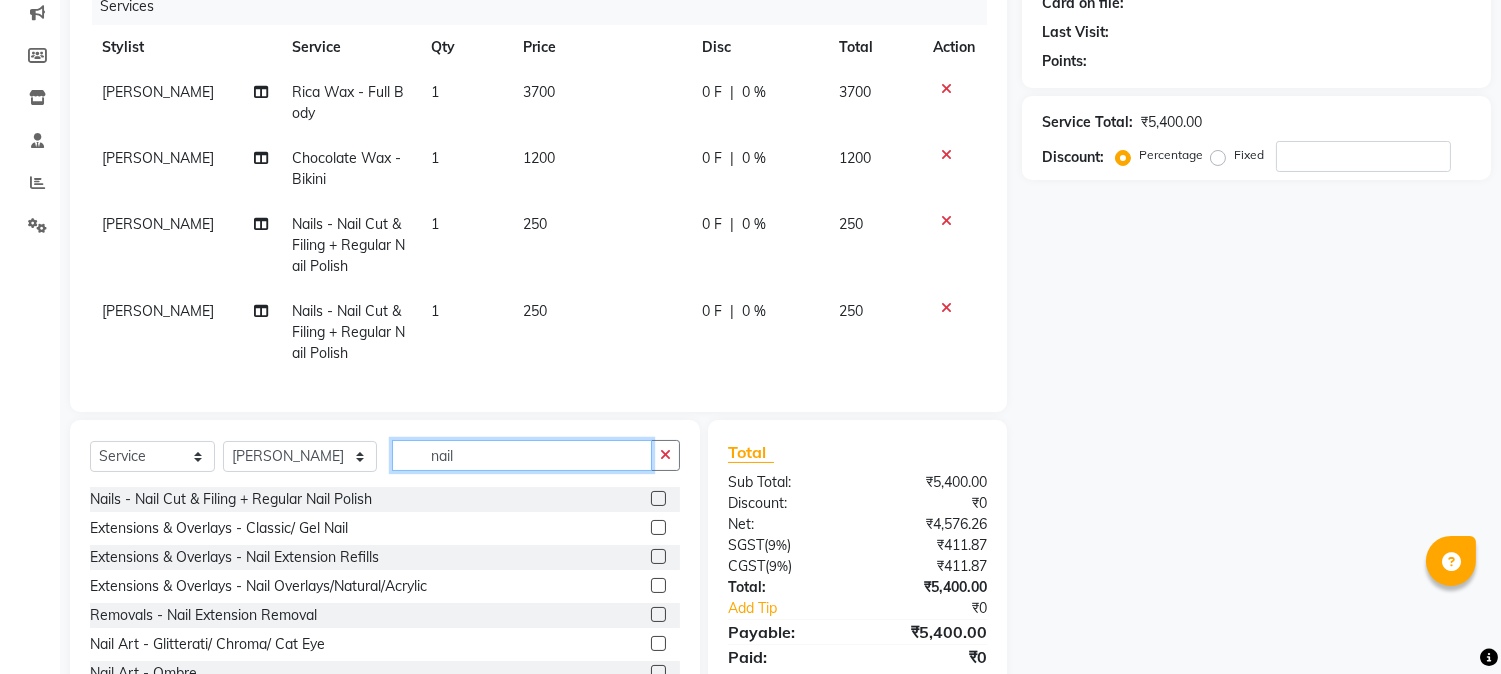click on "nail" 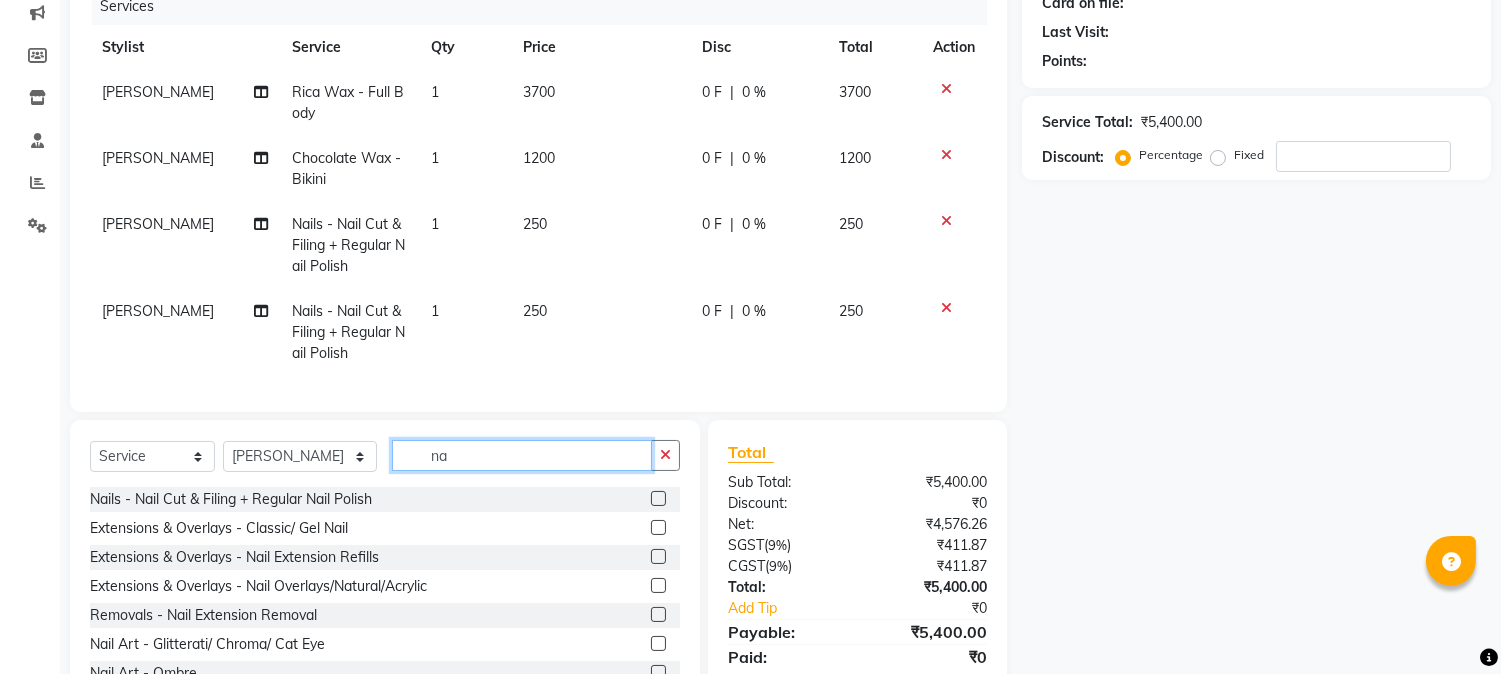 type on "n" 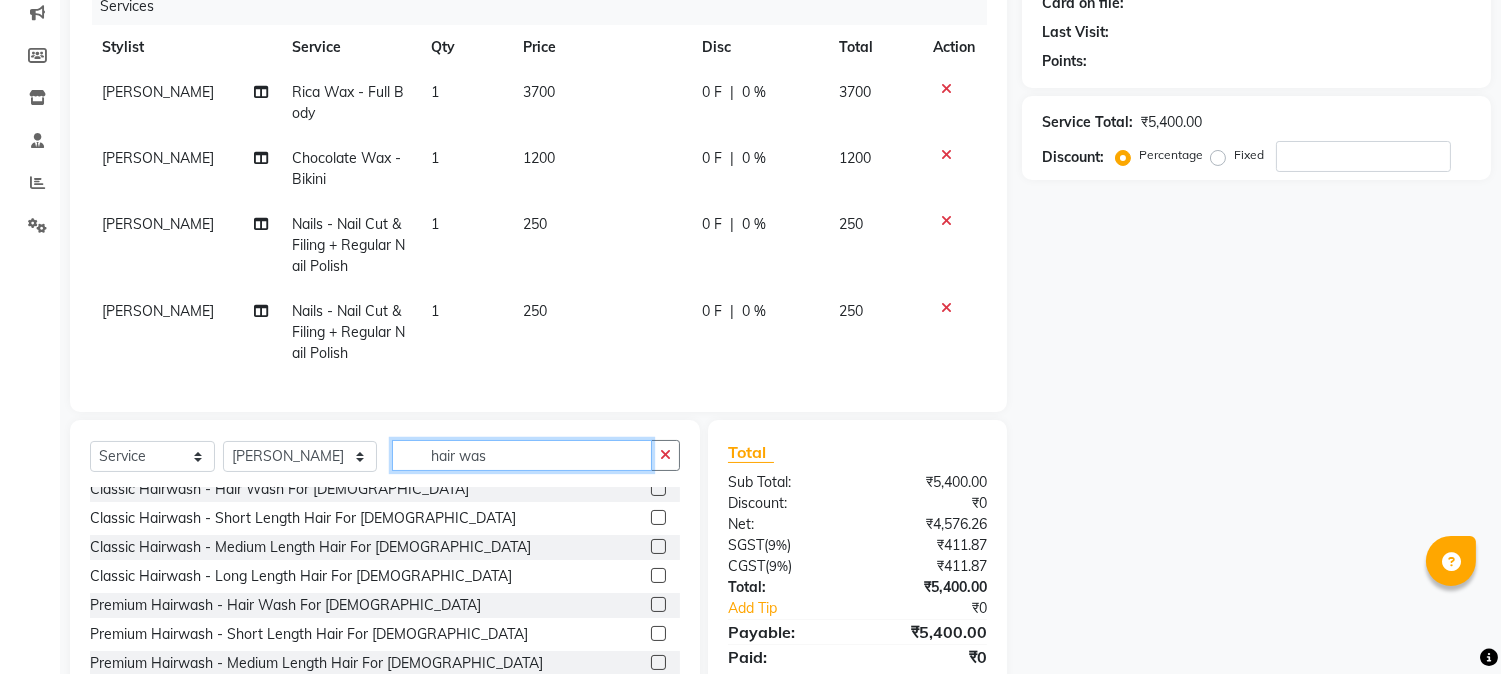 scroll, scrollTop: 0, scrollLeft: 0, axis: both 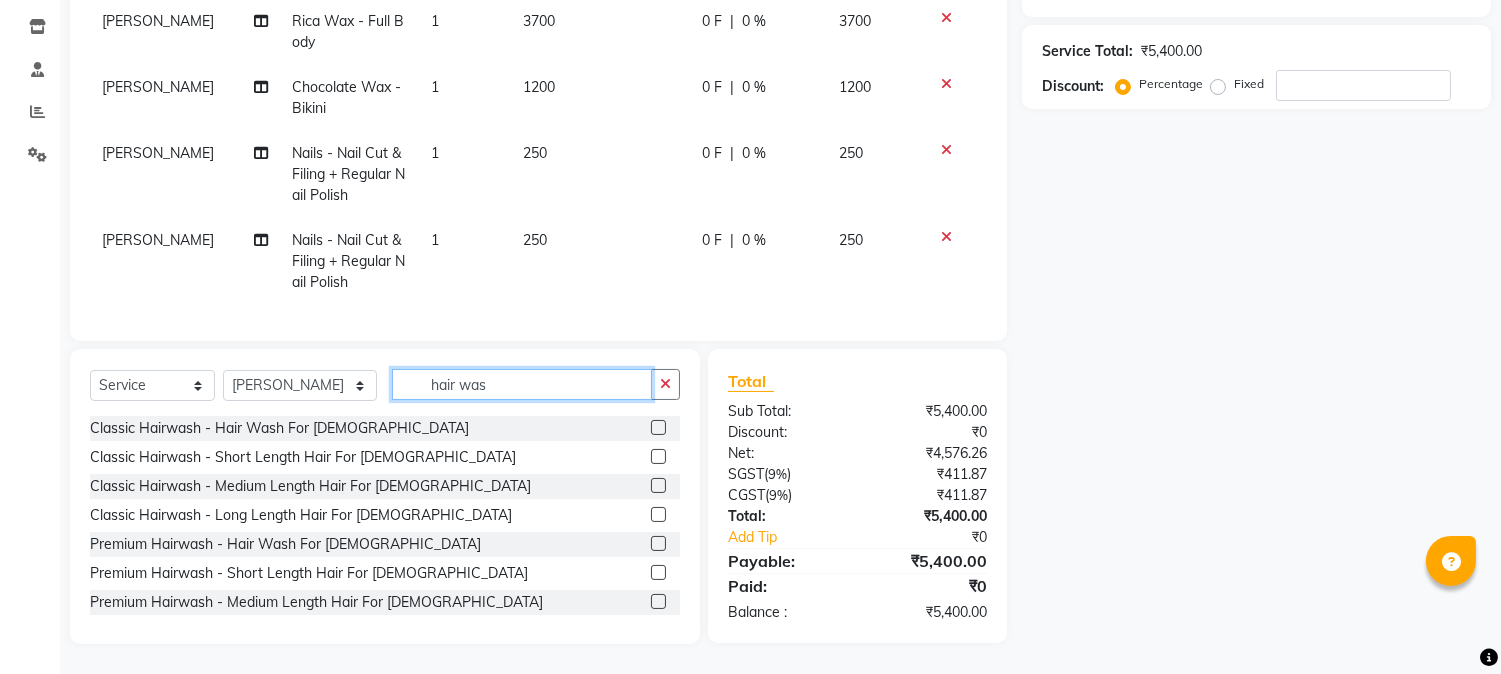 type on "hair was" 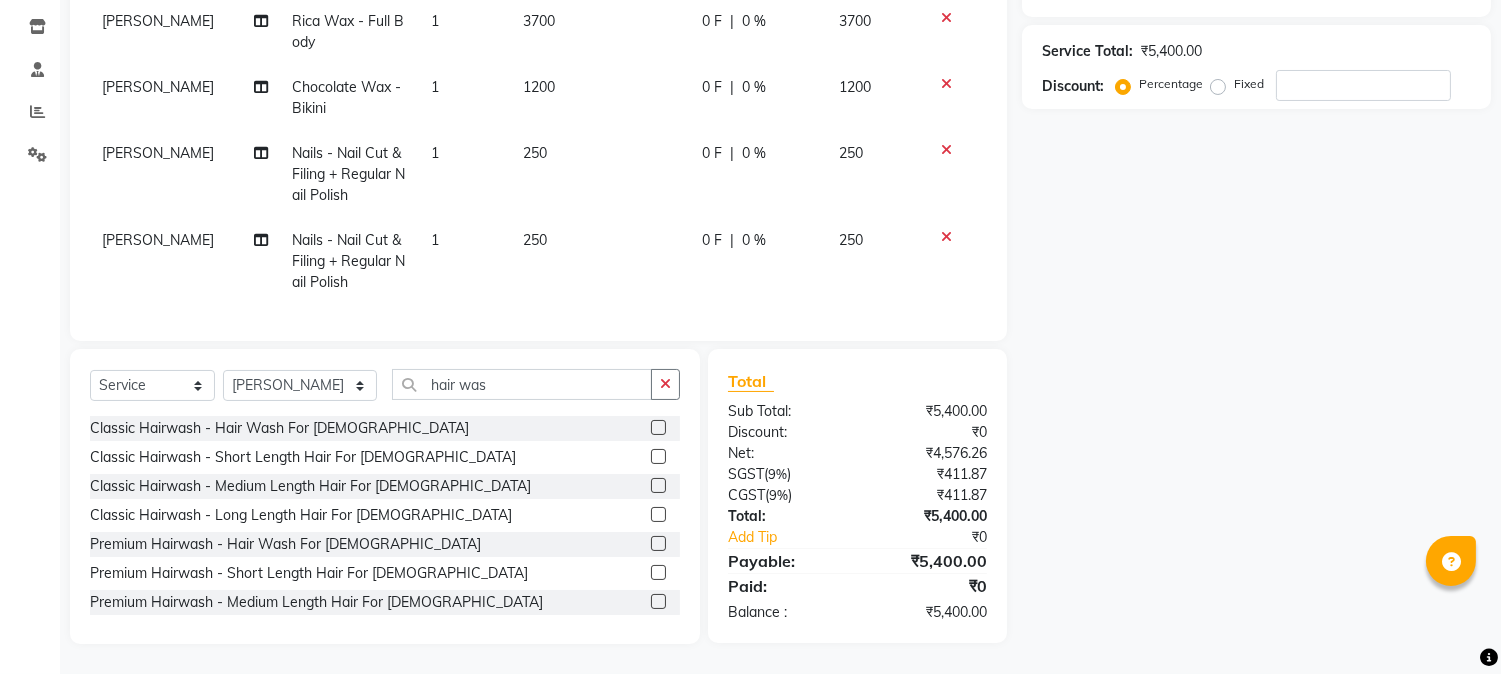 click 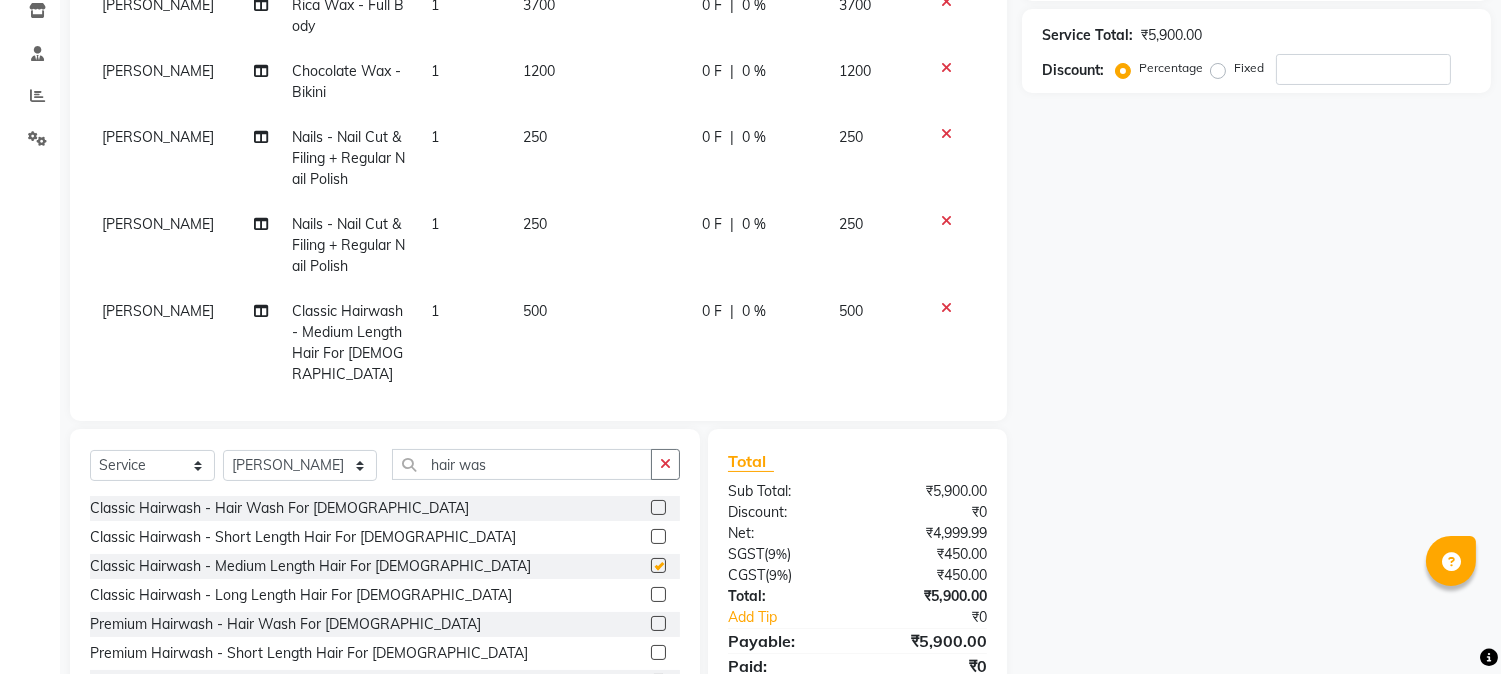 checkbox on "false" 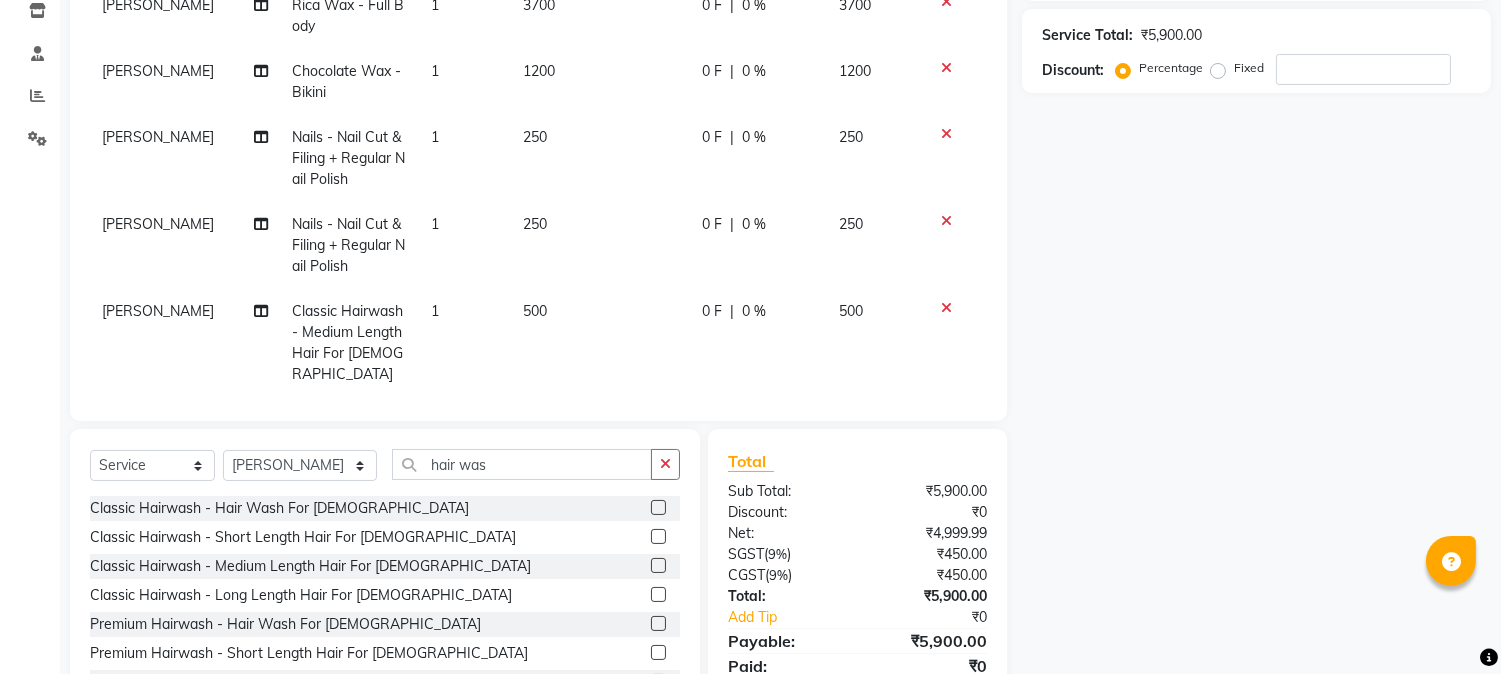 click on "500" 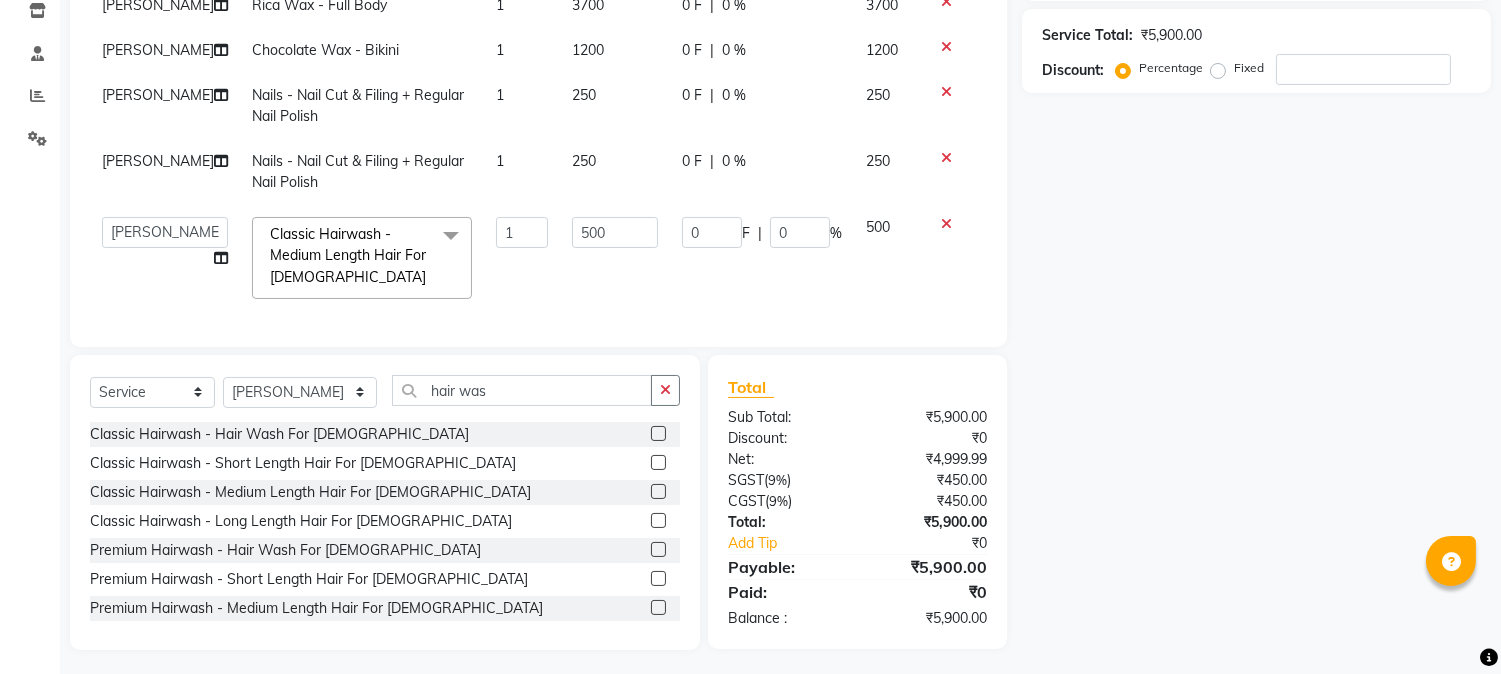 click on "250" 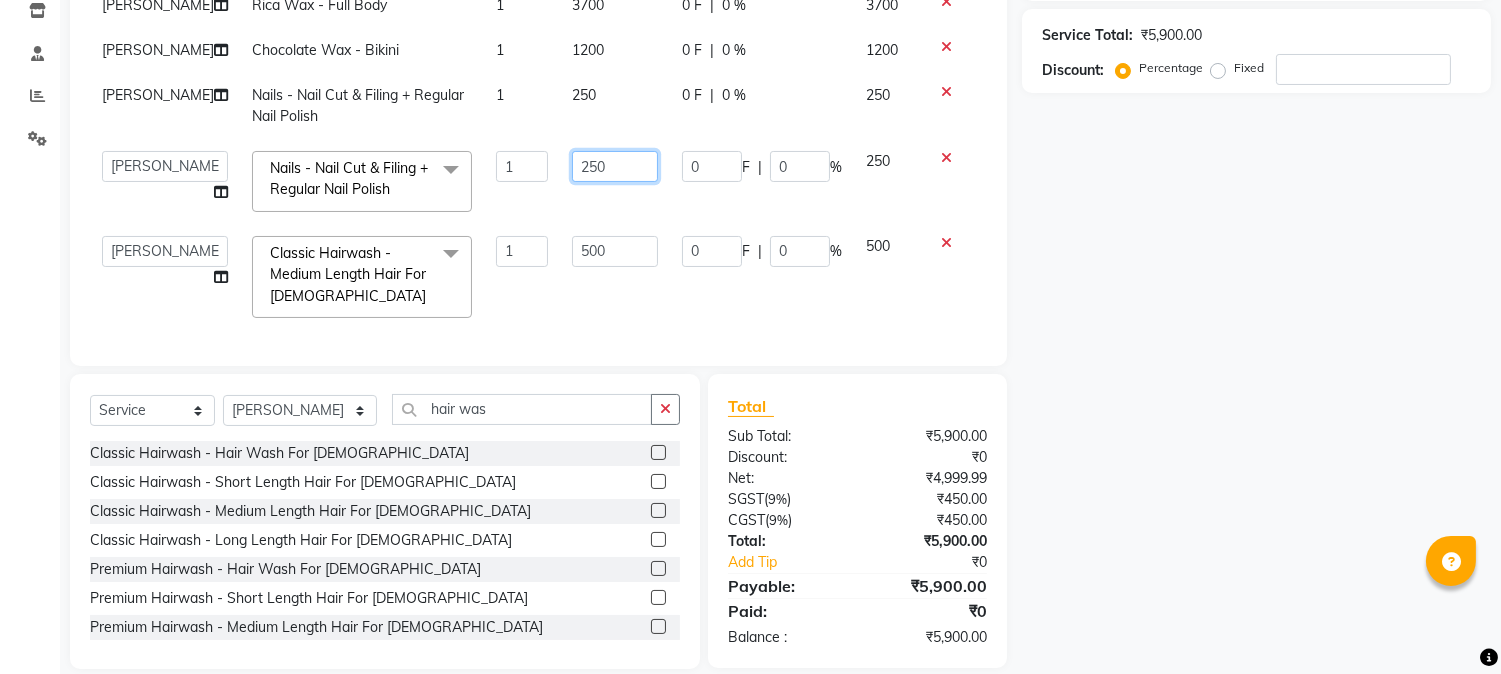 click on "250" 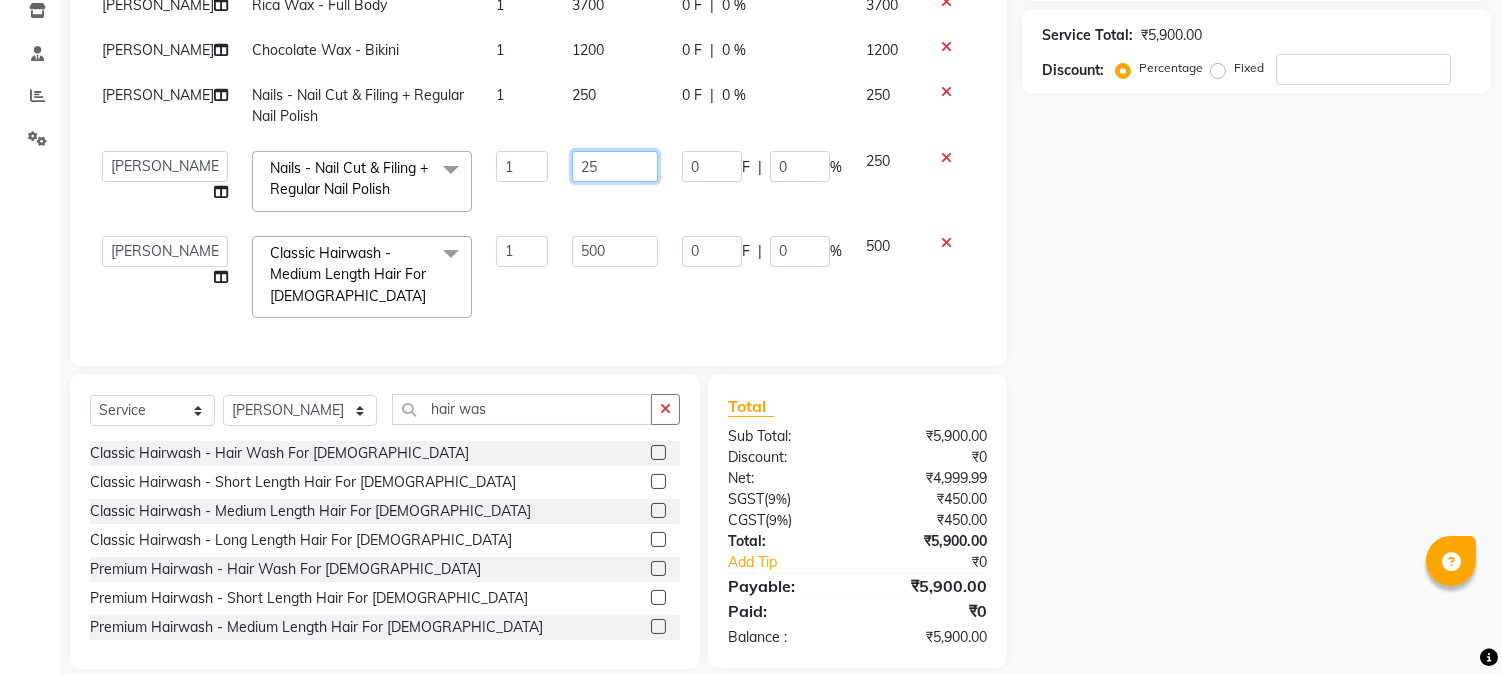 type on "2" 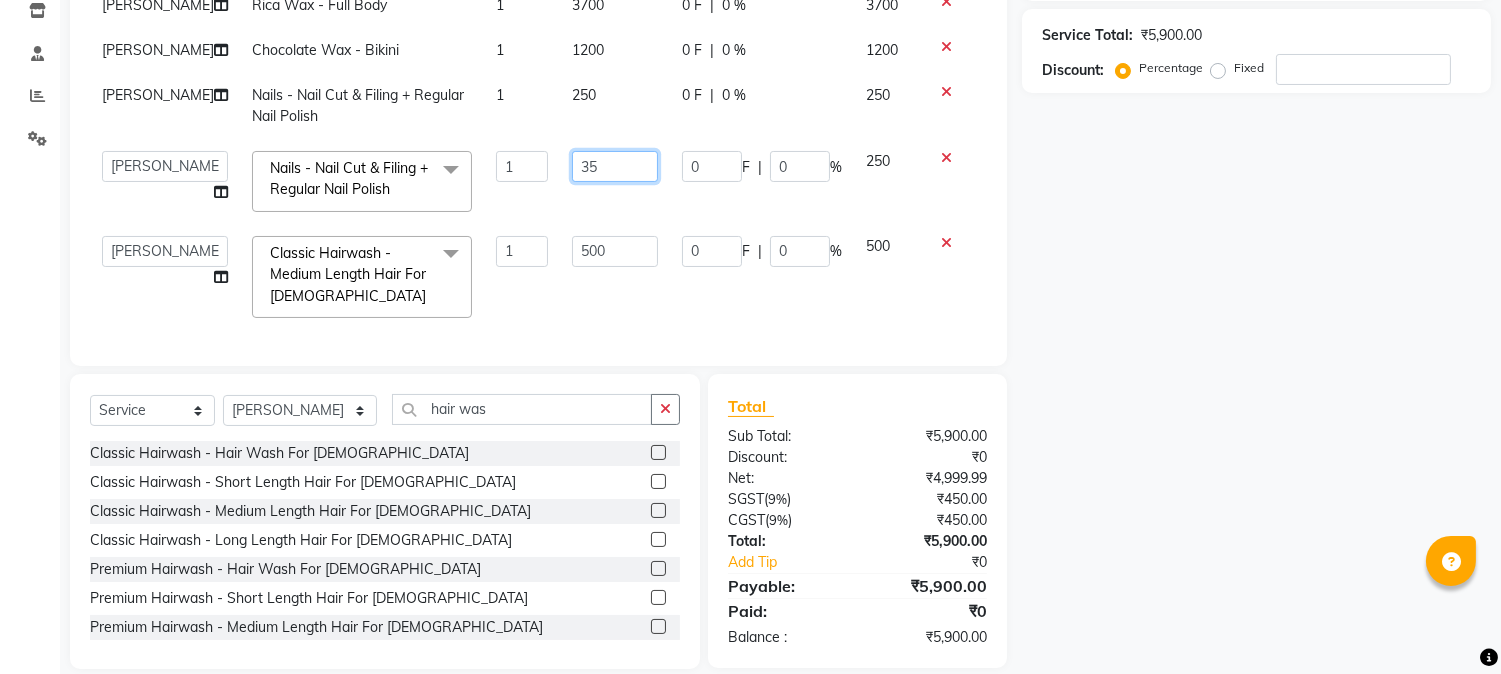 type on "350" 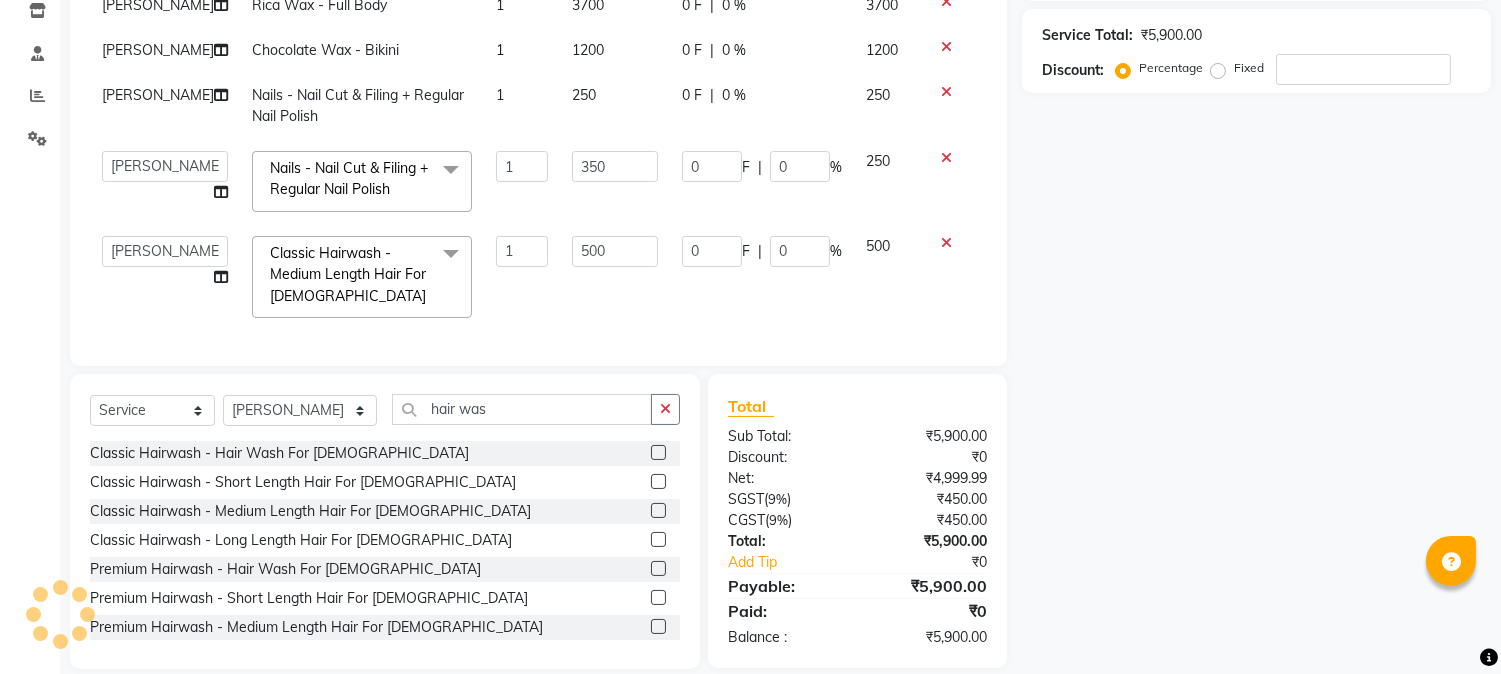click on "250" 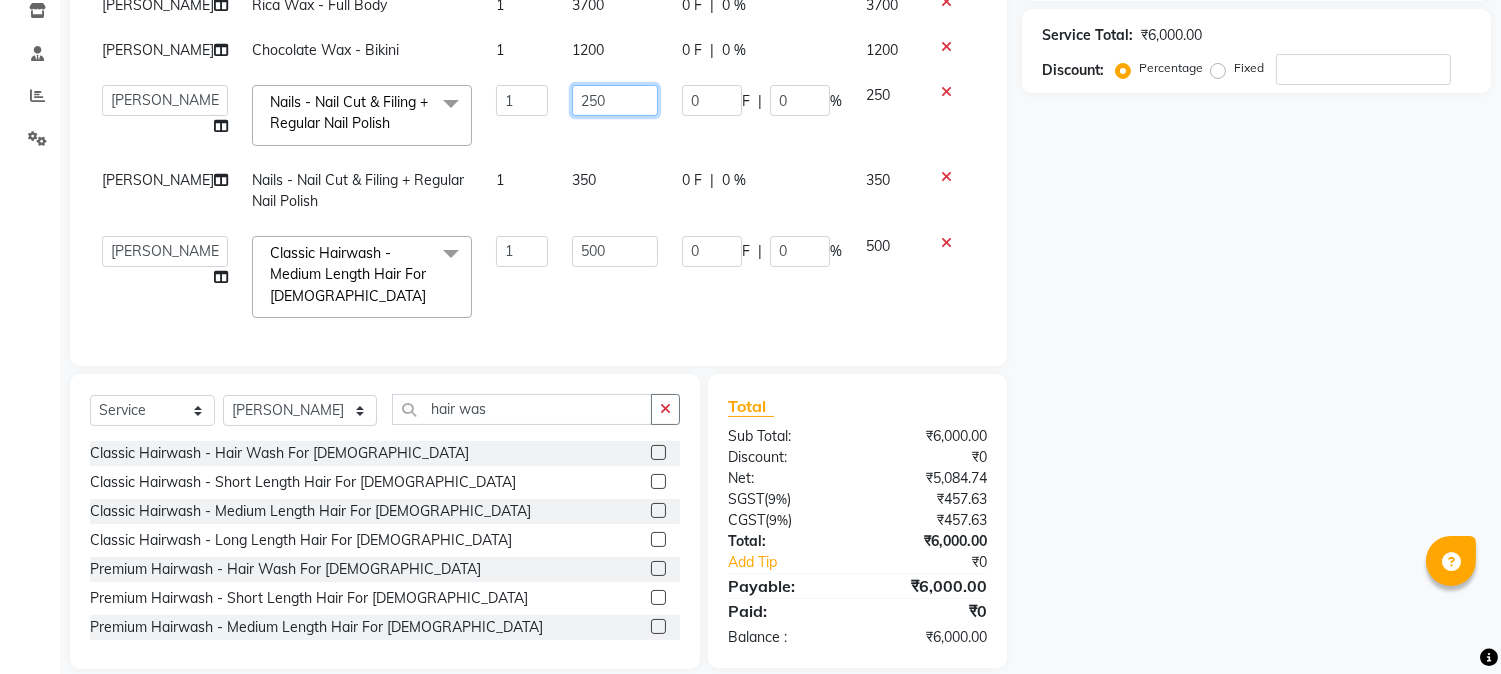 click on "250" 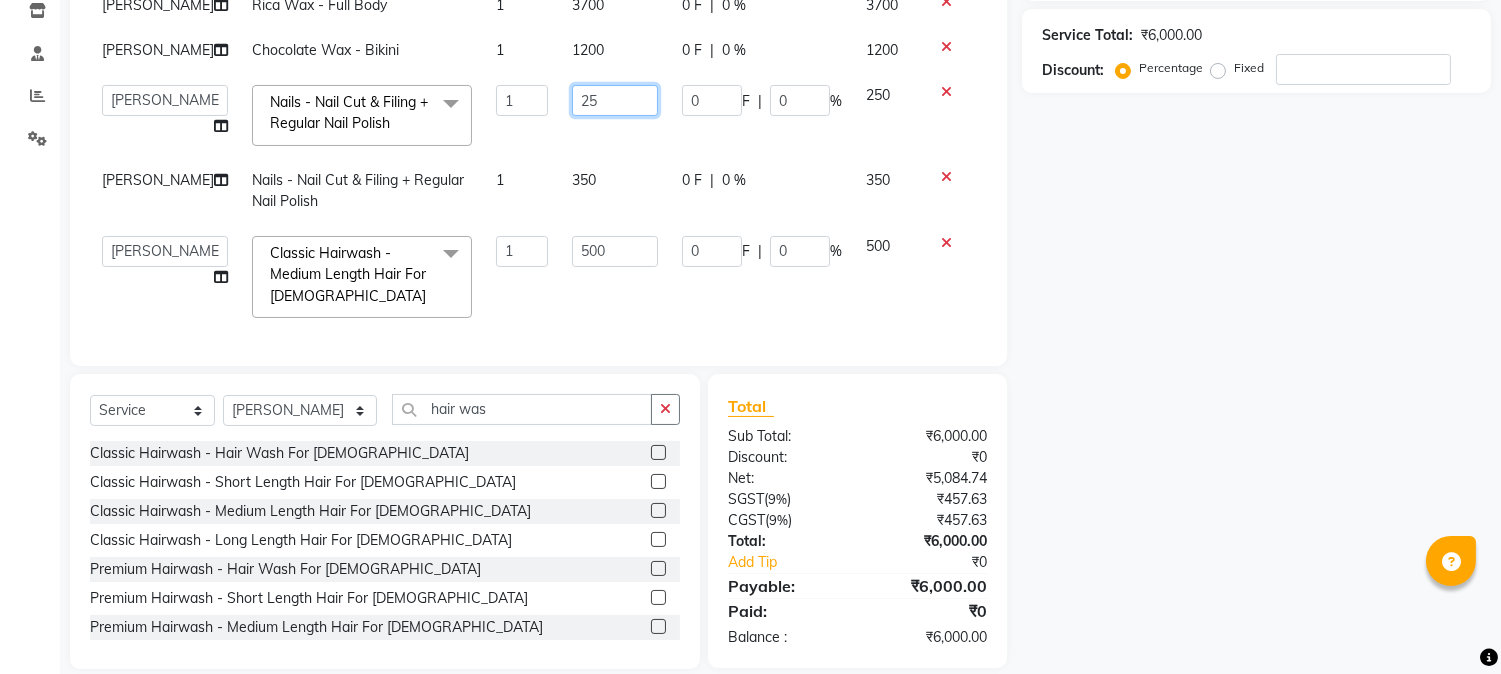 type on "2" 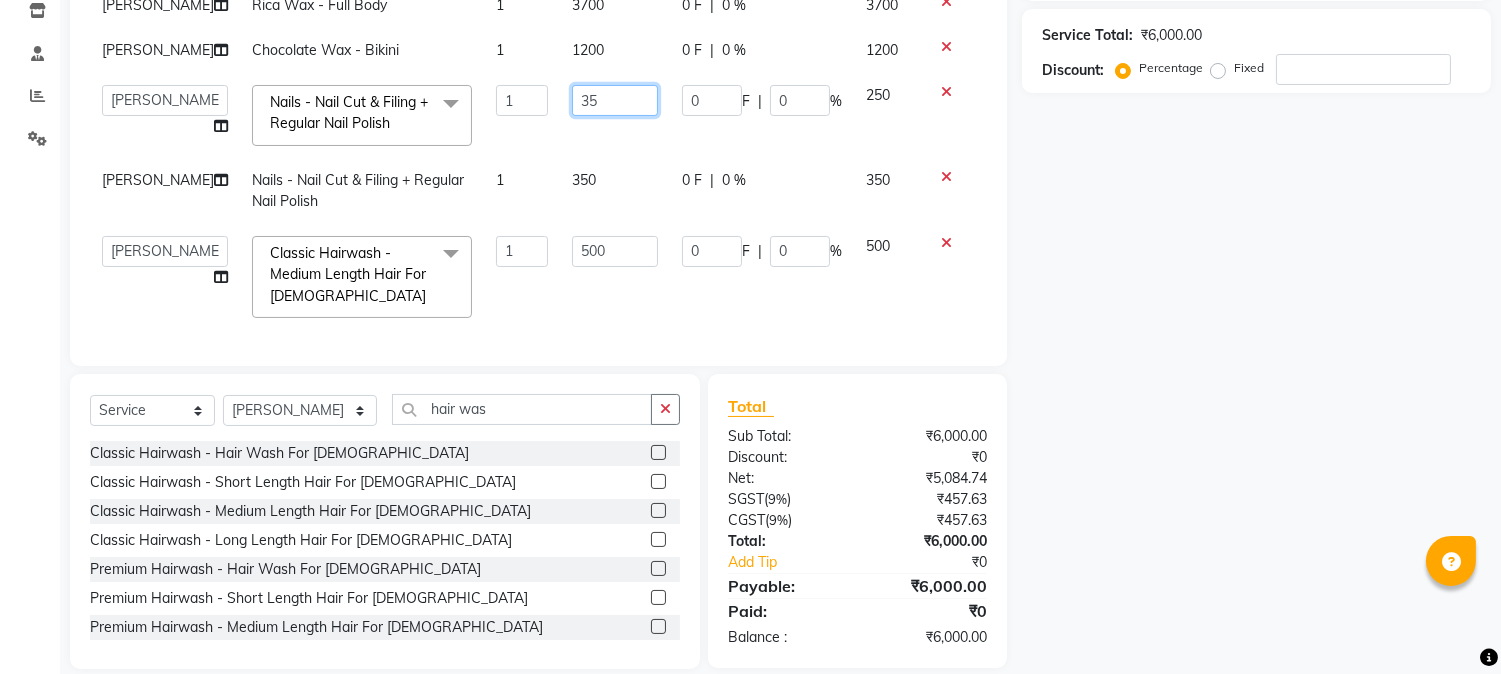 type on "350" 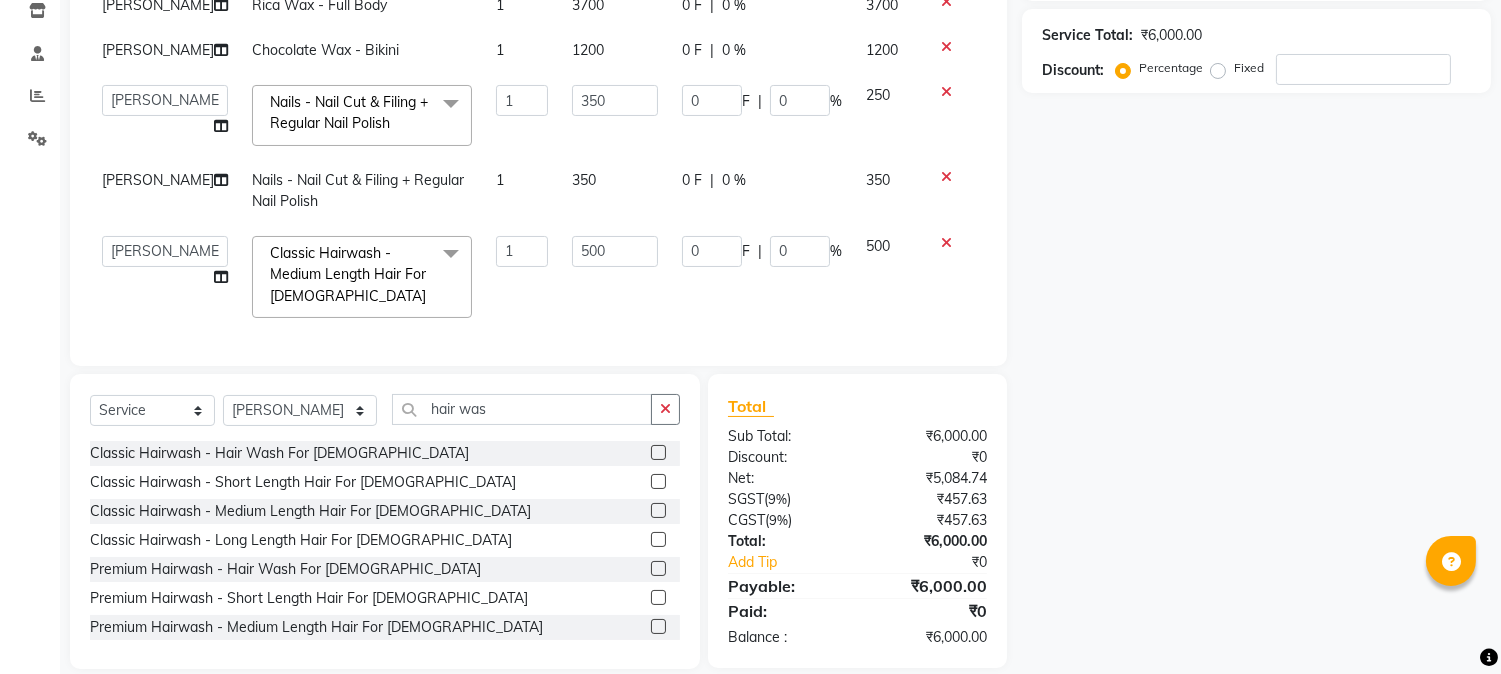 click on "1200" 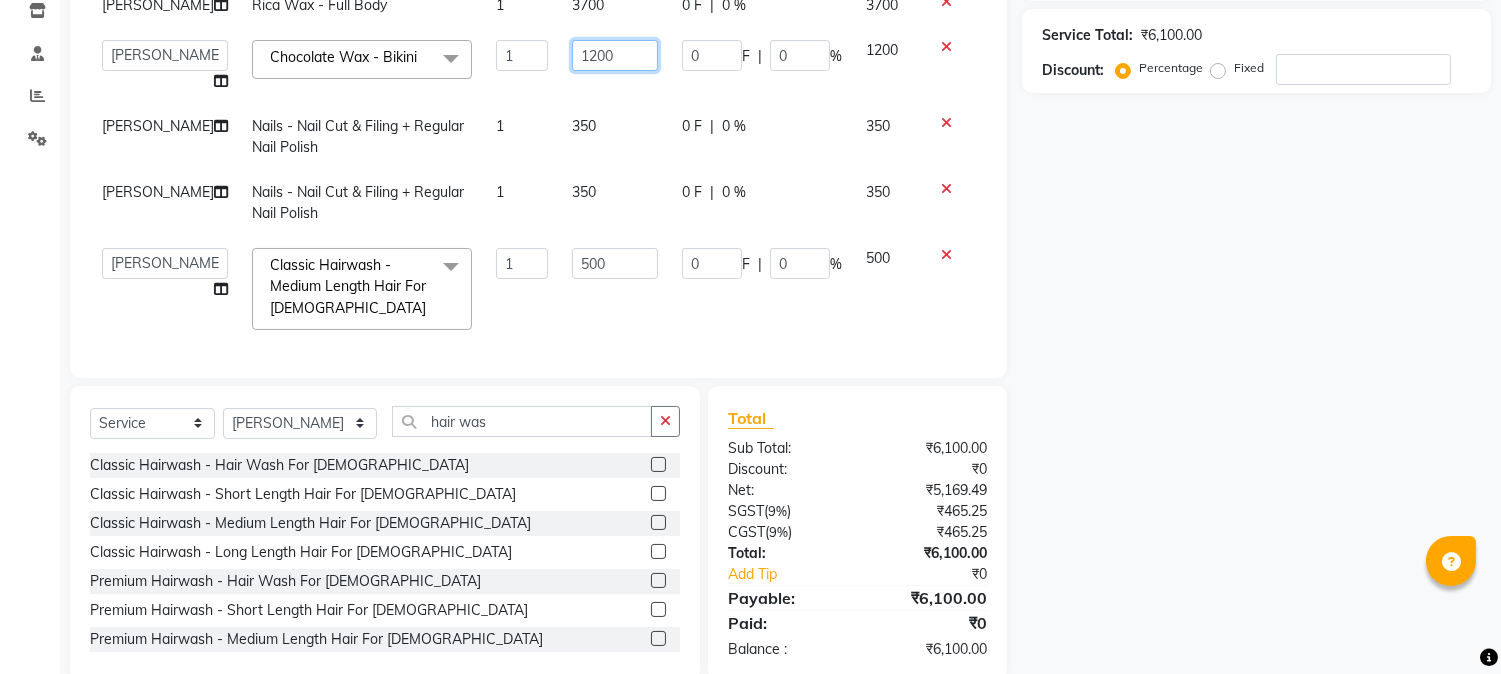 click on "1200" 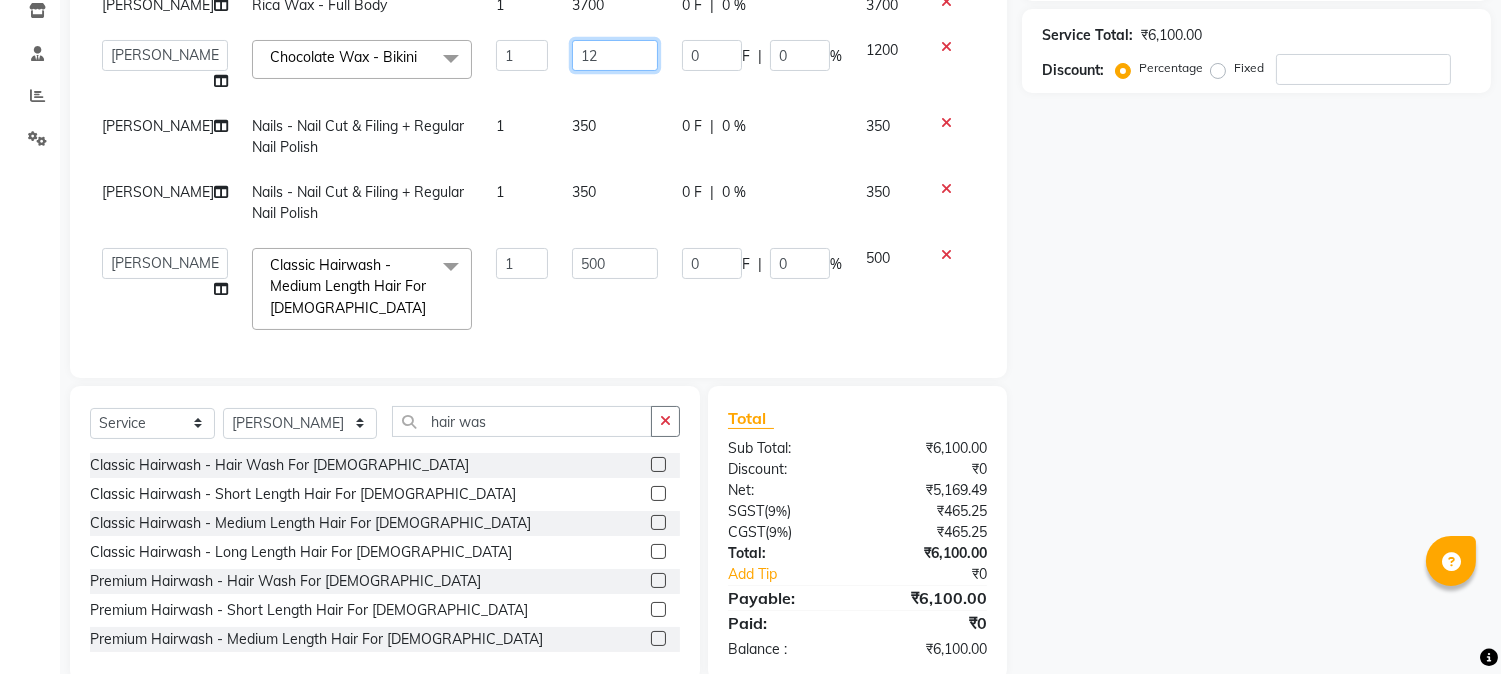 type on "1" 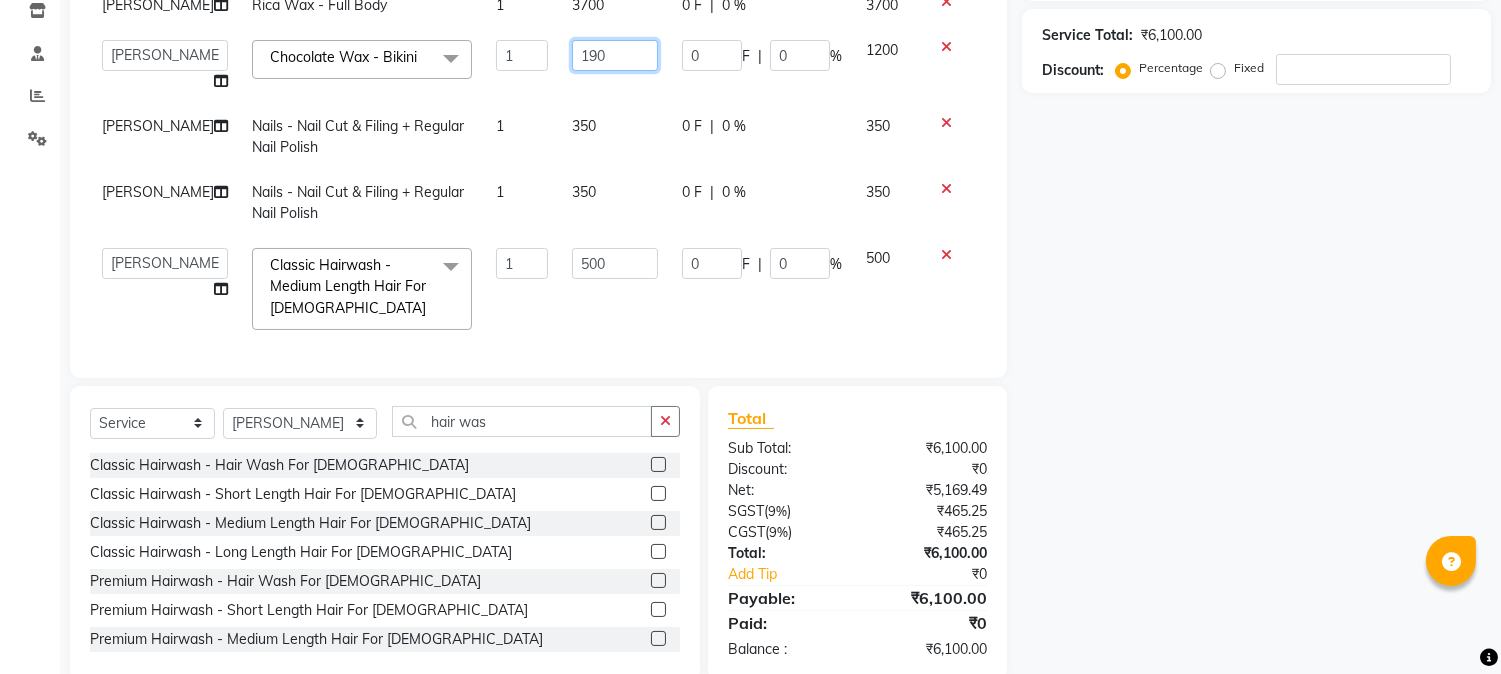 type on "1900" 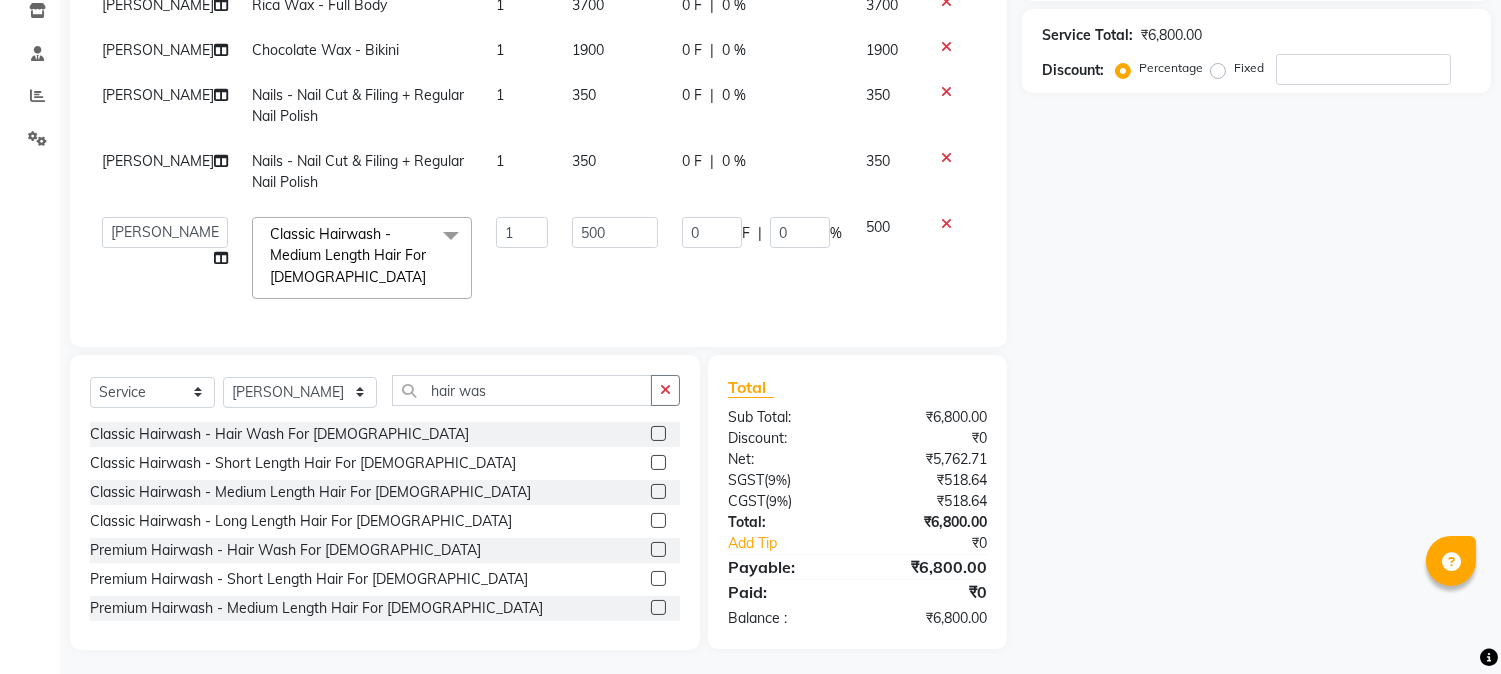 click on "3700" 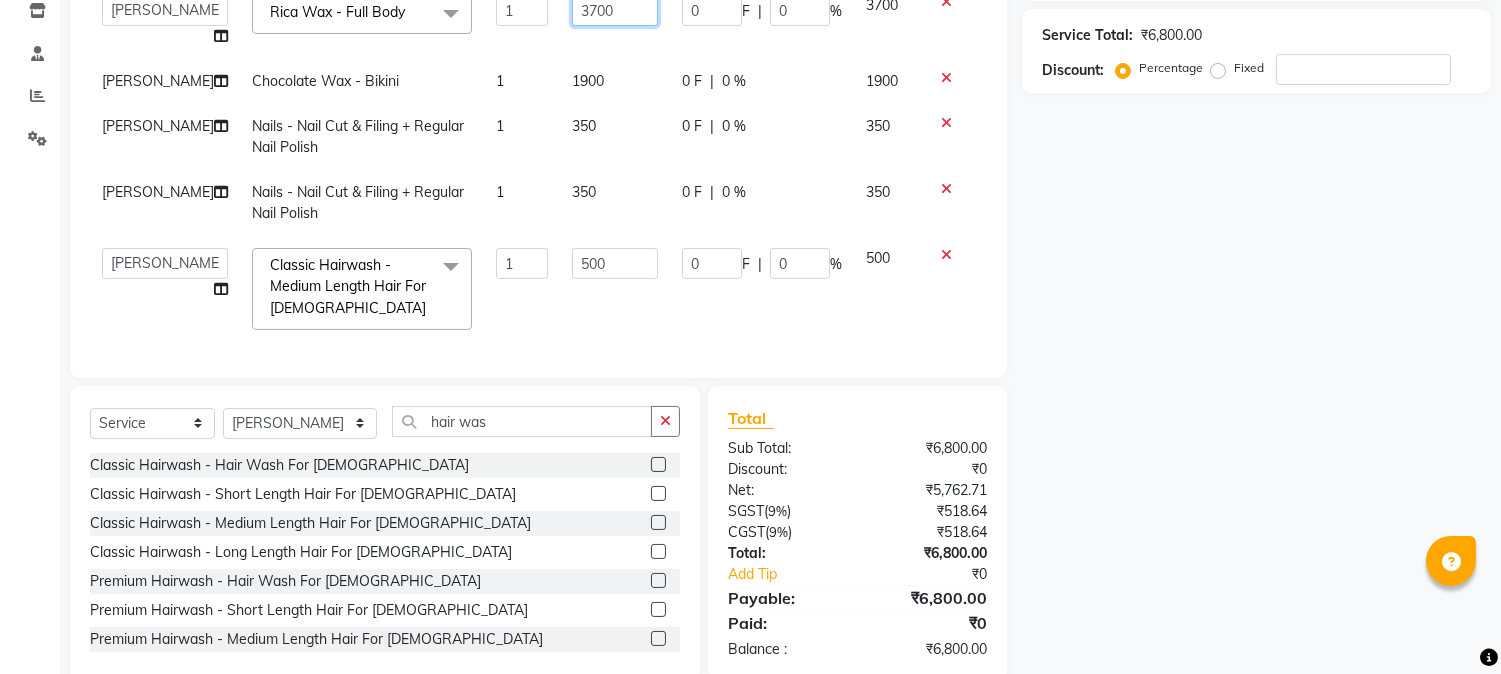 click on "3700" 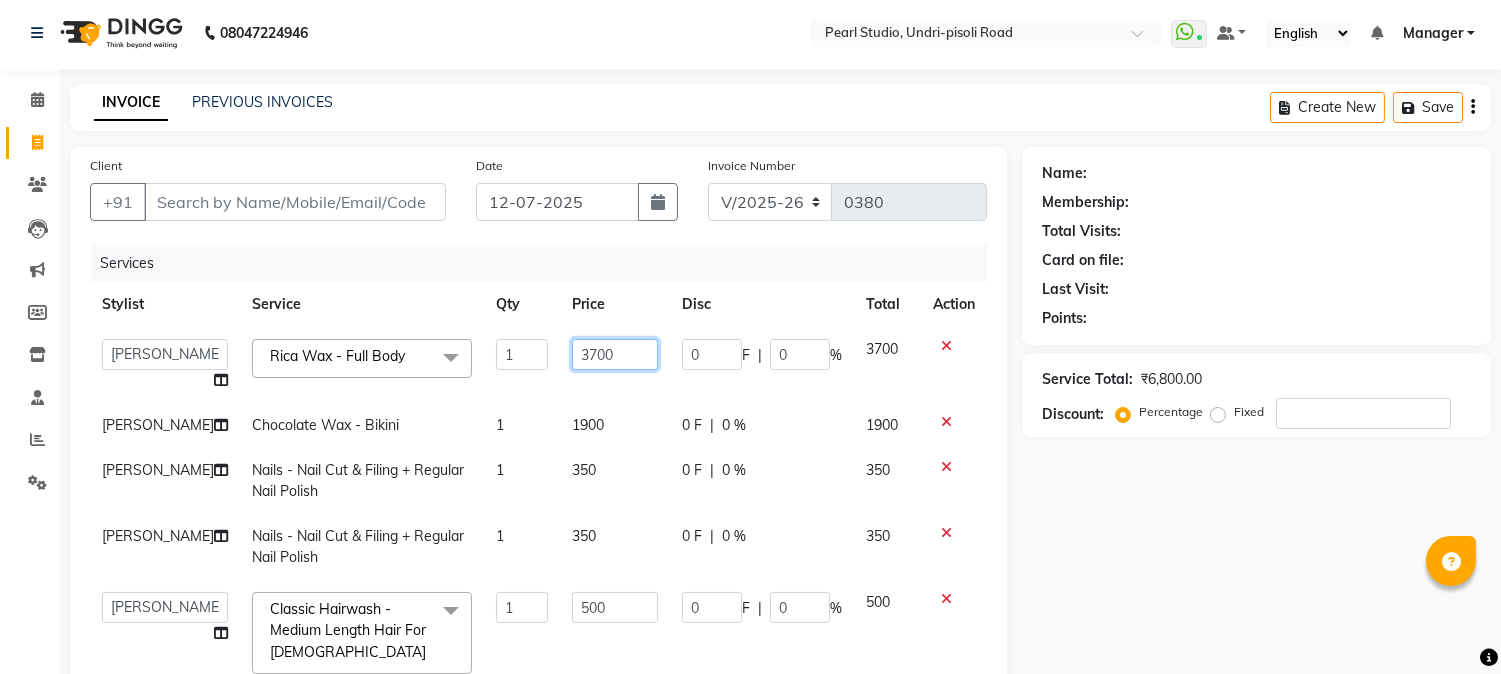scroll, scrollTop: 0, scrollLeft: 0, axis: both 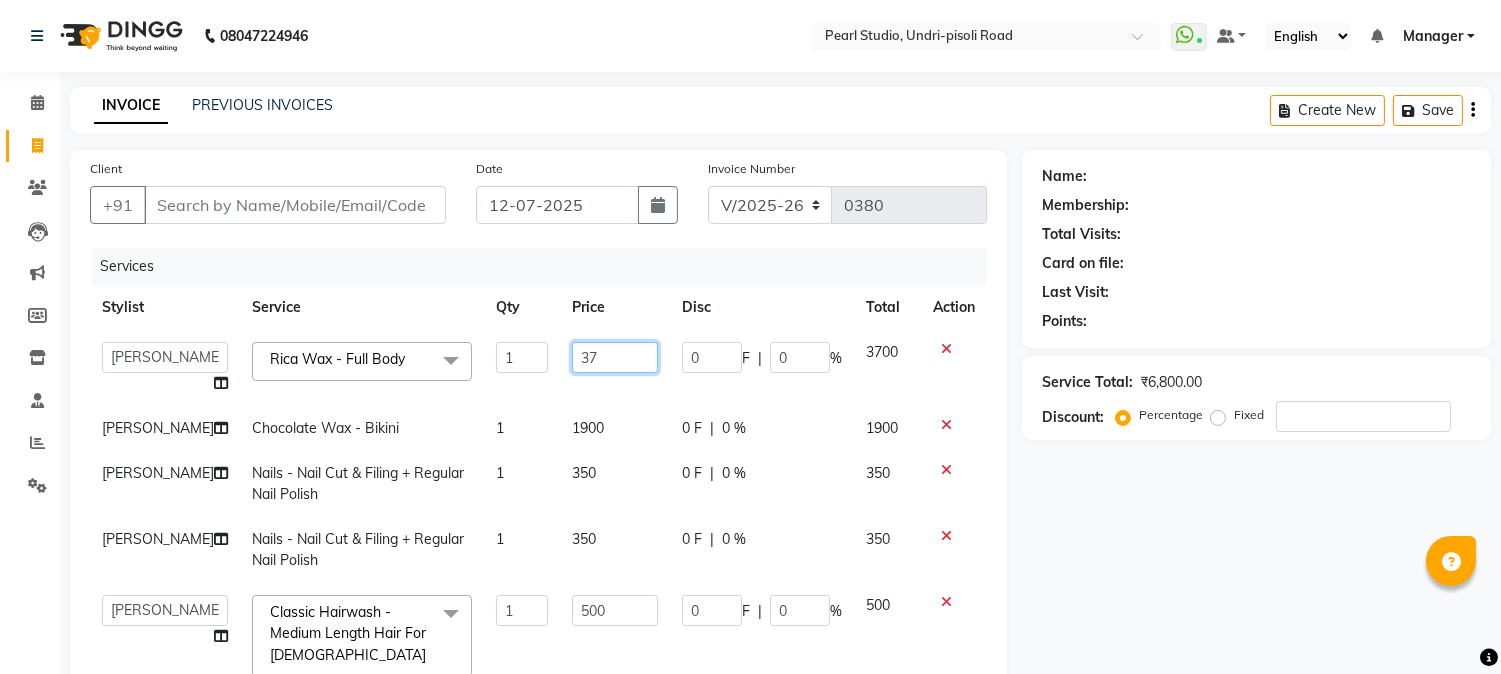 type on "3" 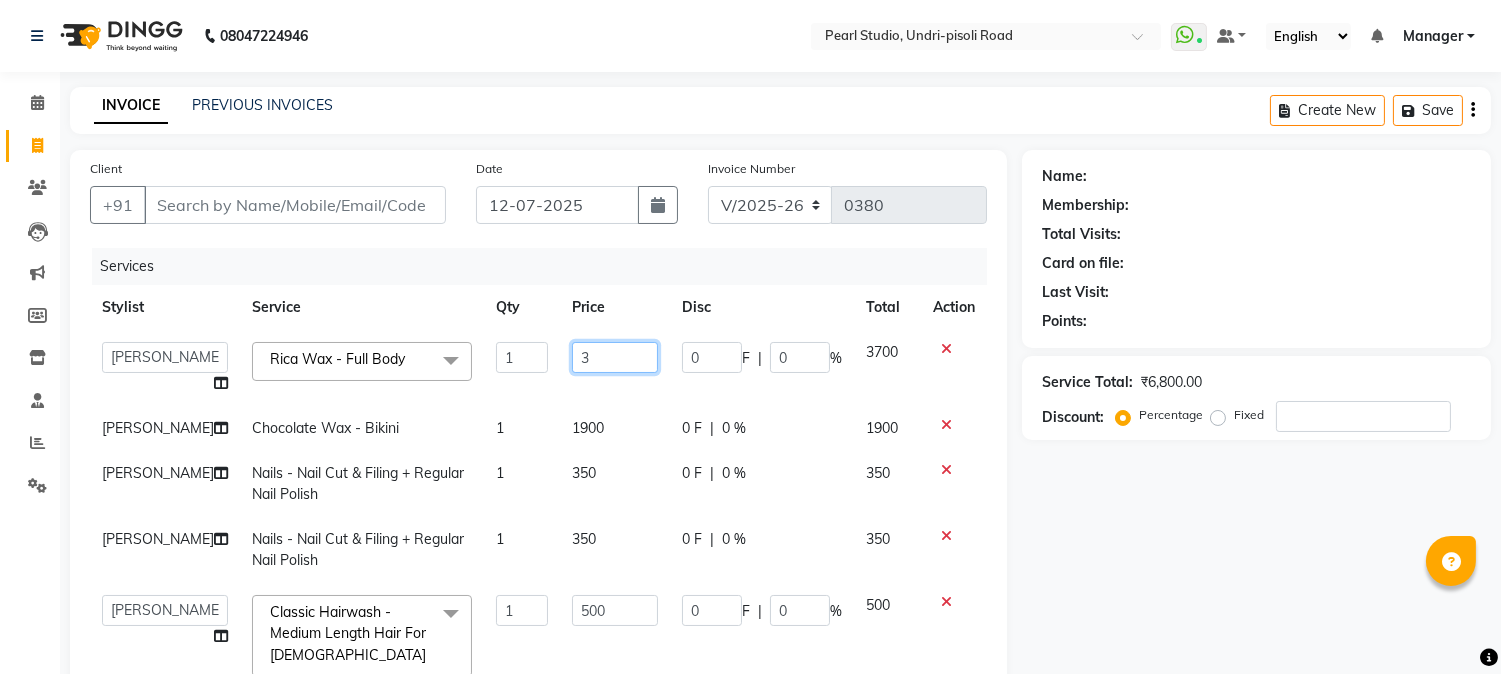 type 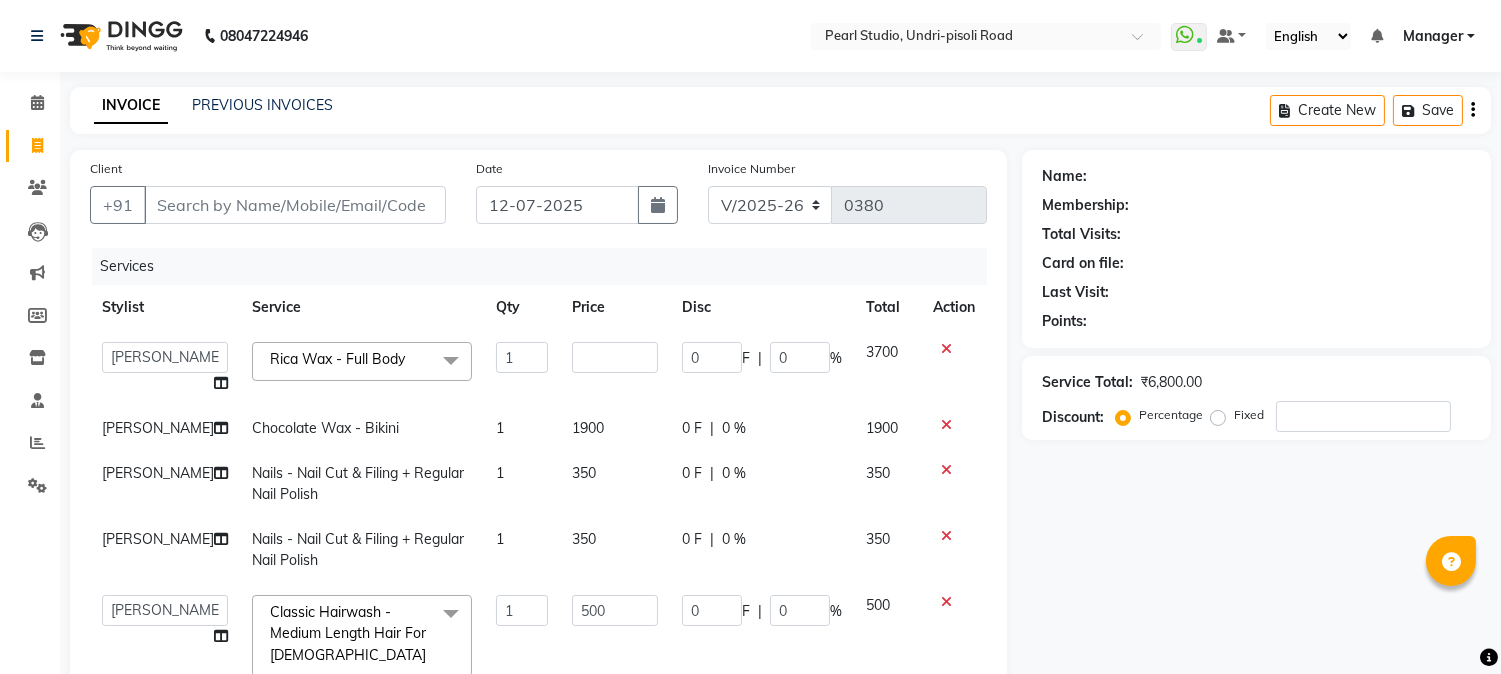 click 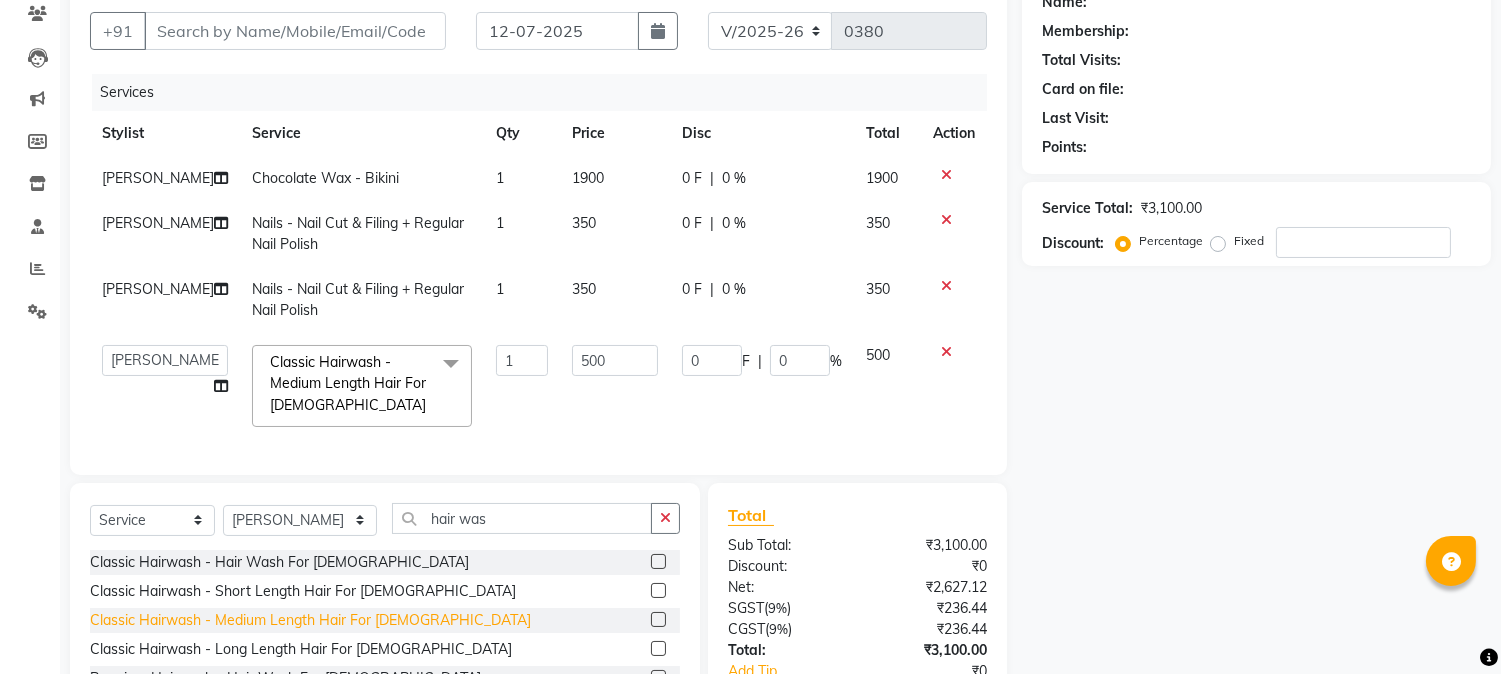 scroll, scrollTop: 345, scrollLeft: 0, axis: vertical 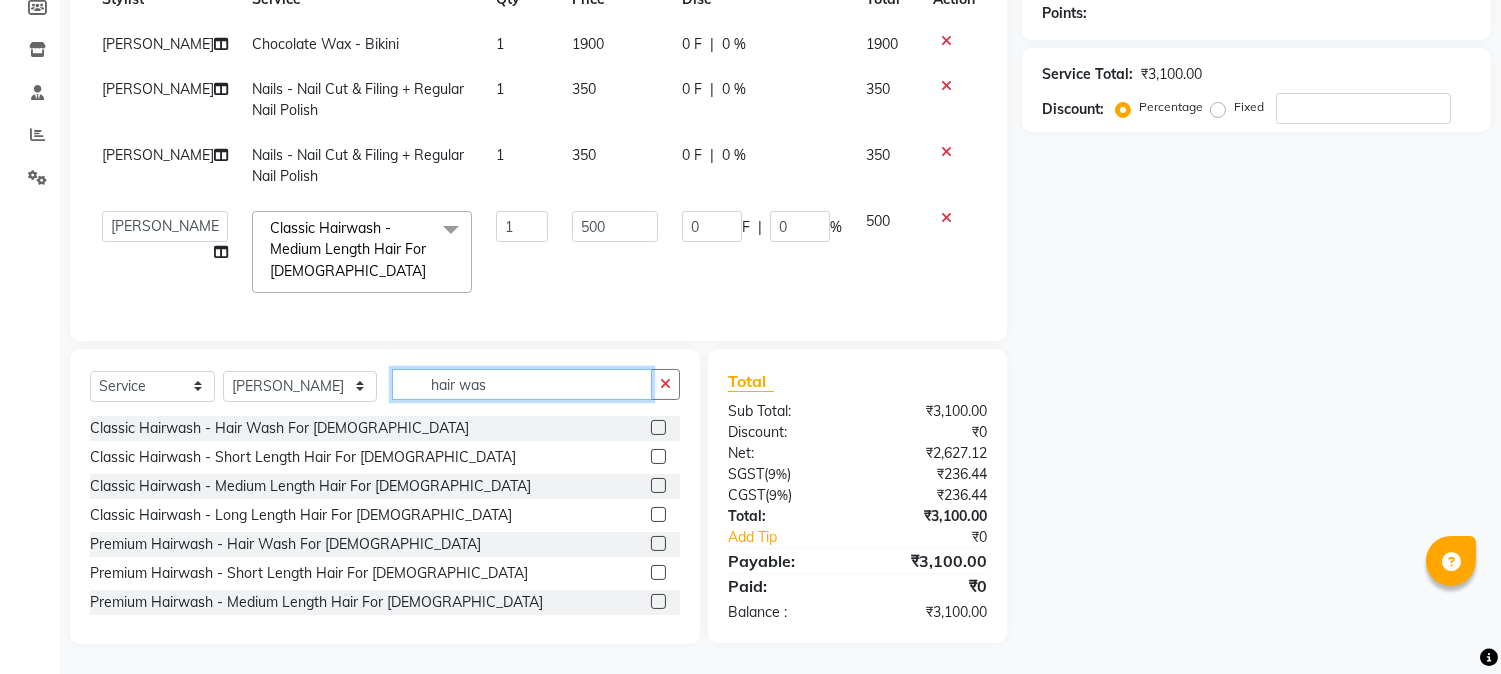 click on "hair was" 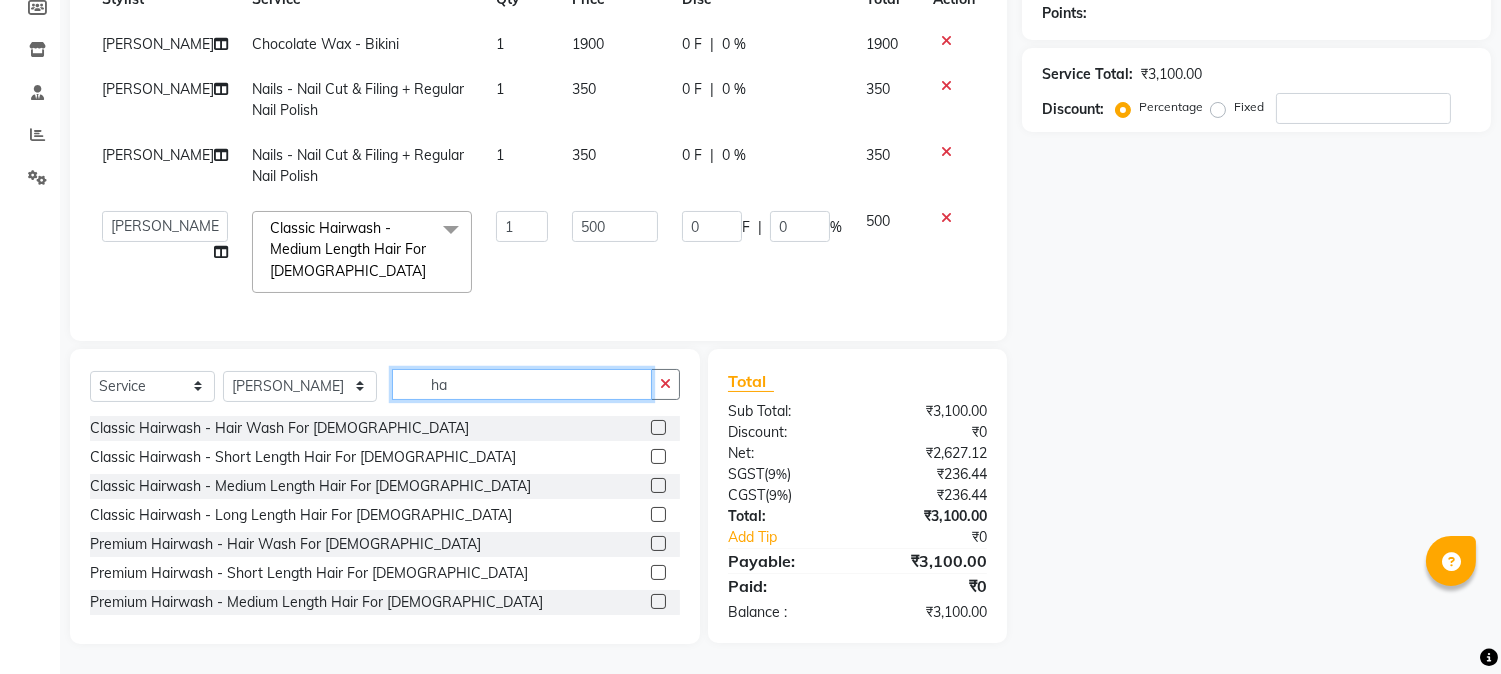 type on "h" 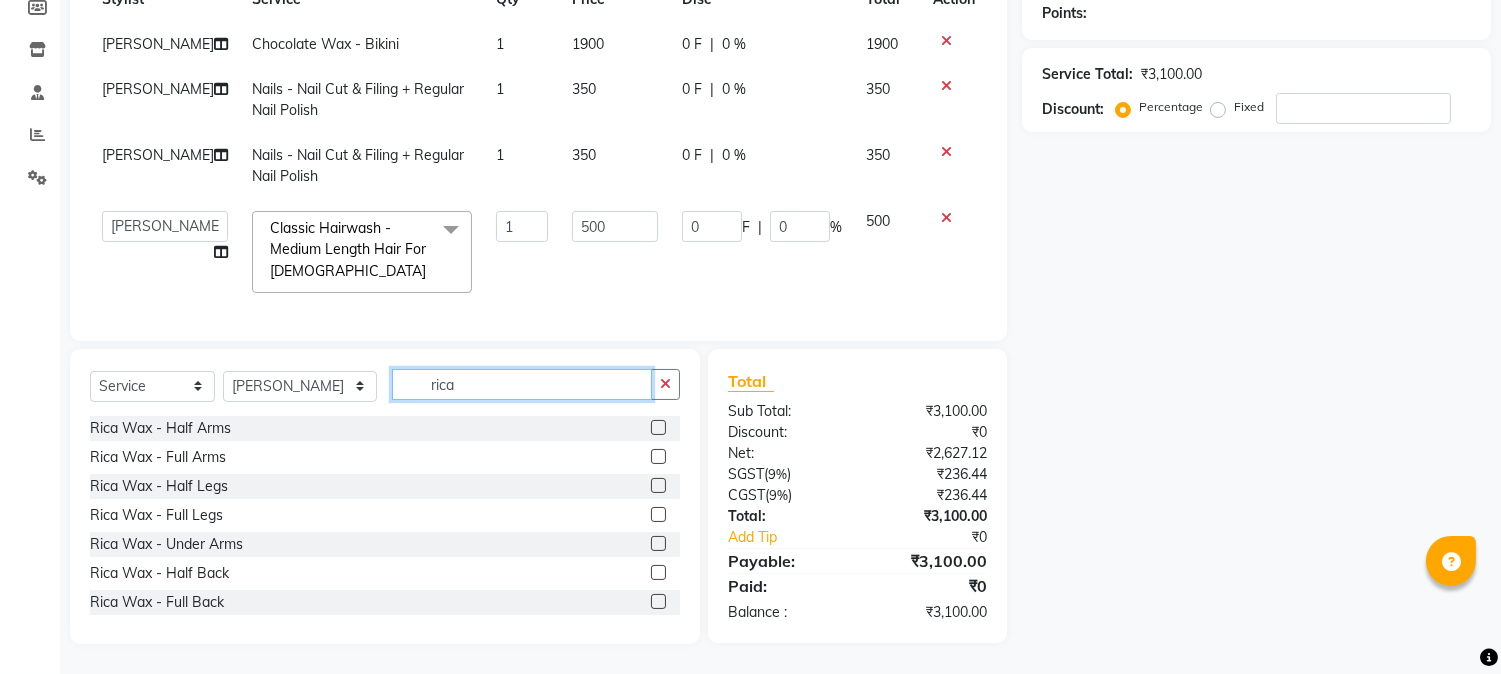type on "rica" 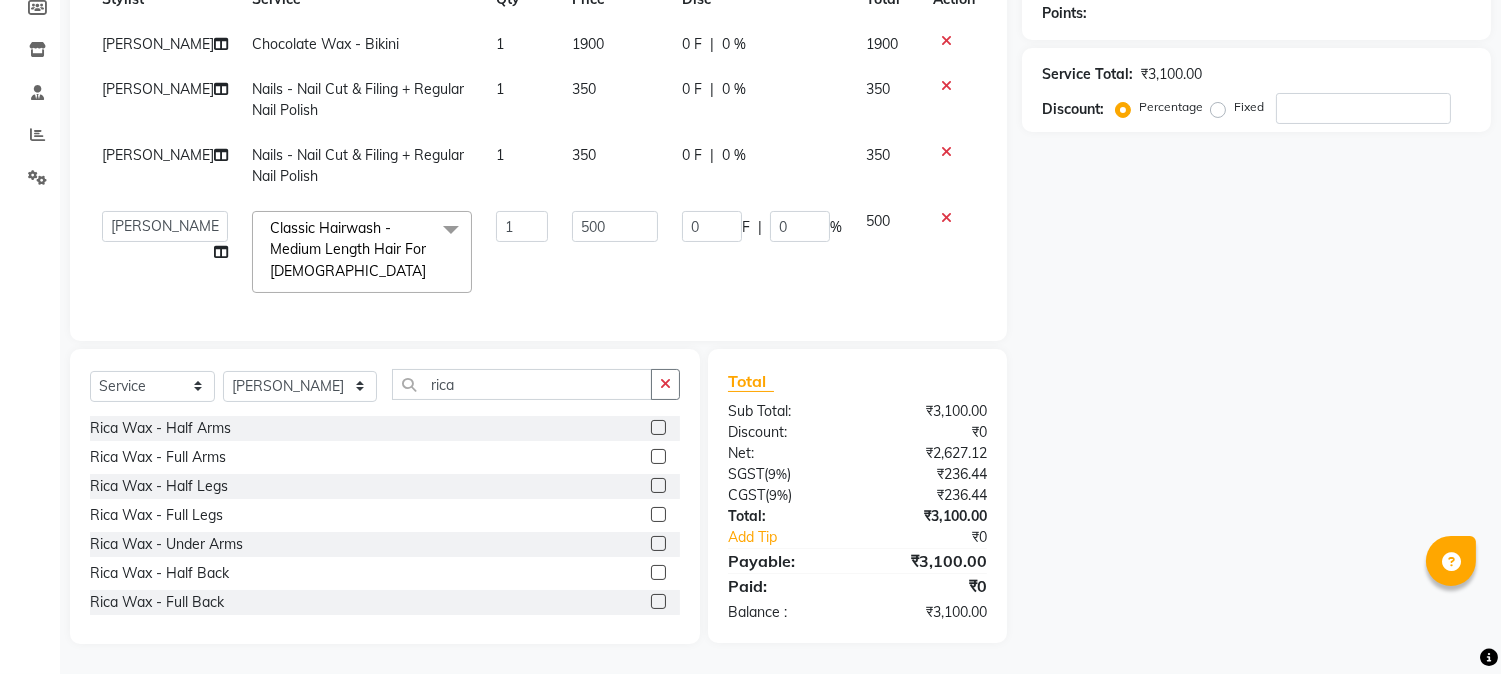 click 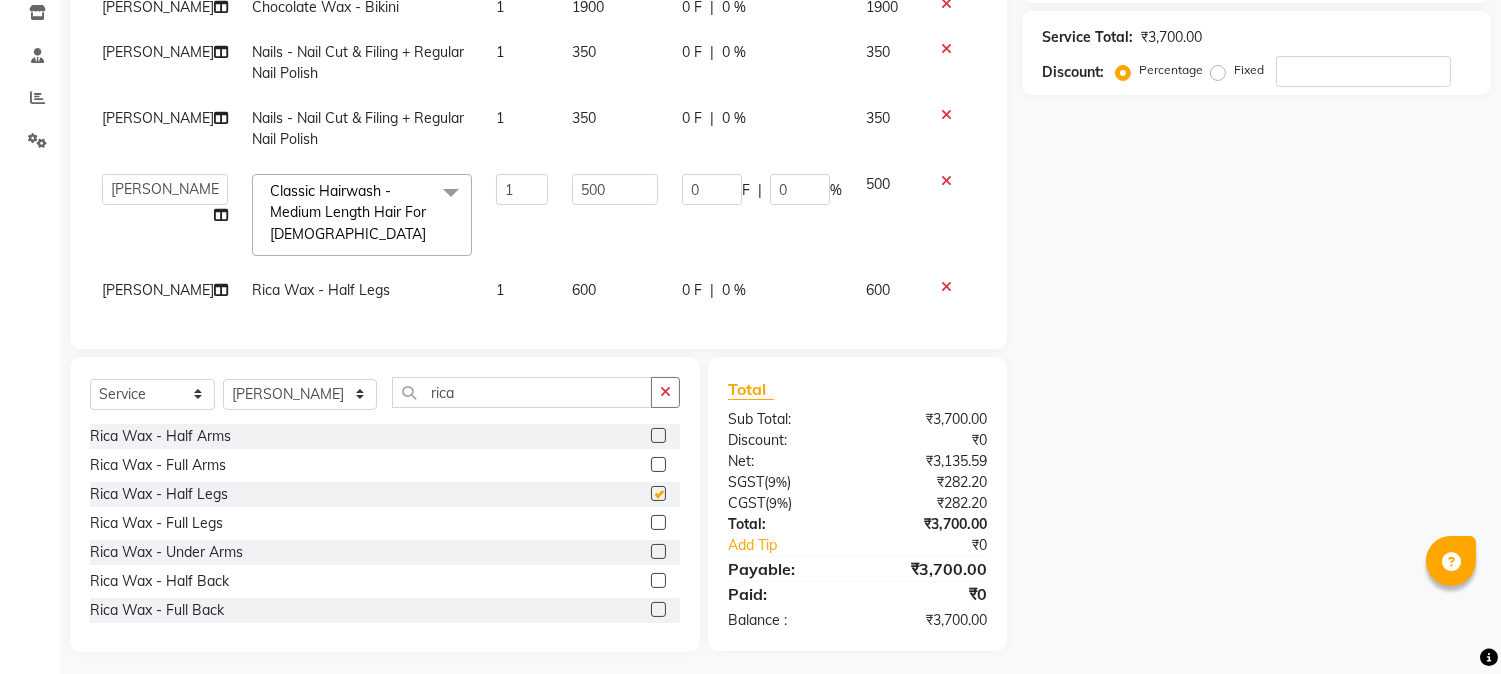 checkbox on "false" 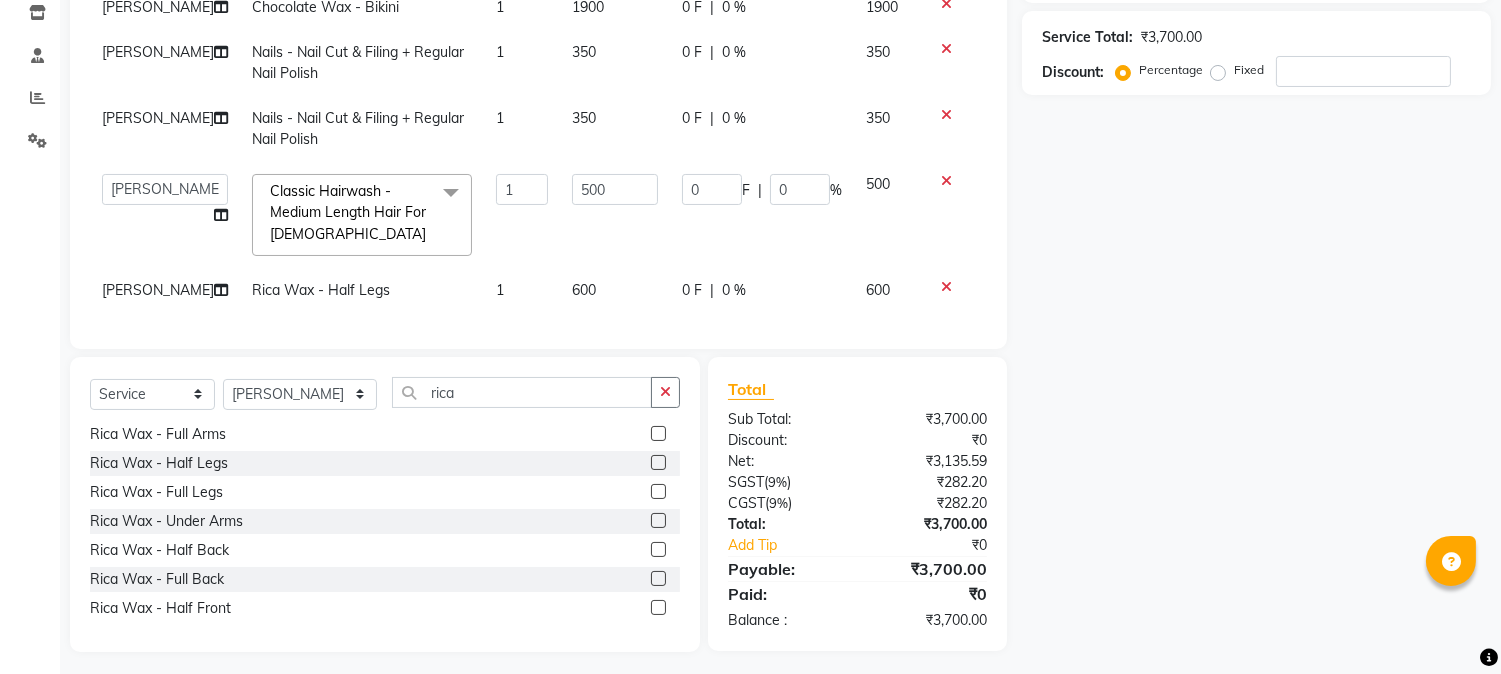 scroll, scrollTop: 0, scrollLeft: 0, axis: both 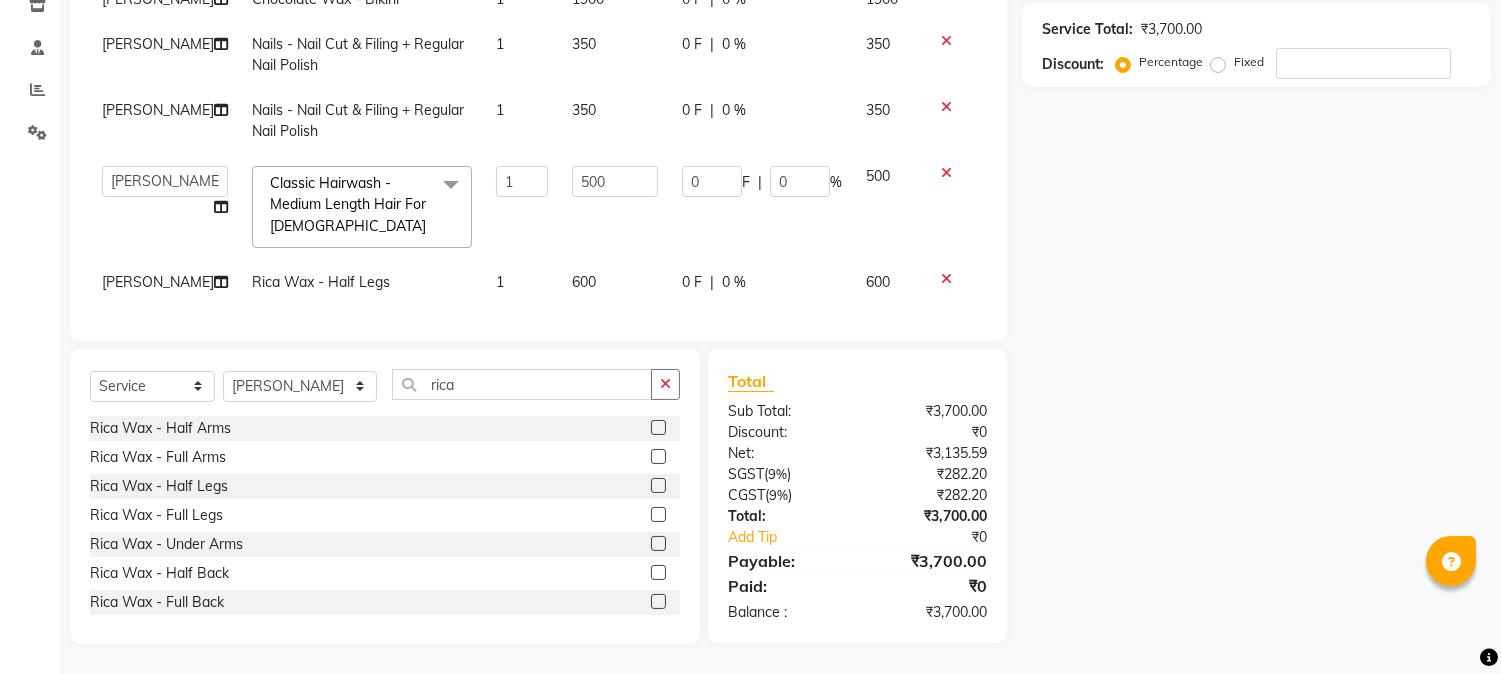 click 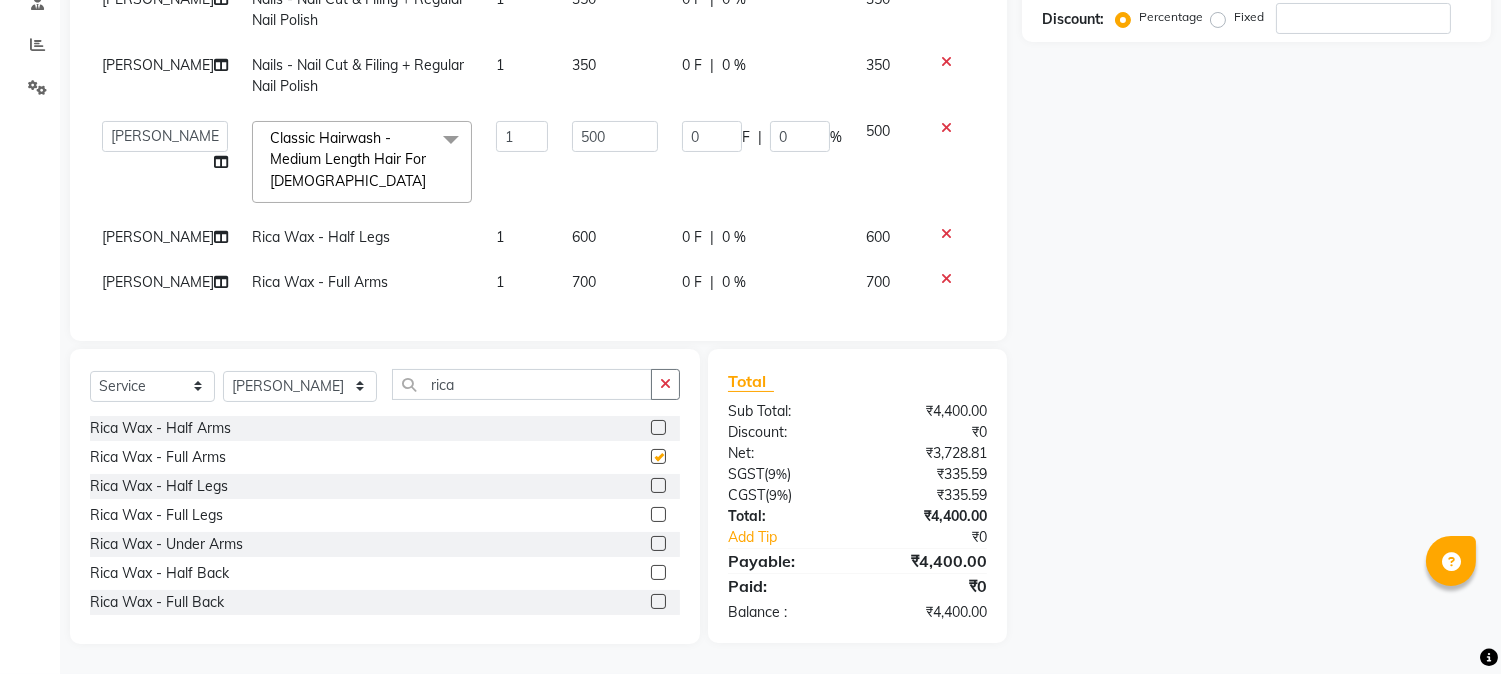 checkbox on "false" 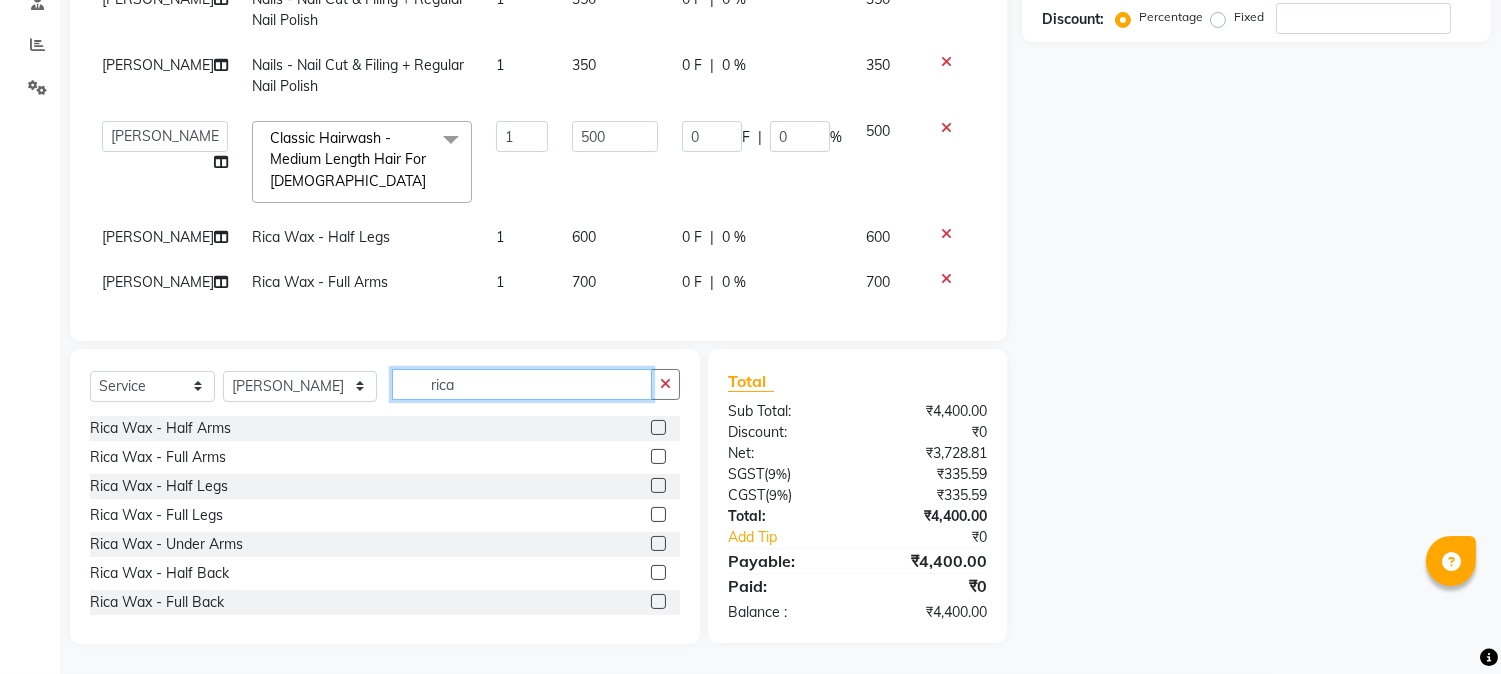click on "rica" 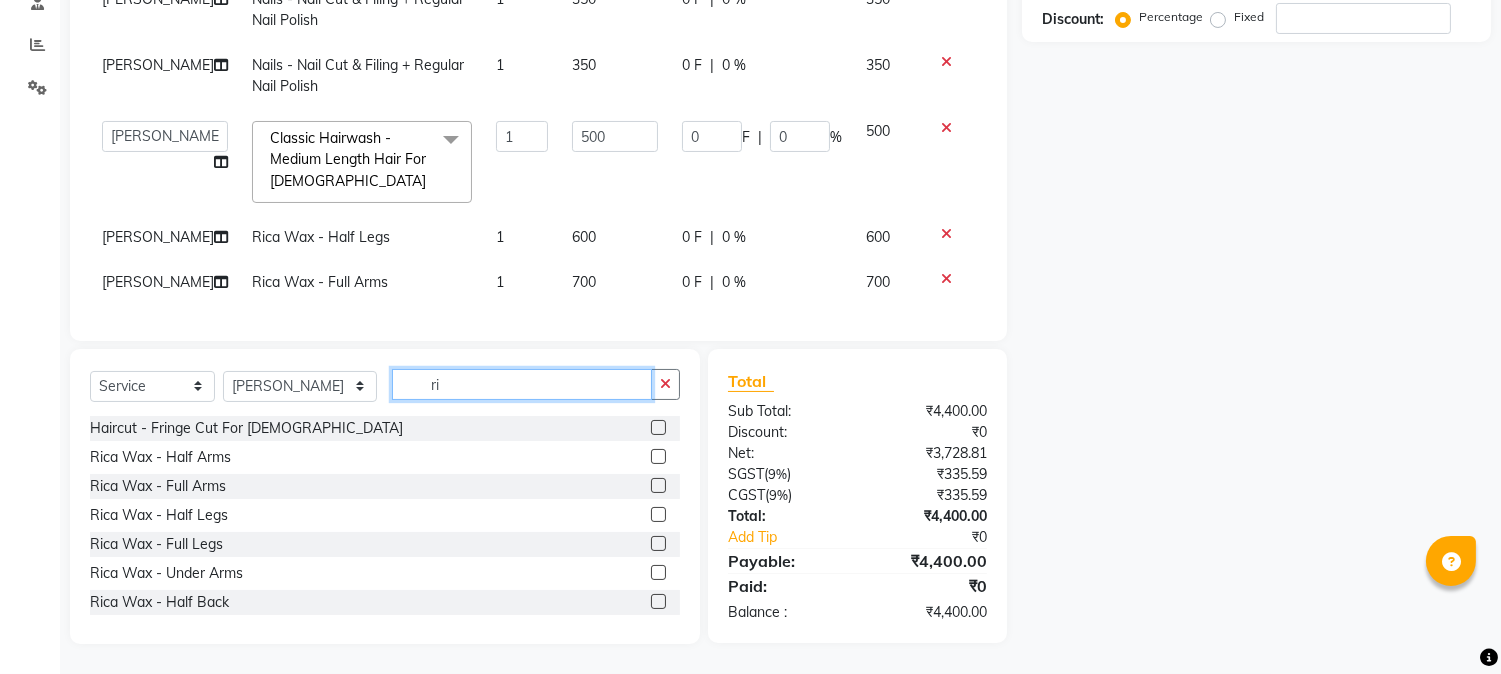 type on "r" 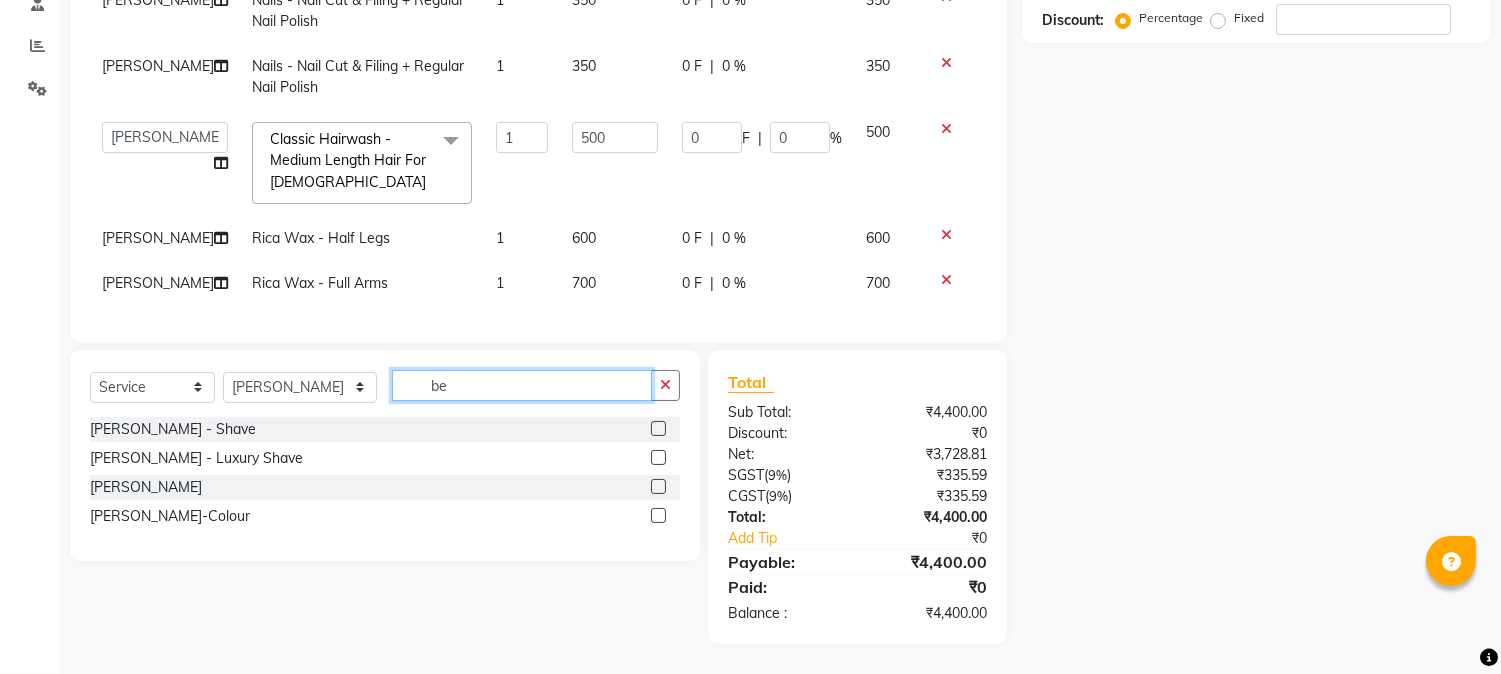 type on "b" 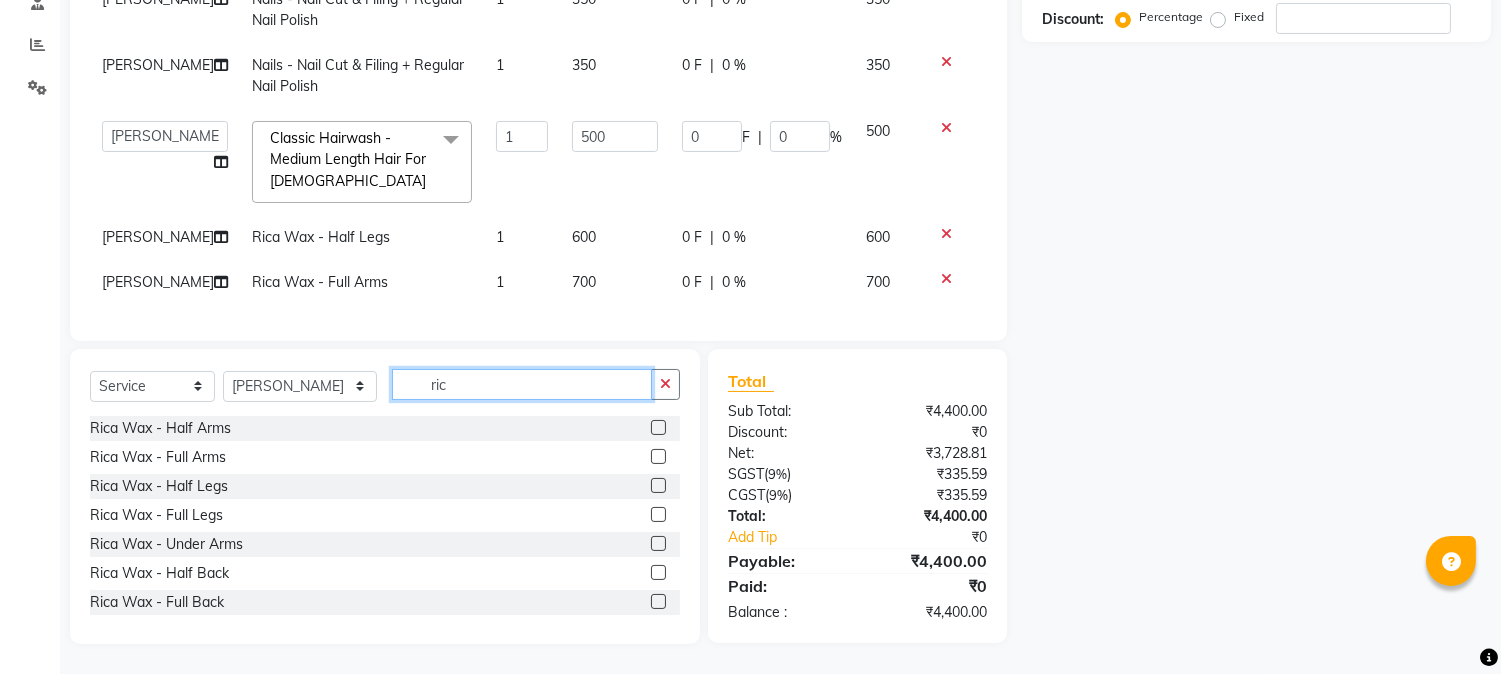 type on "rica" 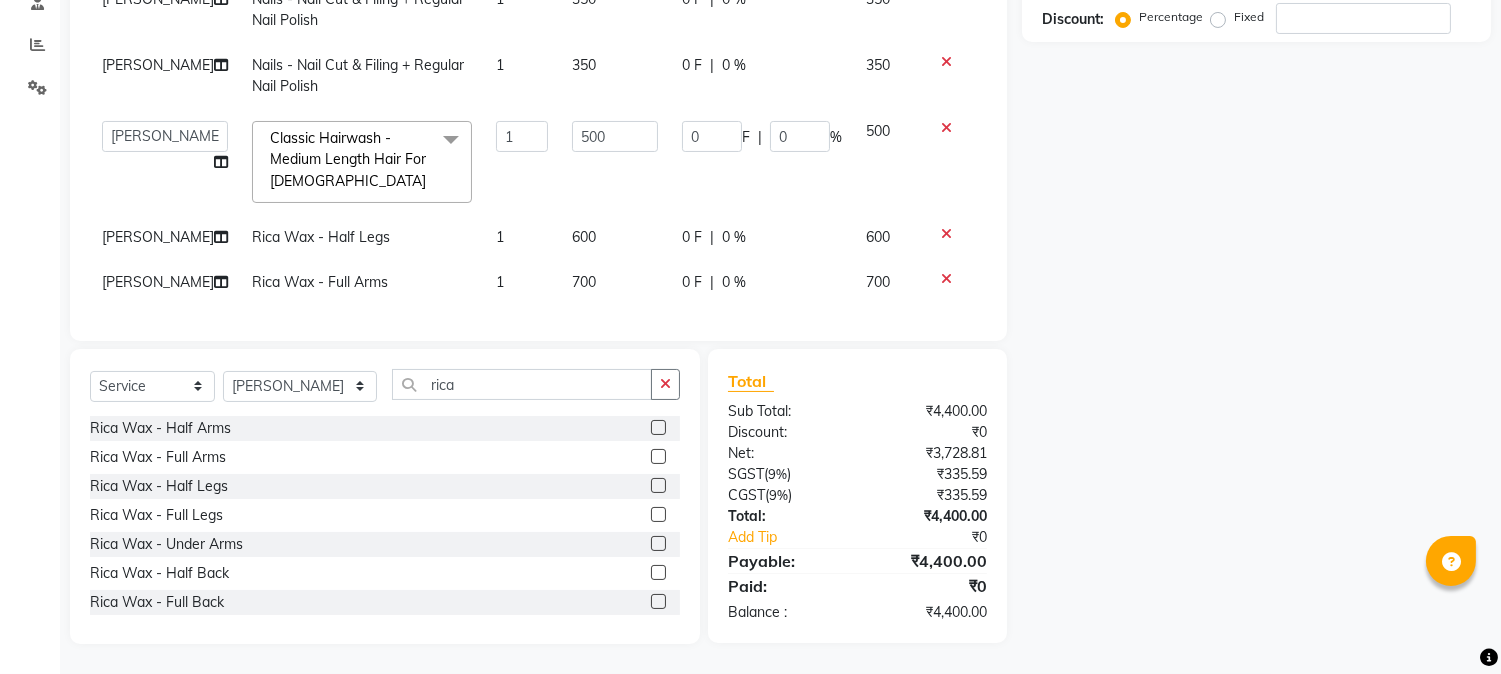 click 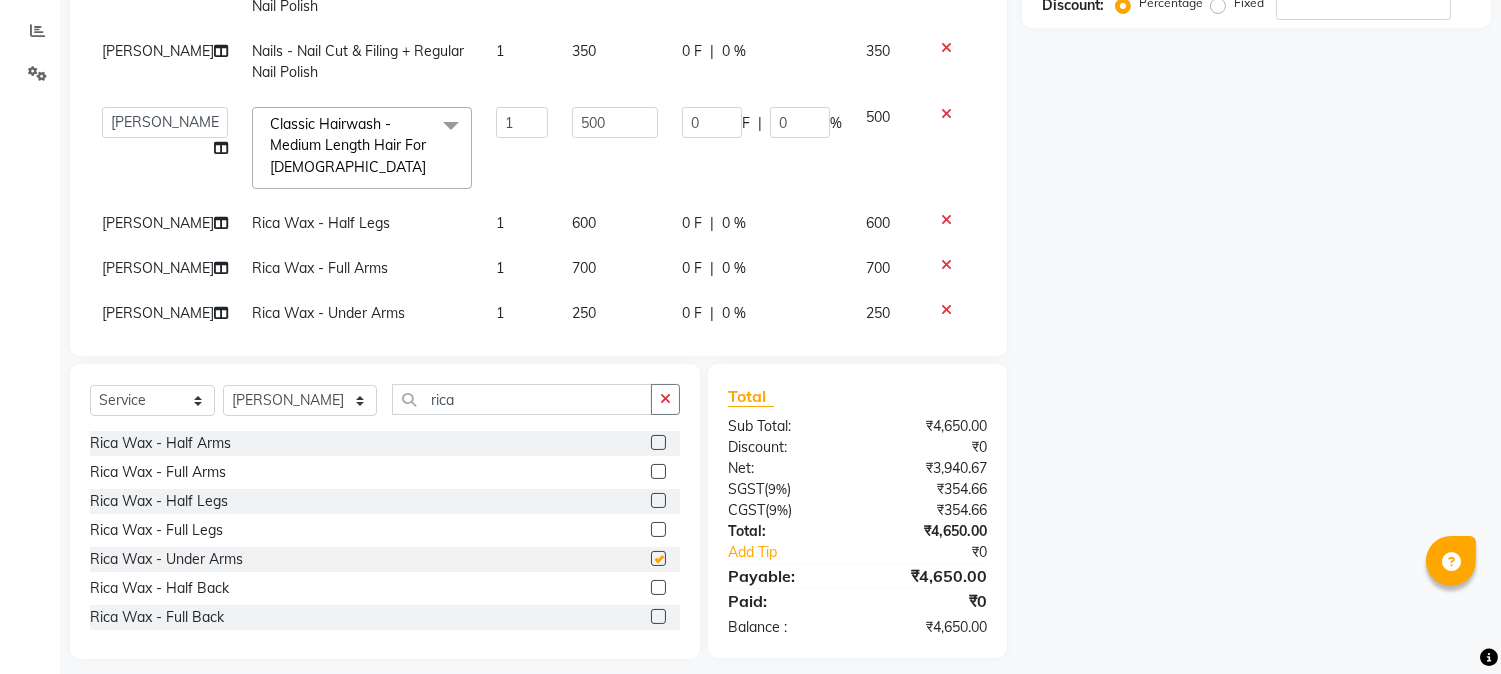 checkbox on "false" 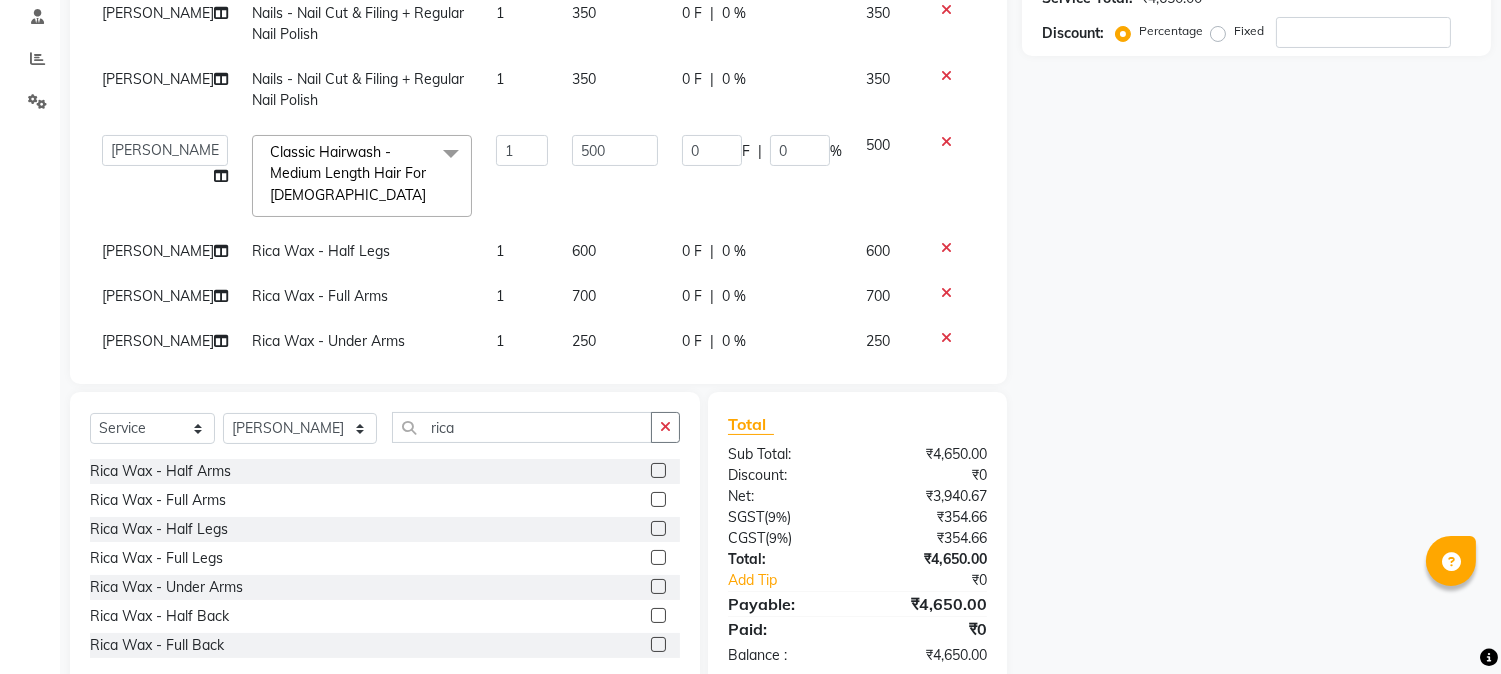 scroll, scrollTop: 426, scrollLeft: 0, axis: vertical 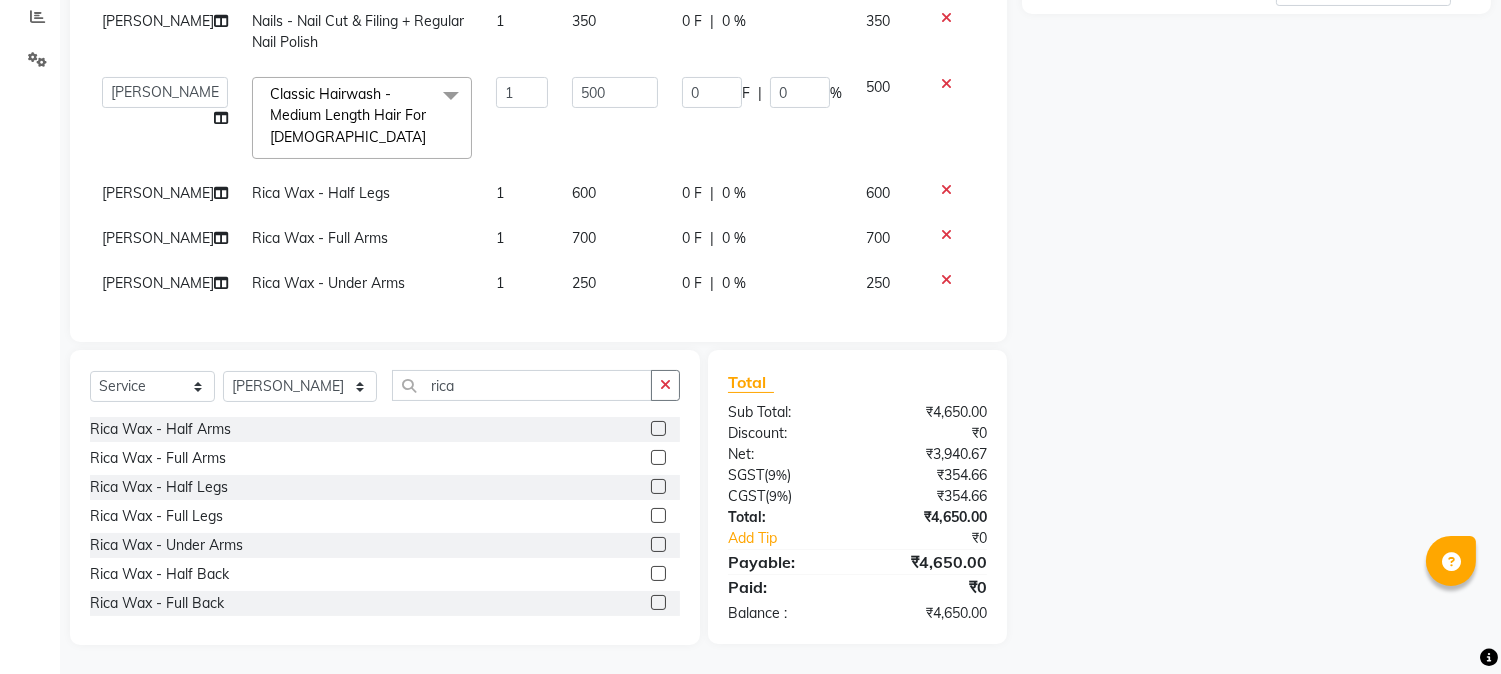 click on "250" 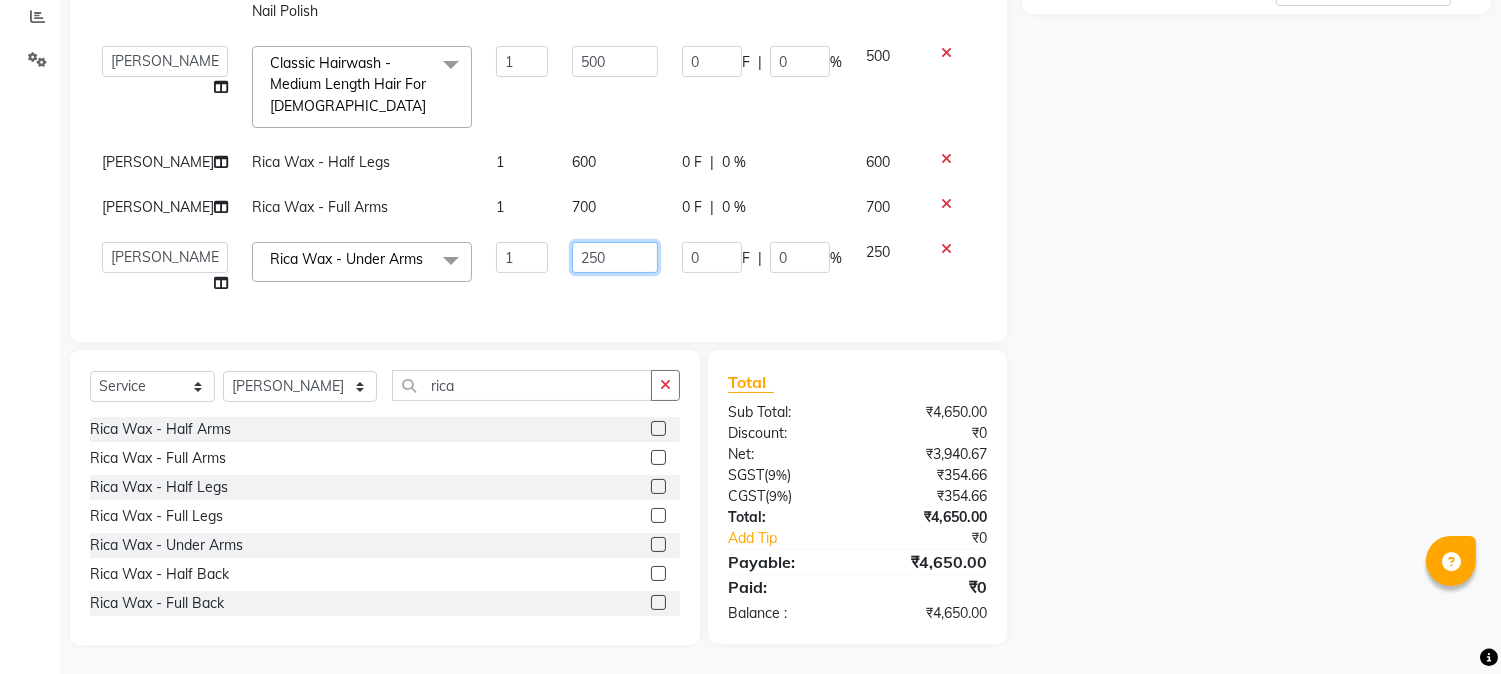 click on "250" 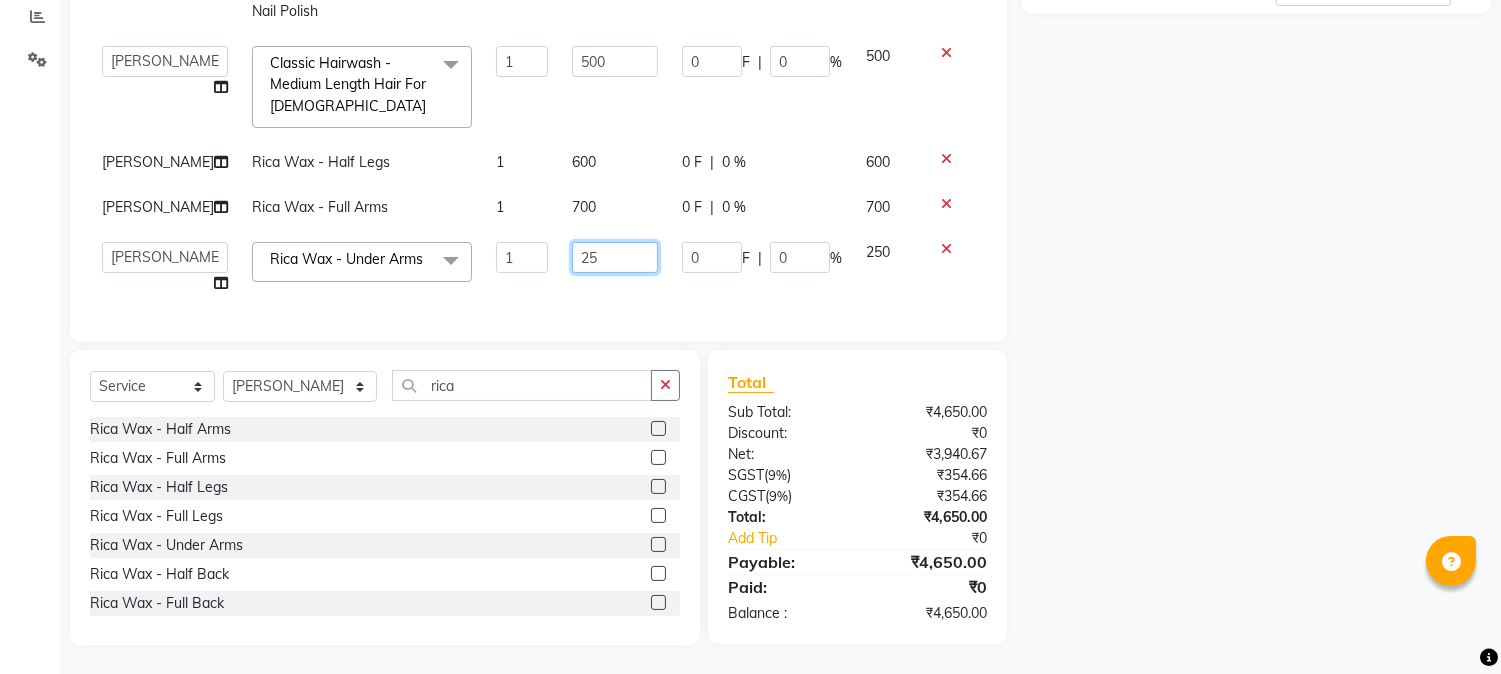type on "2" 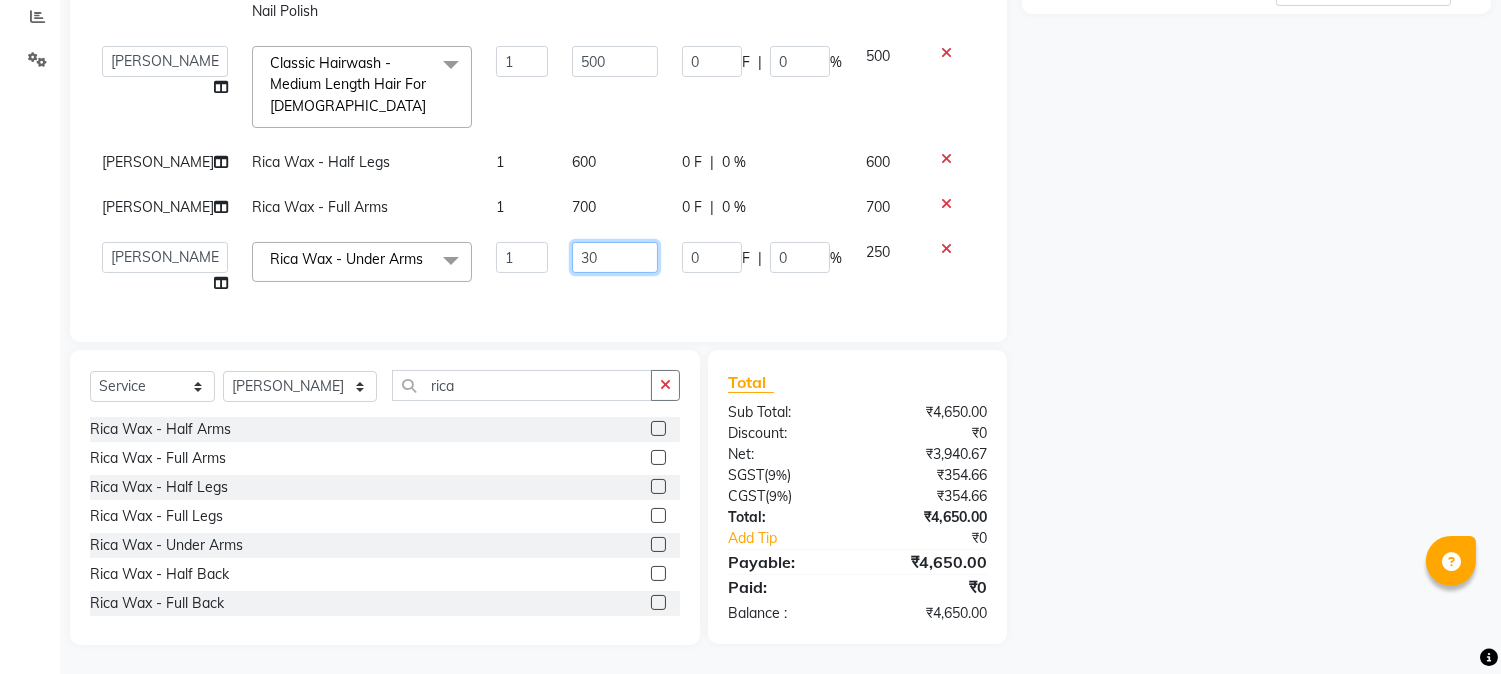 type on "300" 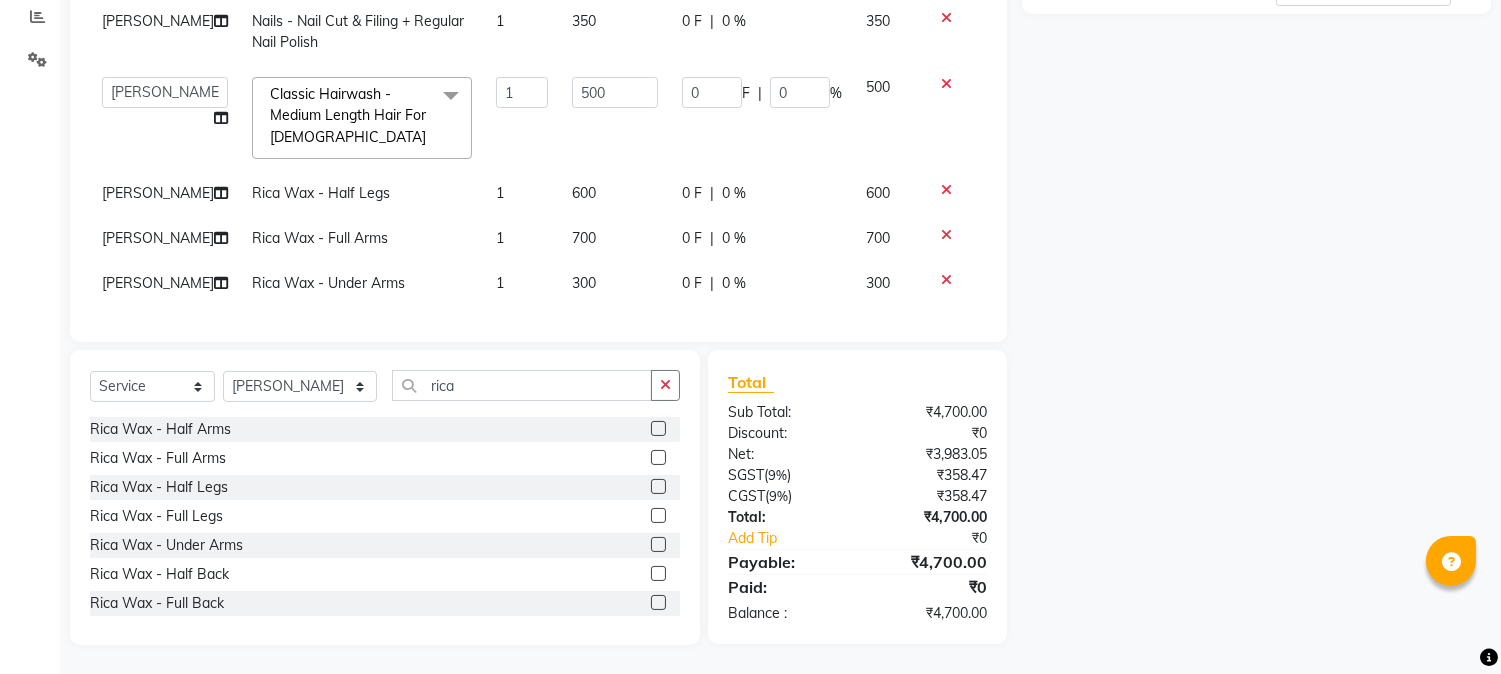 click on "700" 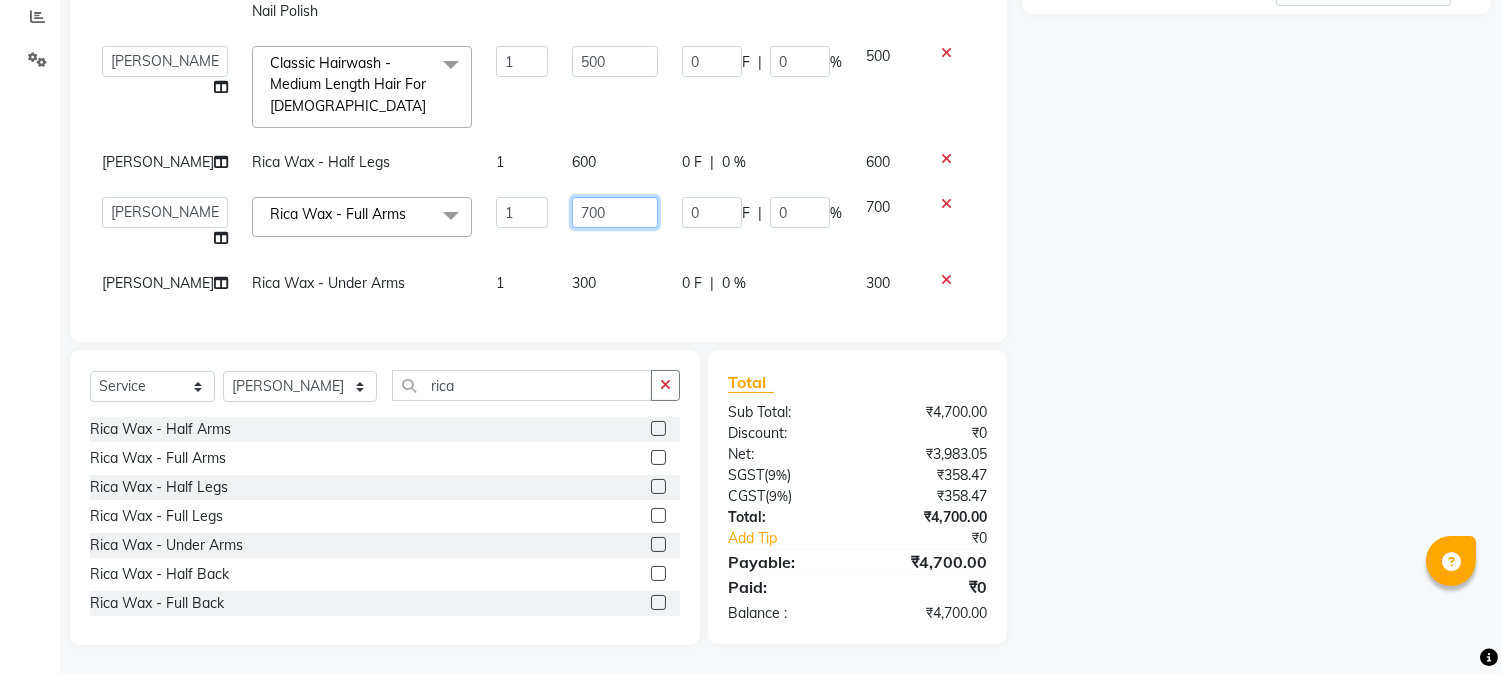 click on "700" 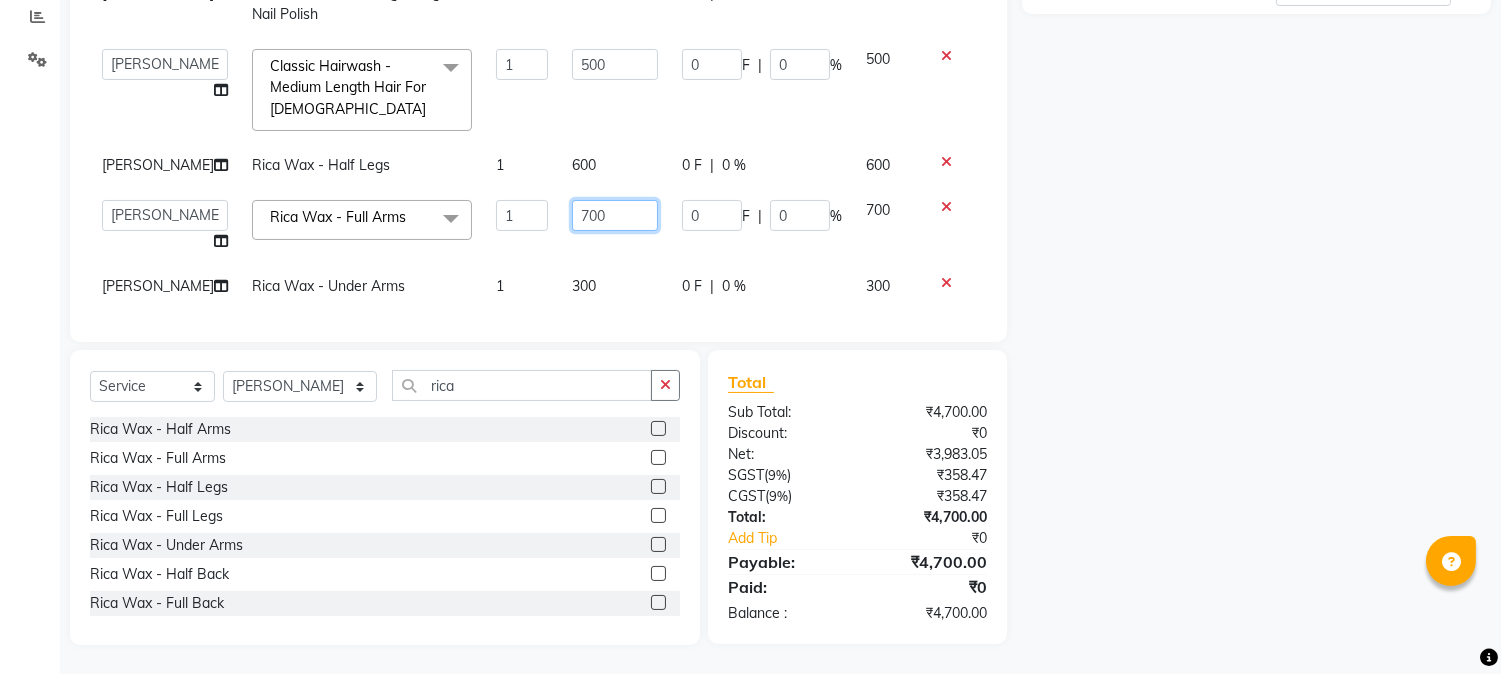scroll, scrollTop: 0, scrollLeft: 0, axis: both 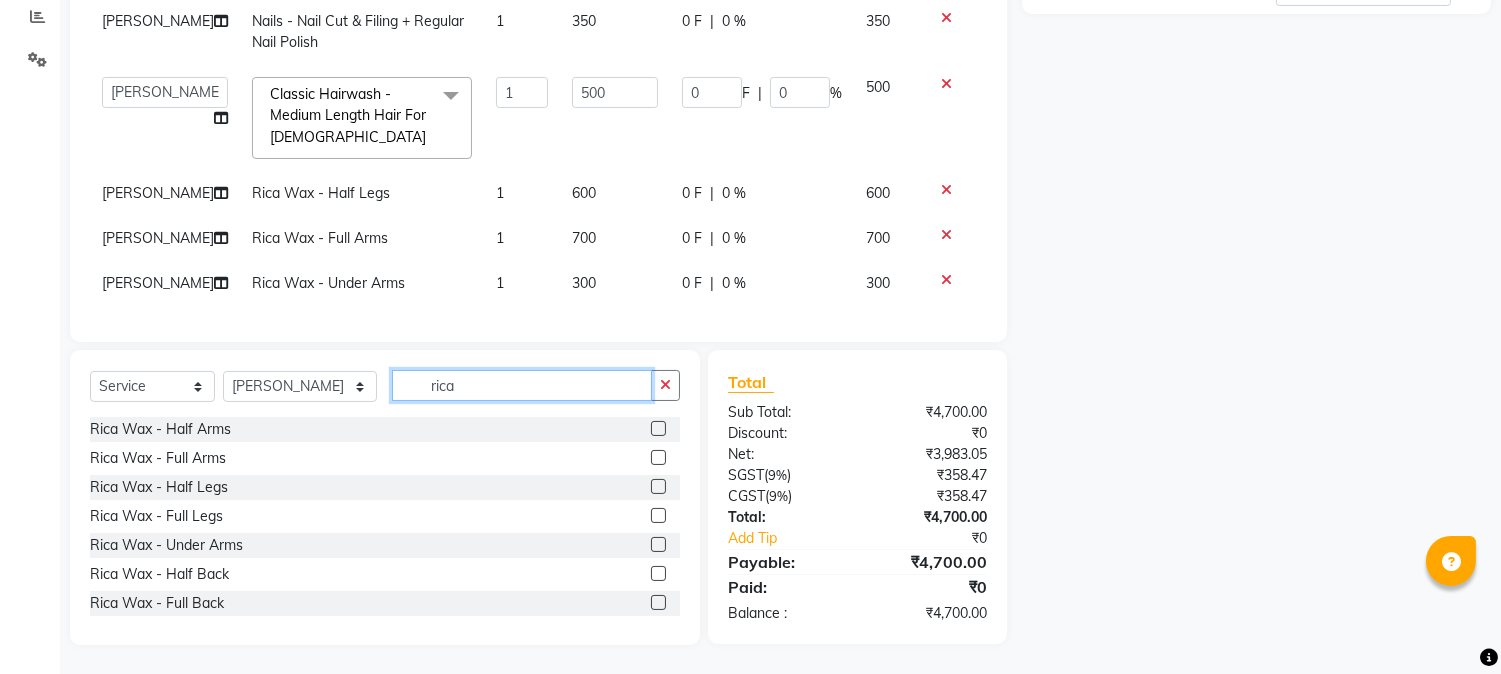 click on "rica" 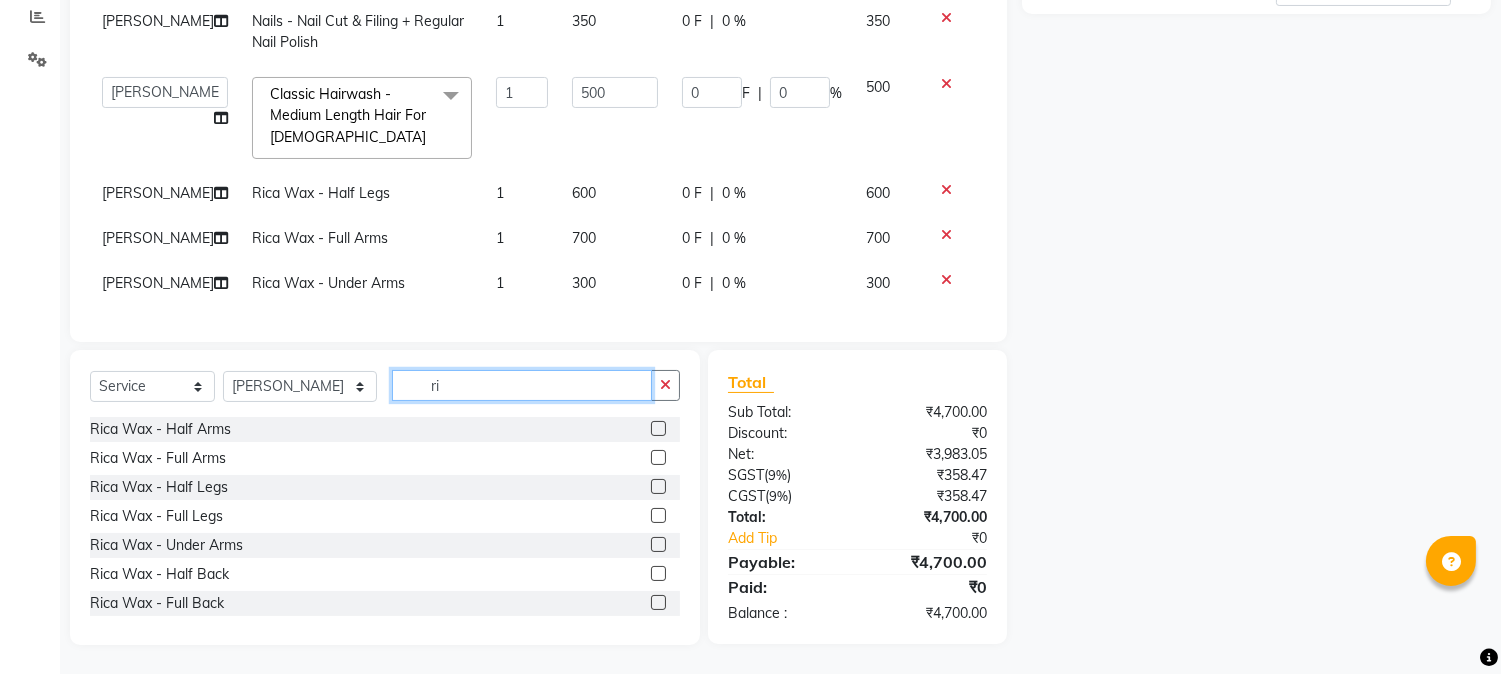 type on "r" 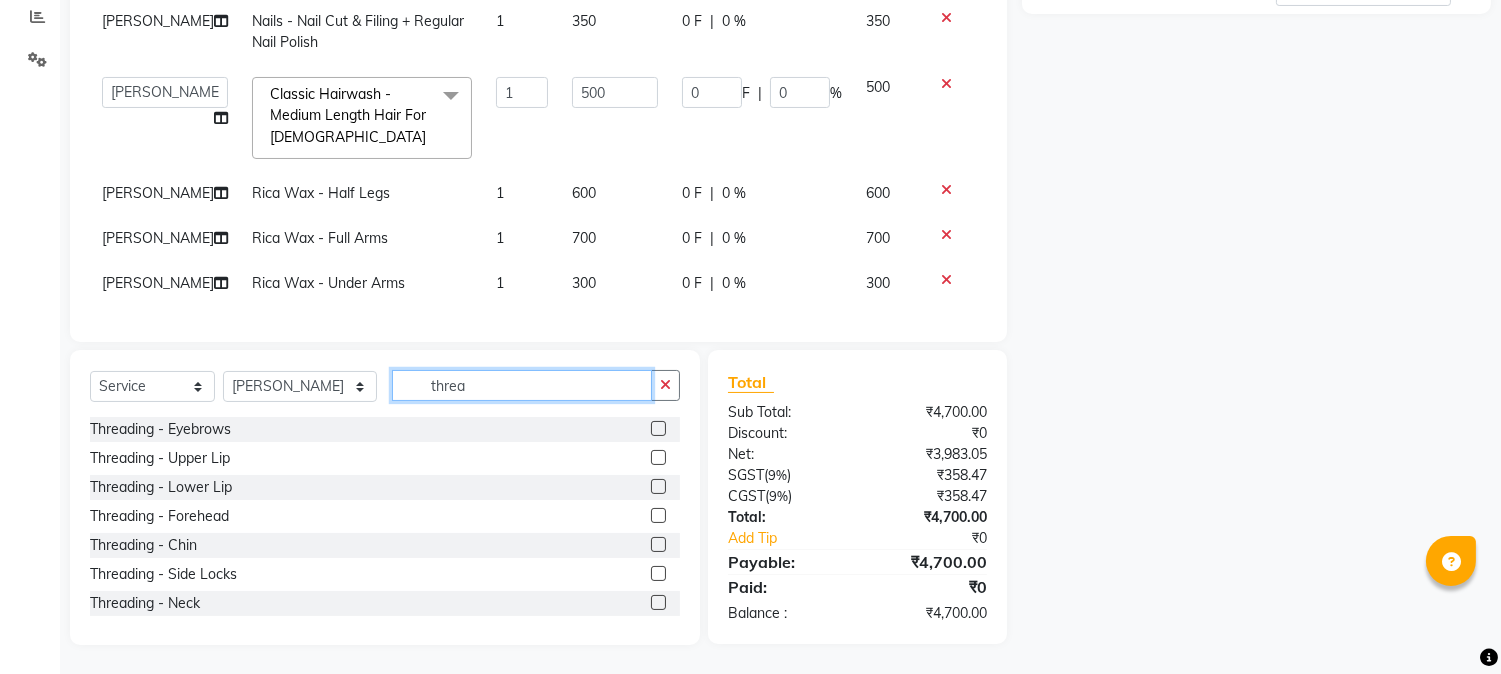 type on "threa" 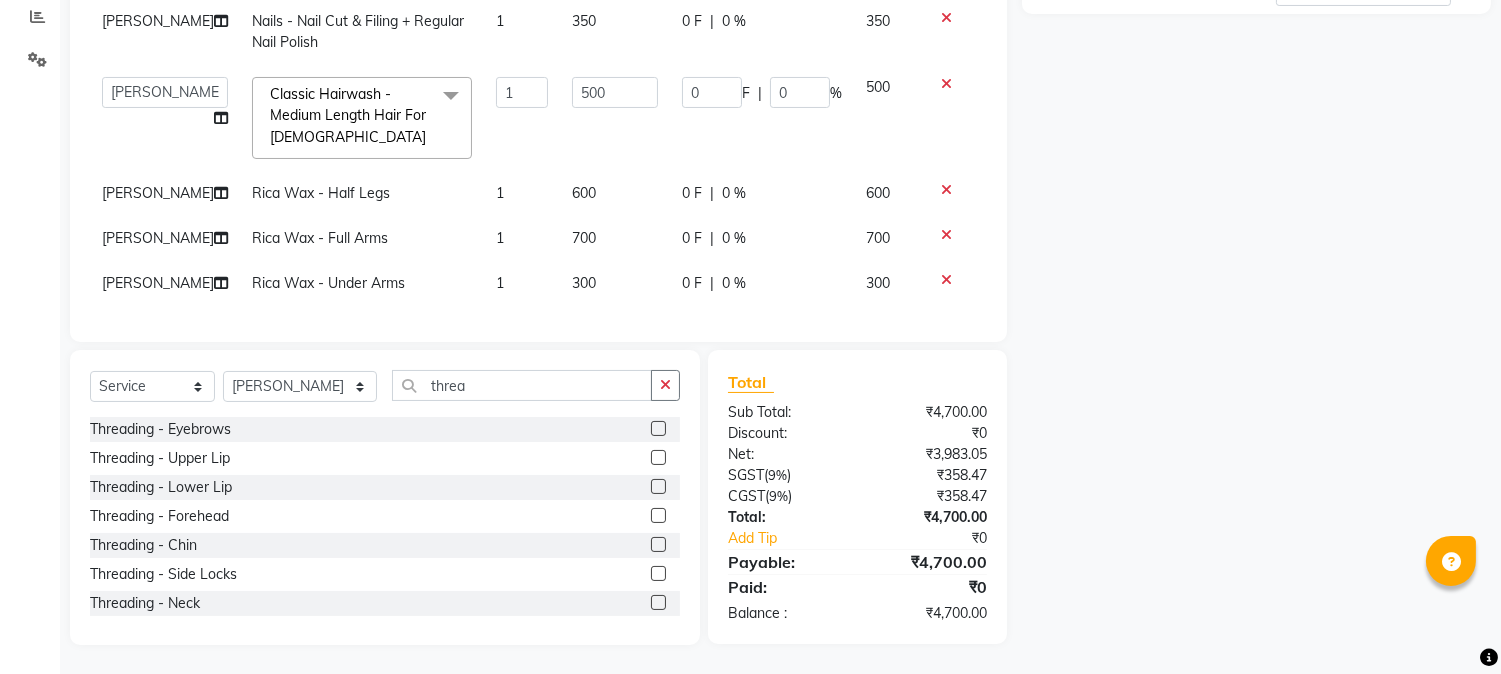 click 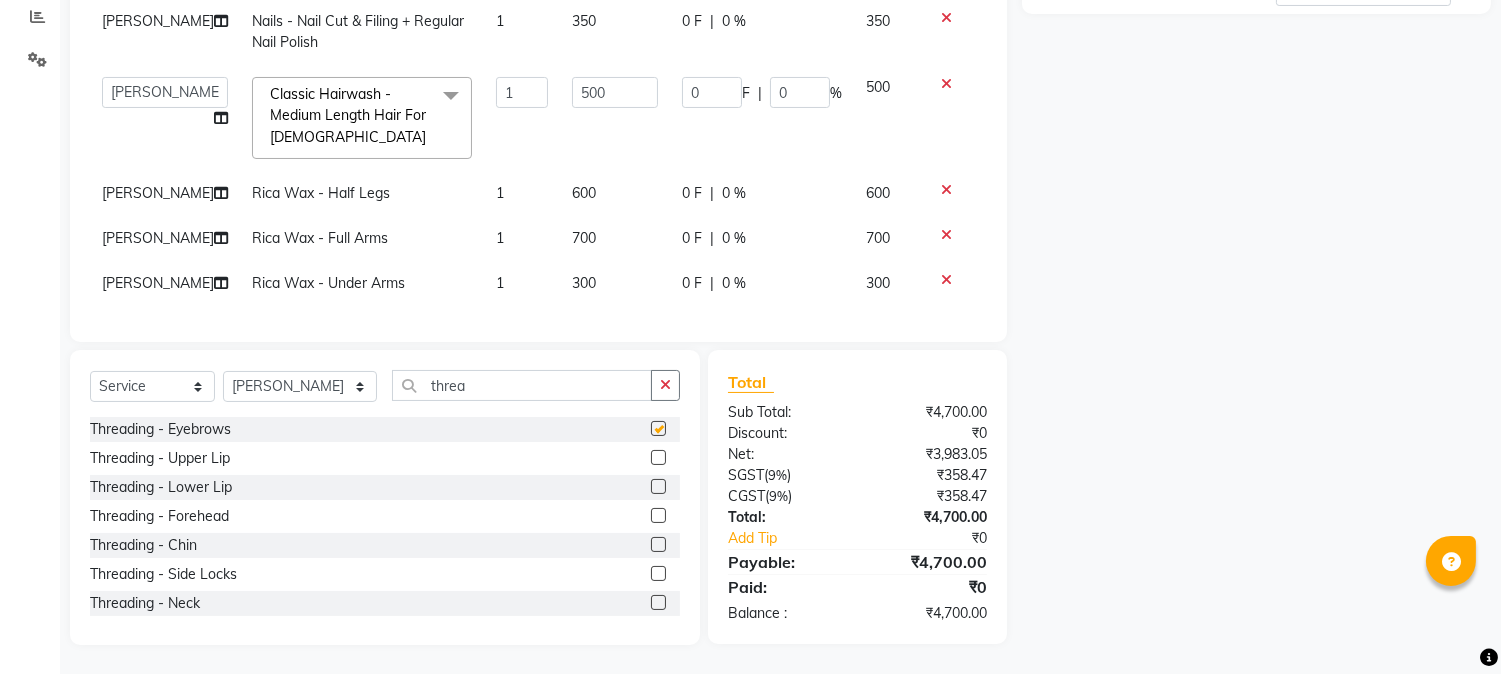 scroll, scrollTop: 126, scrollLeft: 0, axis: vertical 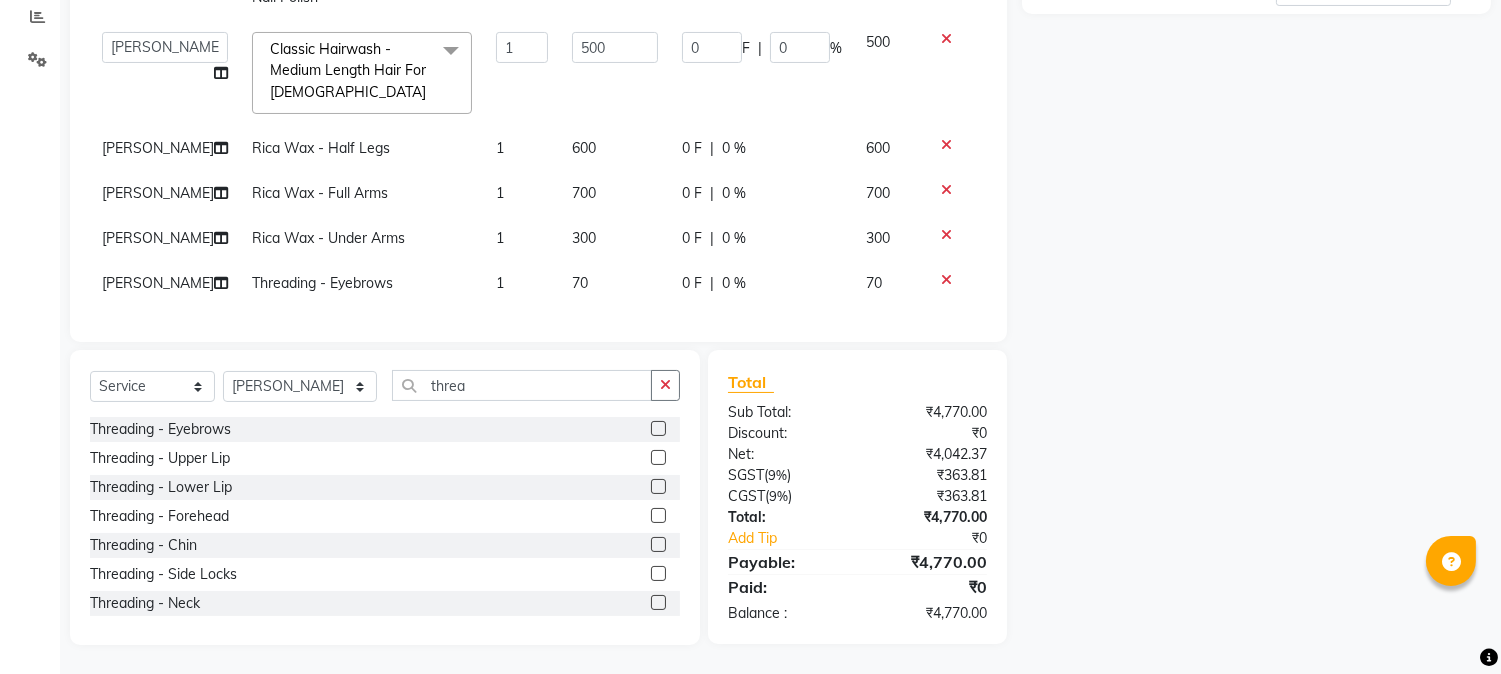 checkbox on "false" 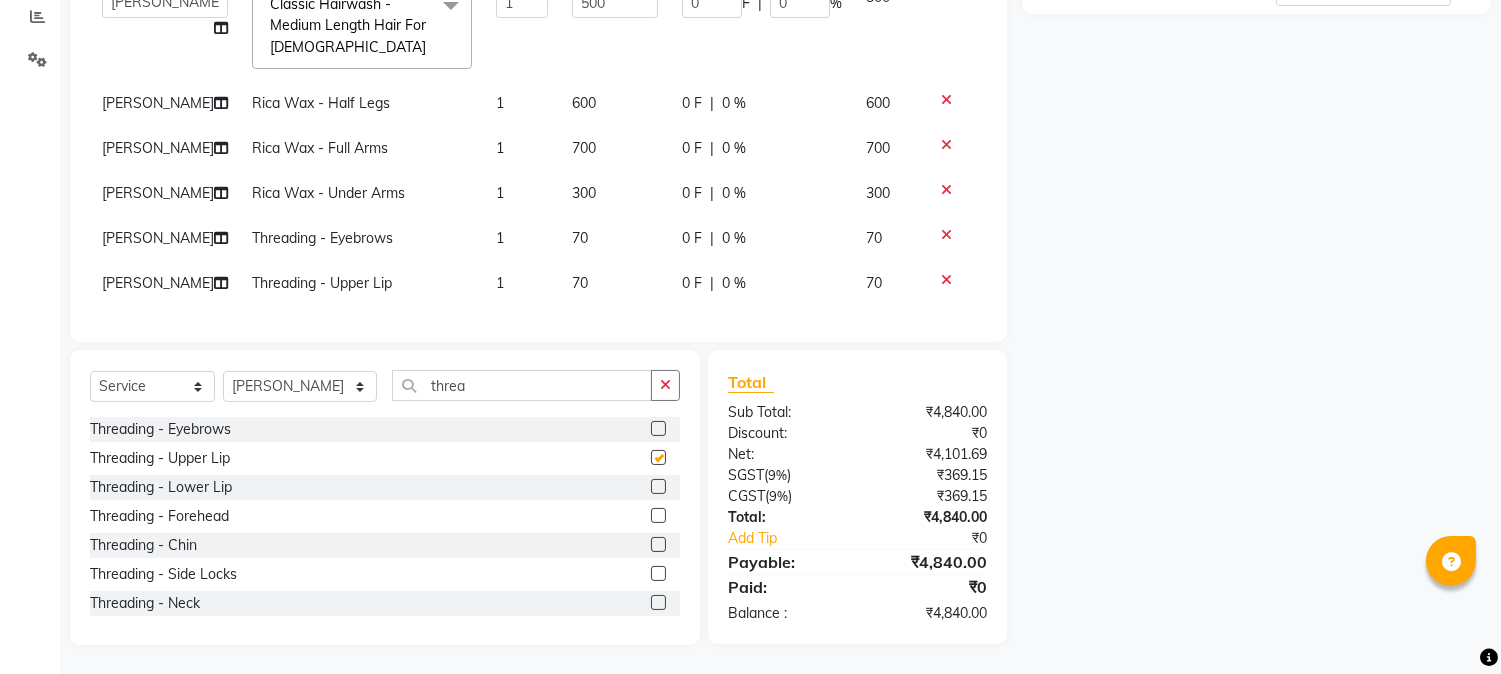 checkbox on "false" 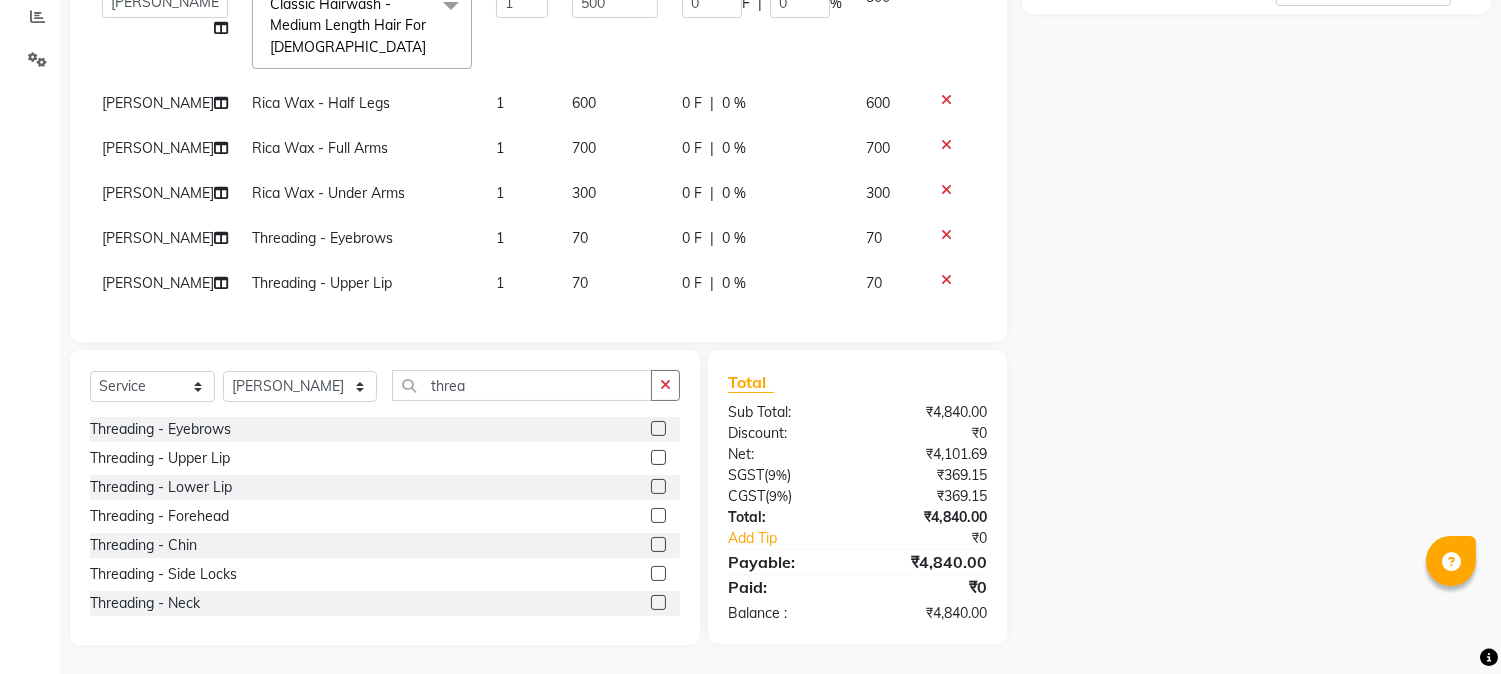 click 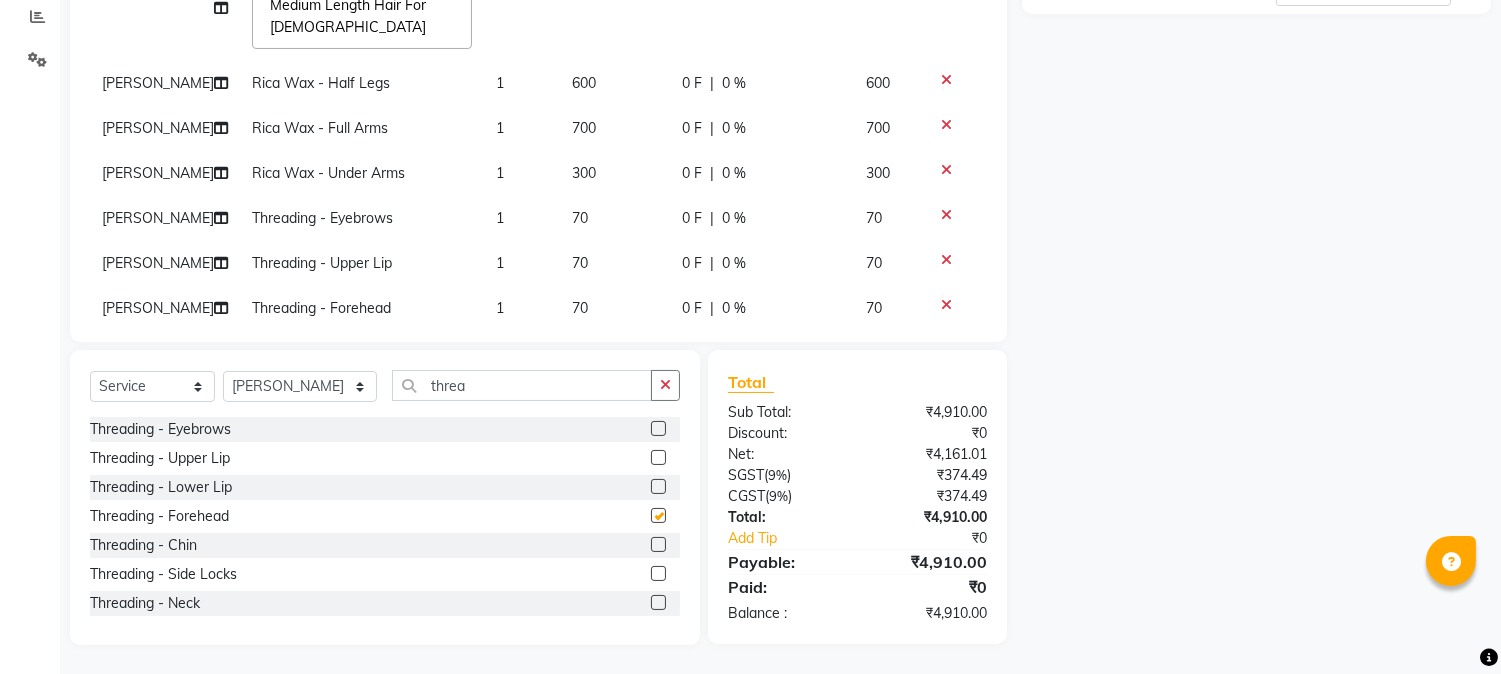 checkbox on "false" 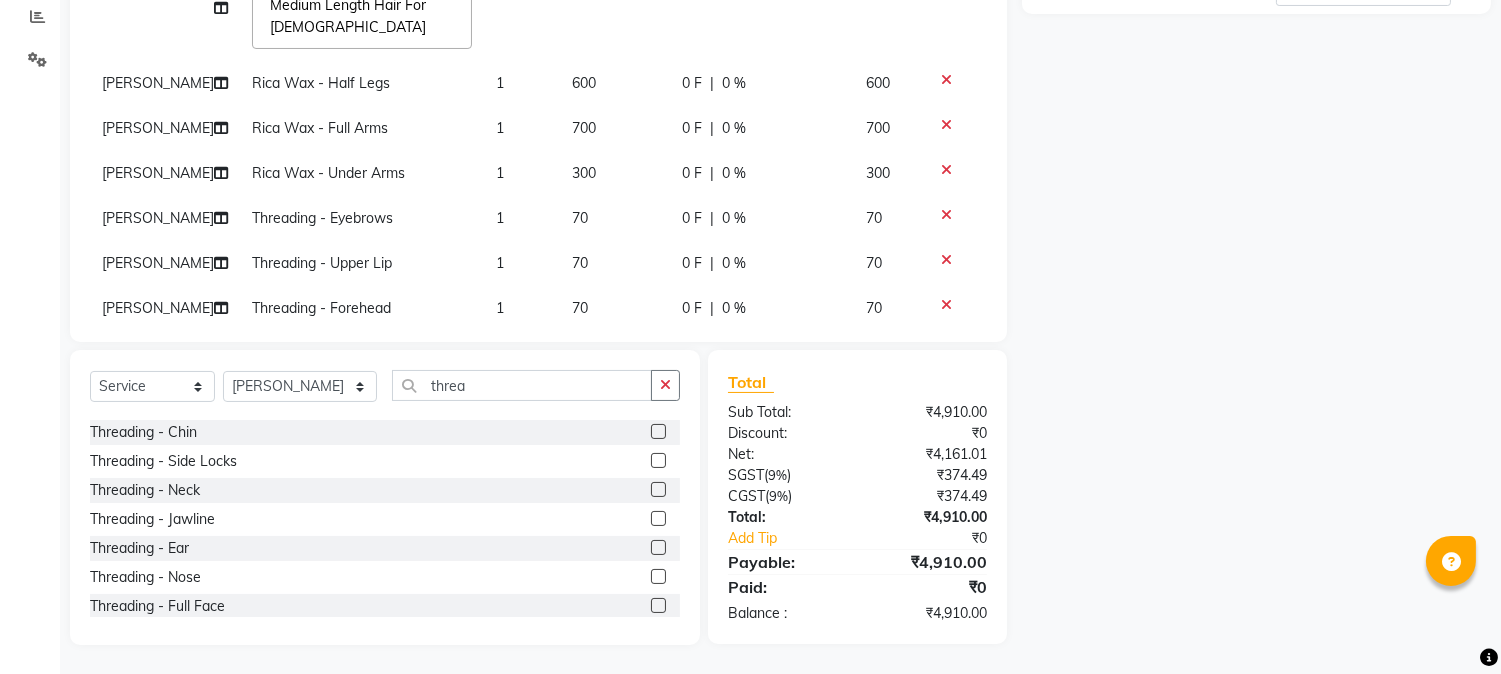 scroll, scrollTop: 118, scrollLeft: 0, axis: vertical 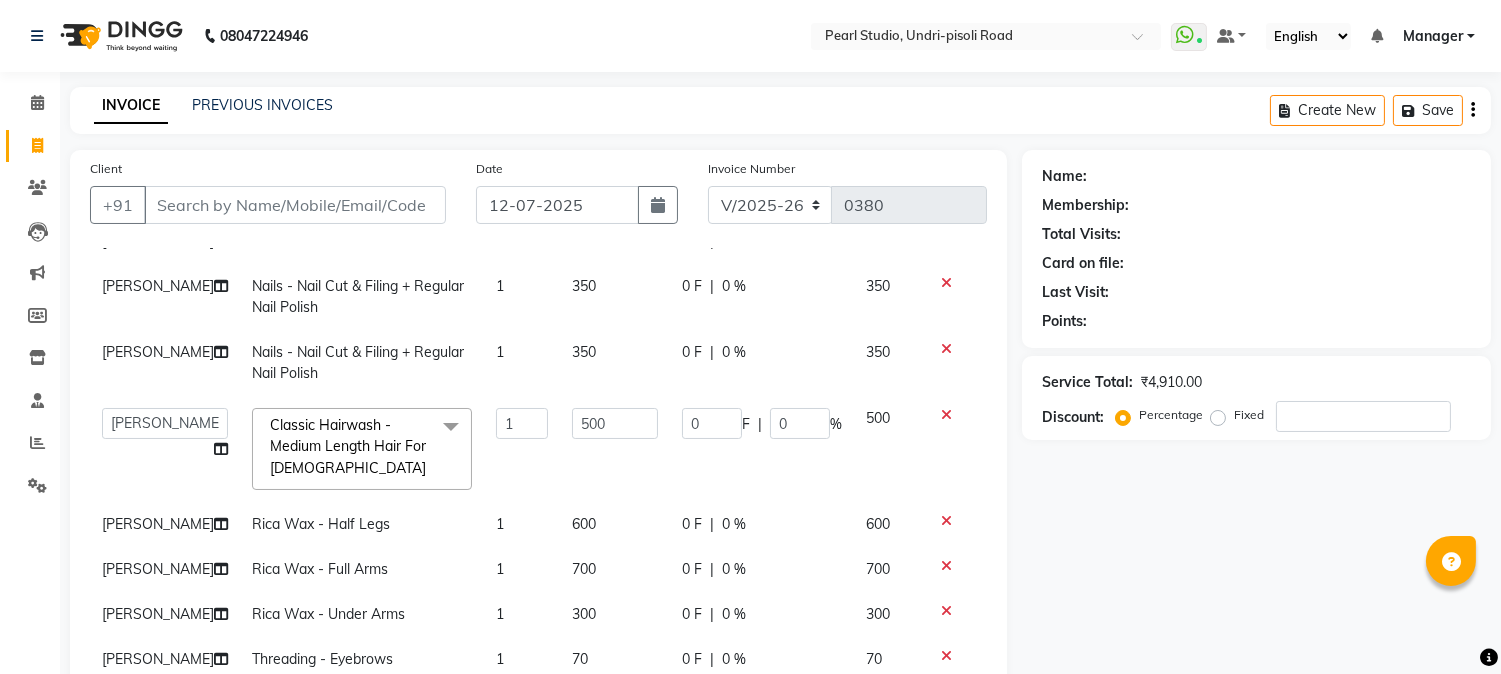 click 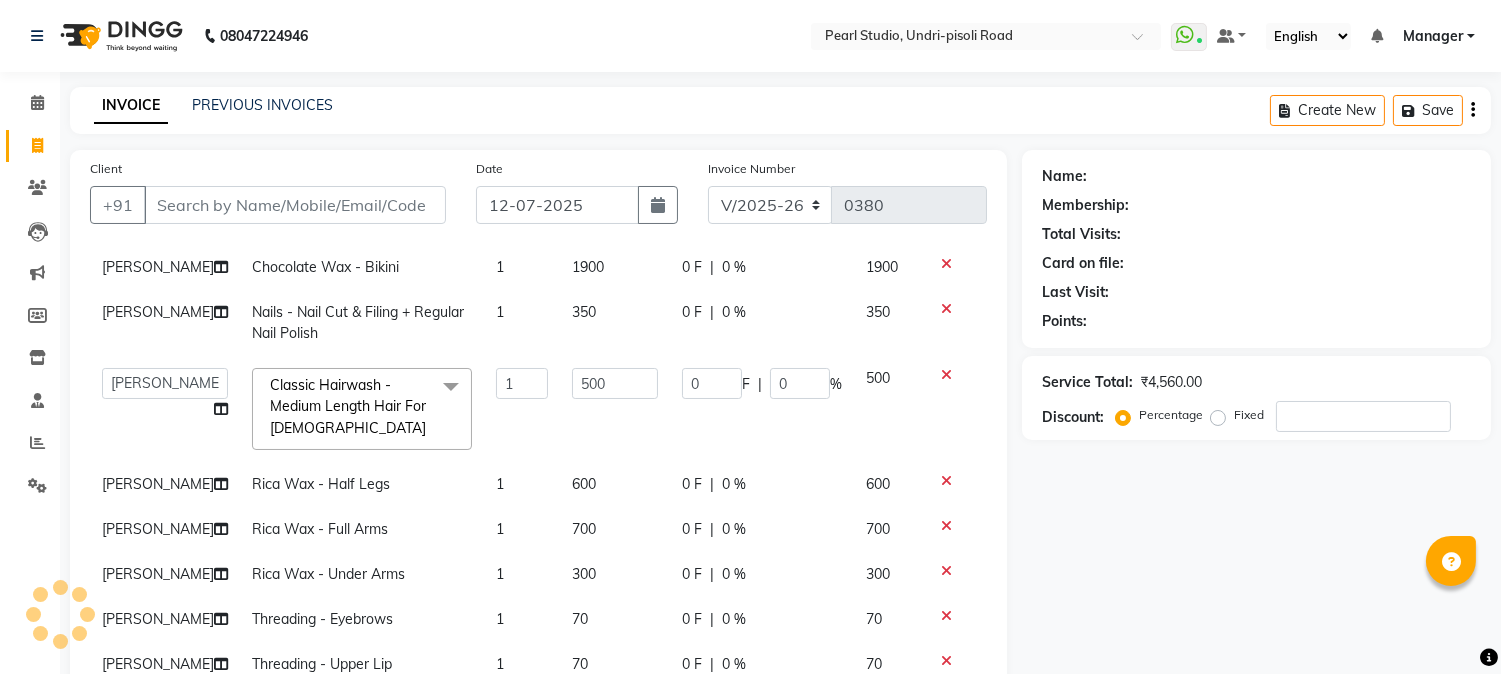 scroll, scrollTop: 248, scrollLeft: 0, axis: vertical 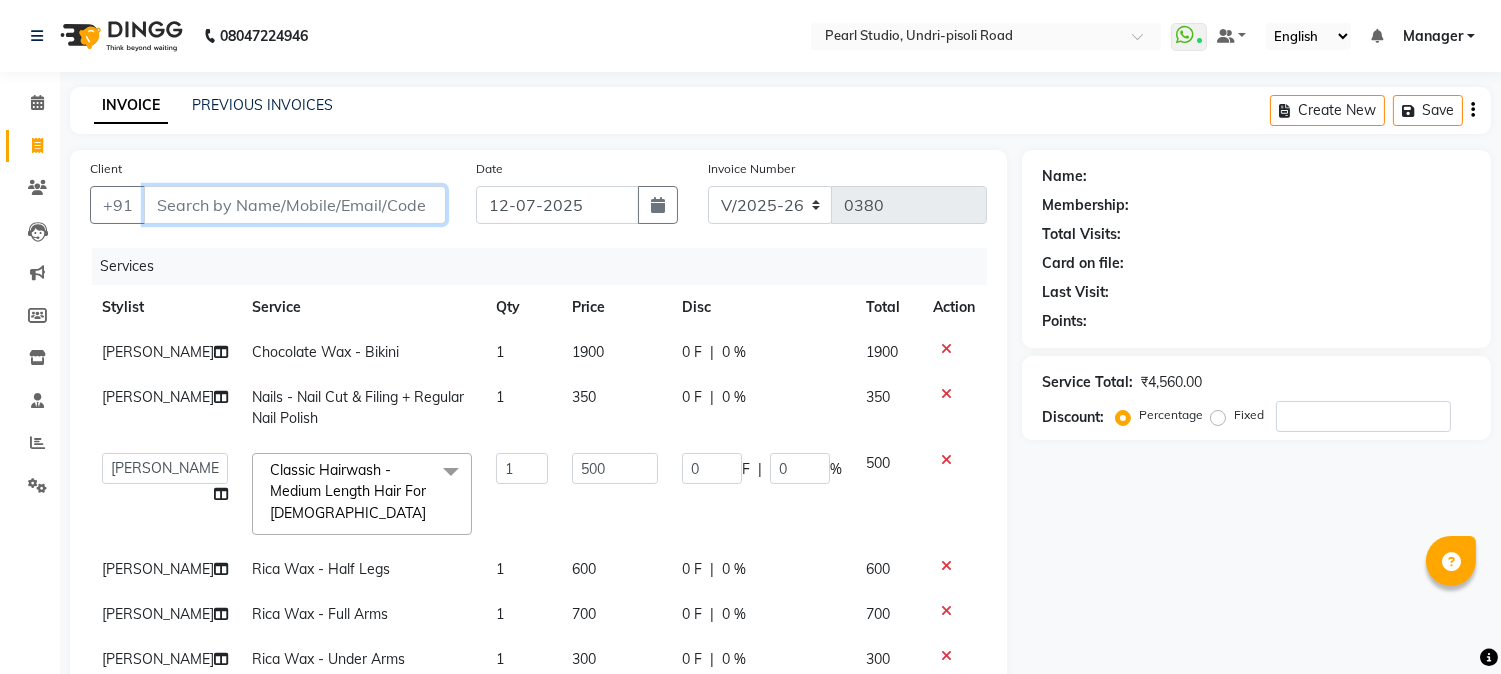 click on "Client" at bounding box center (295, 205) 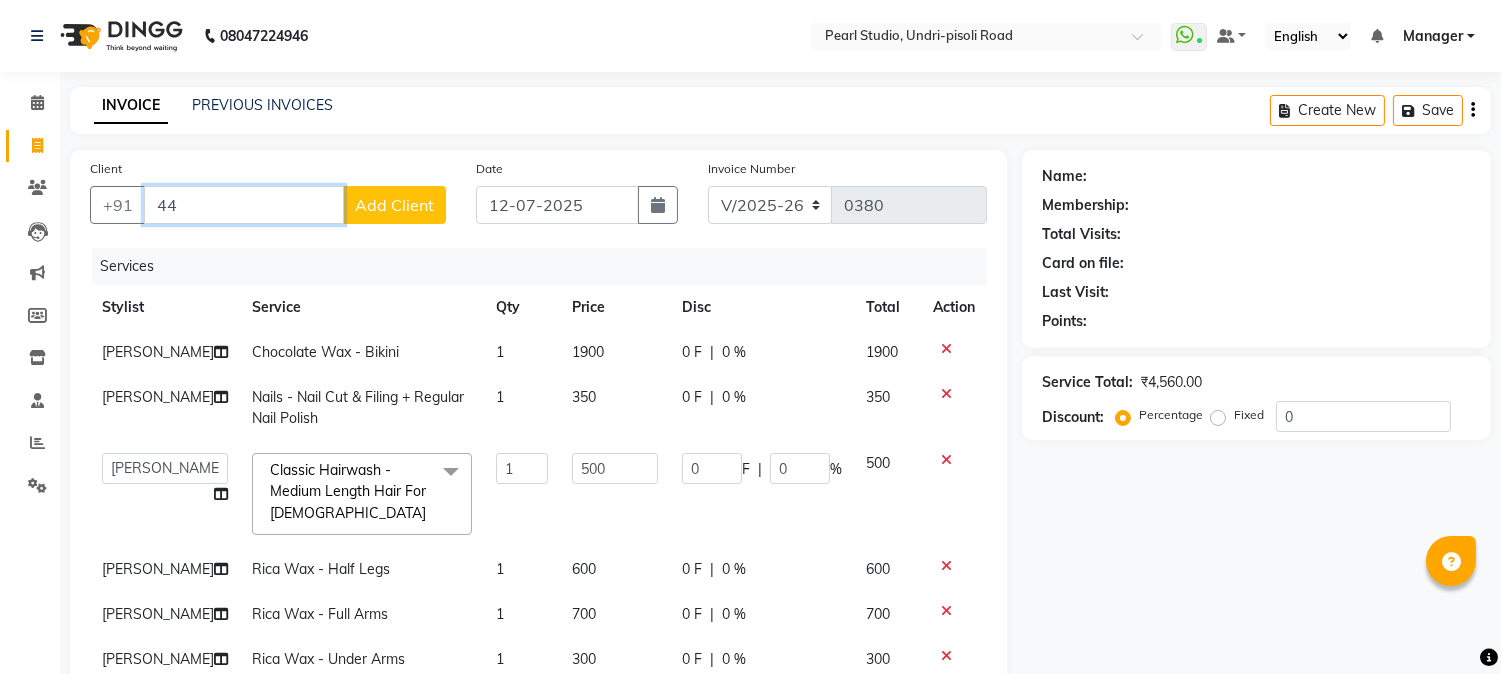 type on "4" 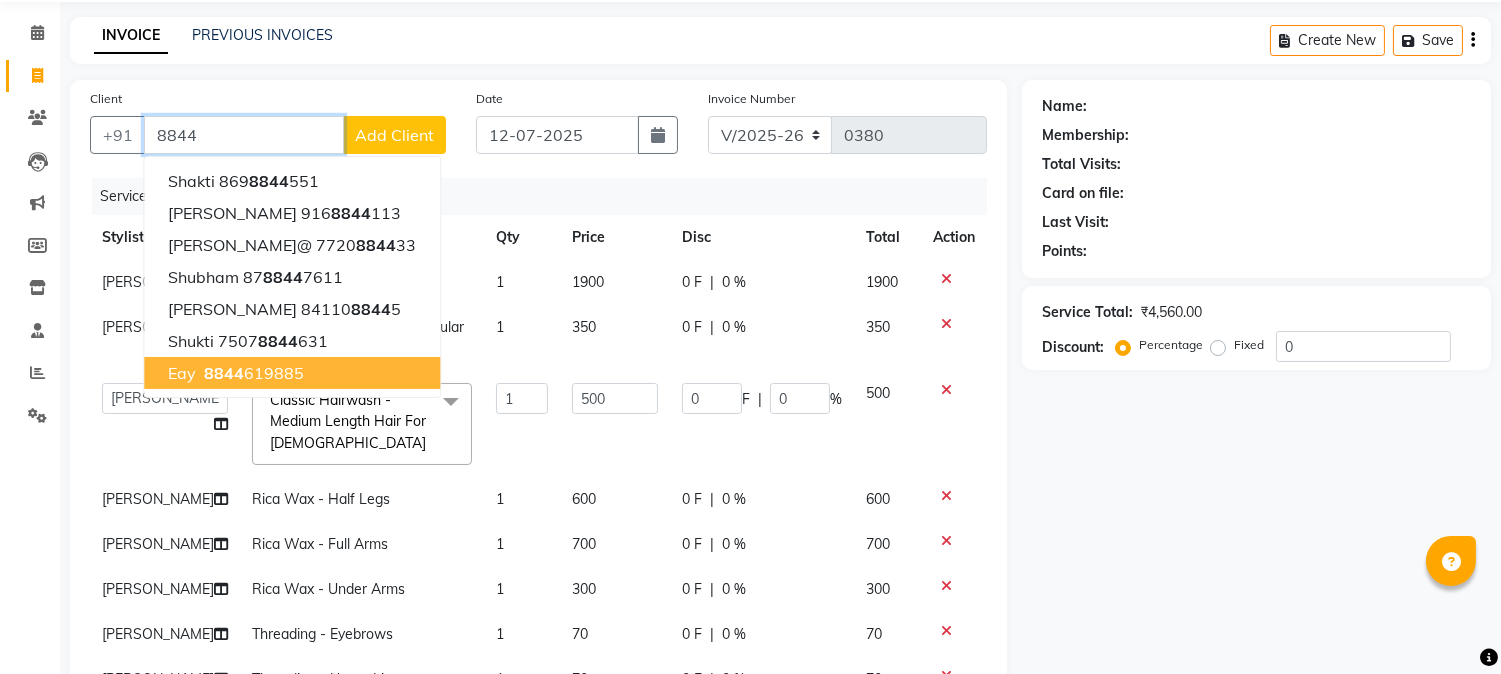 scroll, scrollTop: 0, scrollLeft: 0, axis: both 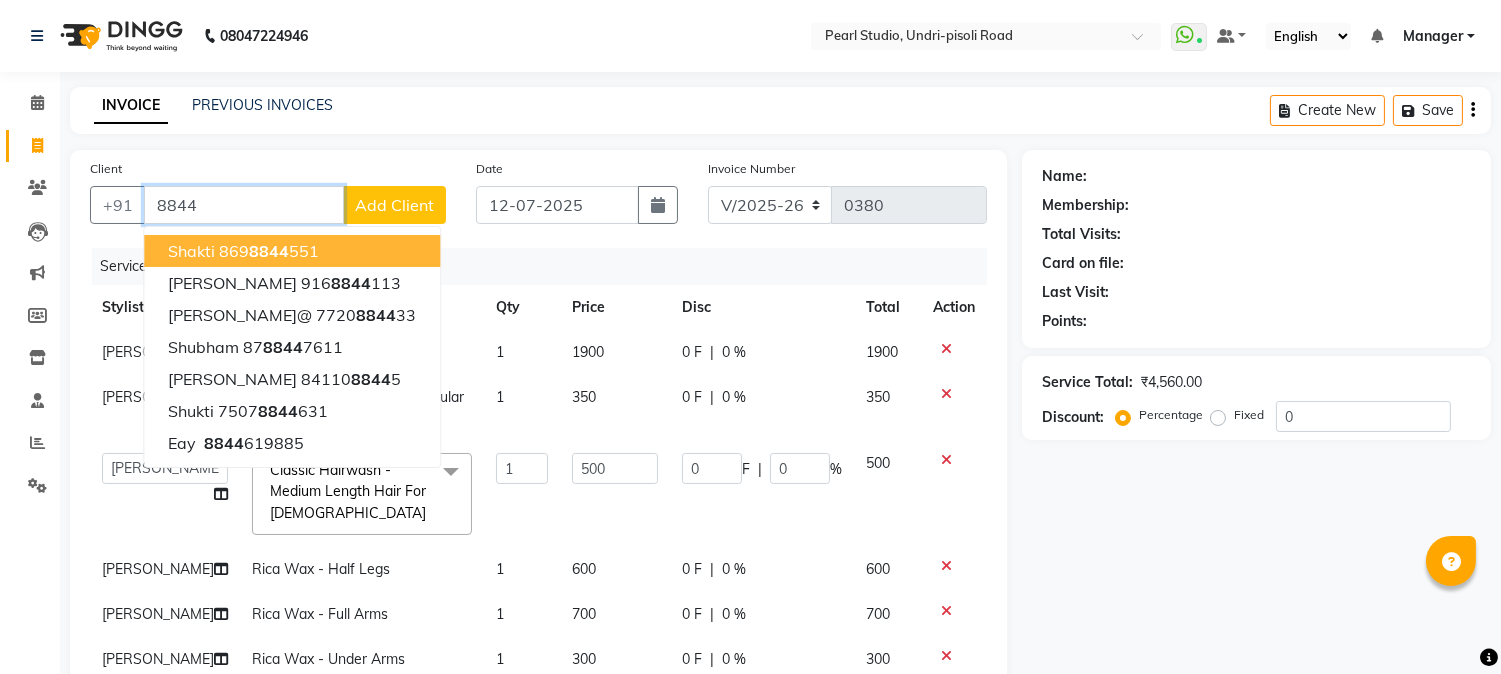 click on "8844" at bounding box center (244, 205) 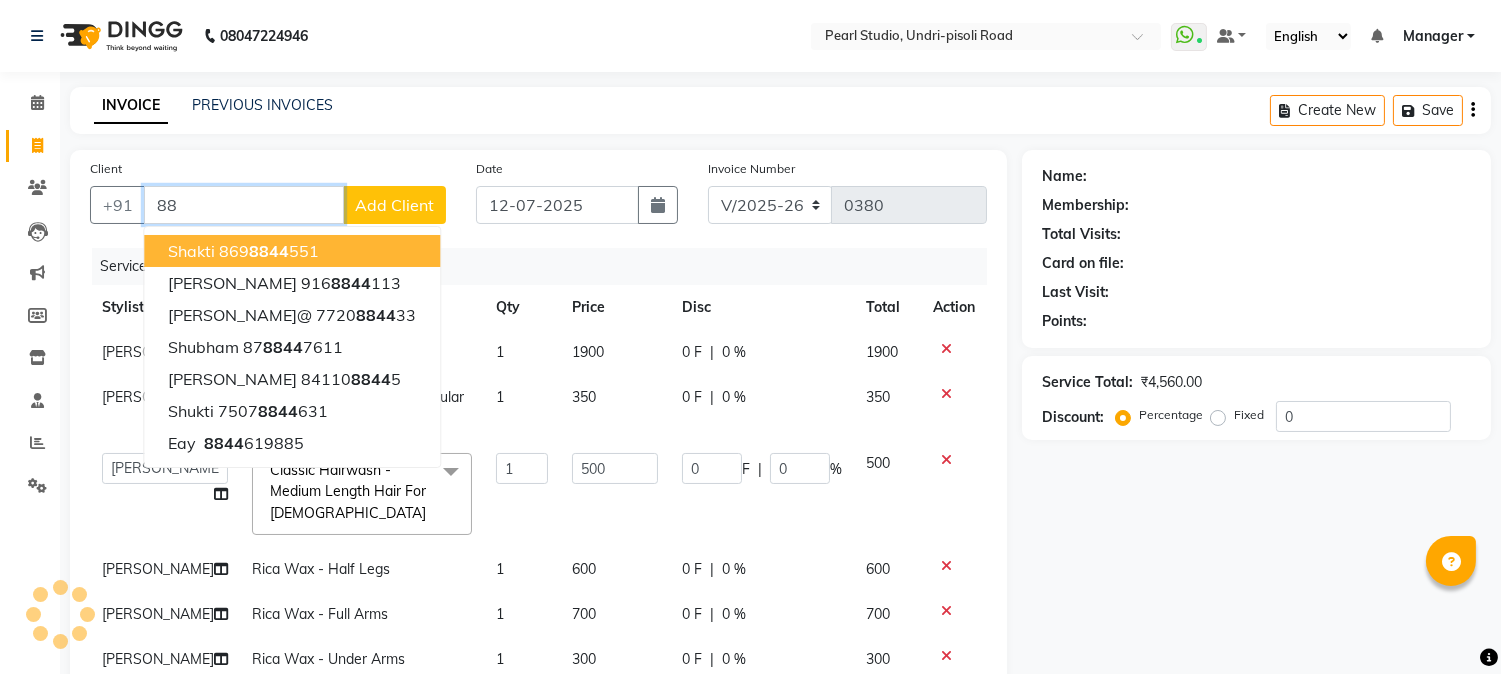 type on "8" 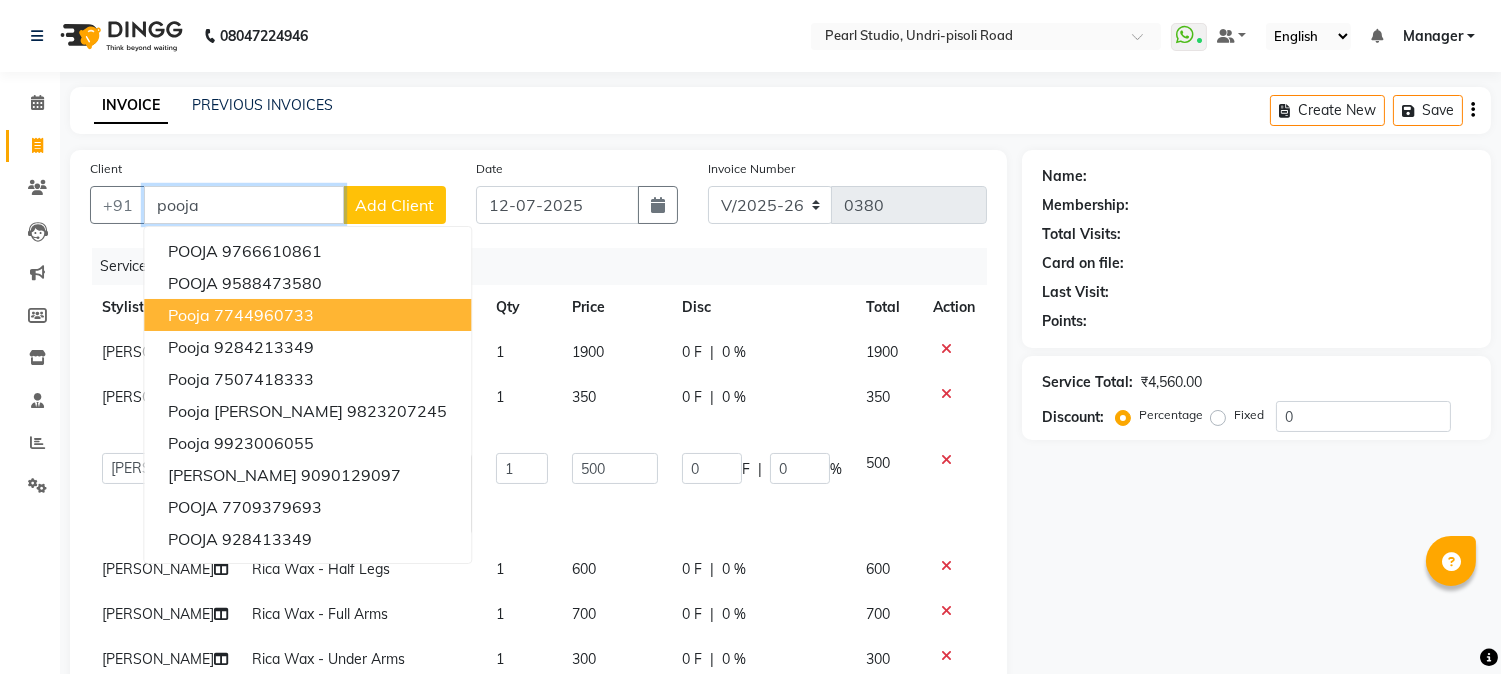 click on "7744960733" at bounding box center (264, 315) 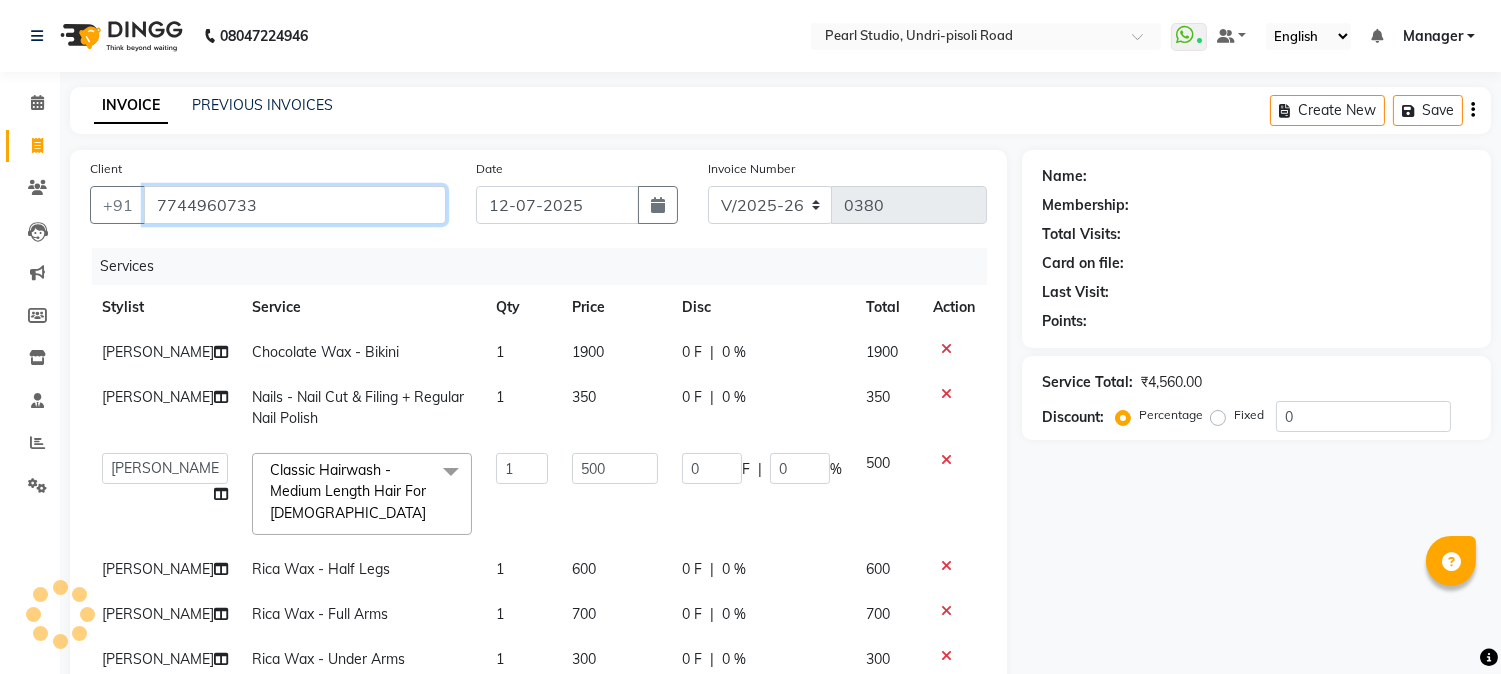 type on "7744960733" 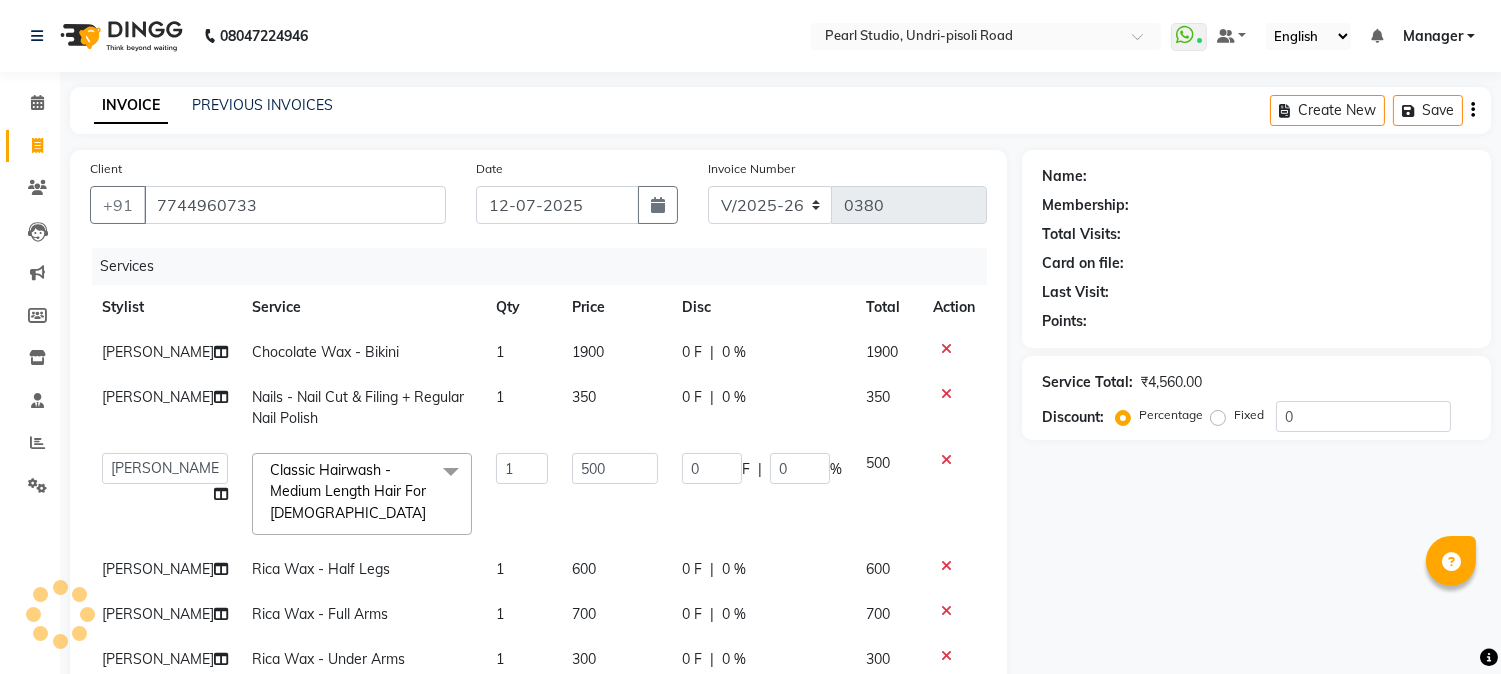 type on "100" 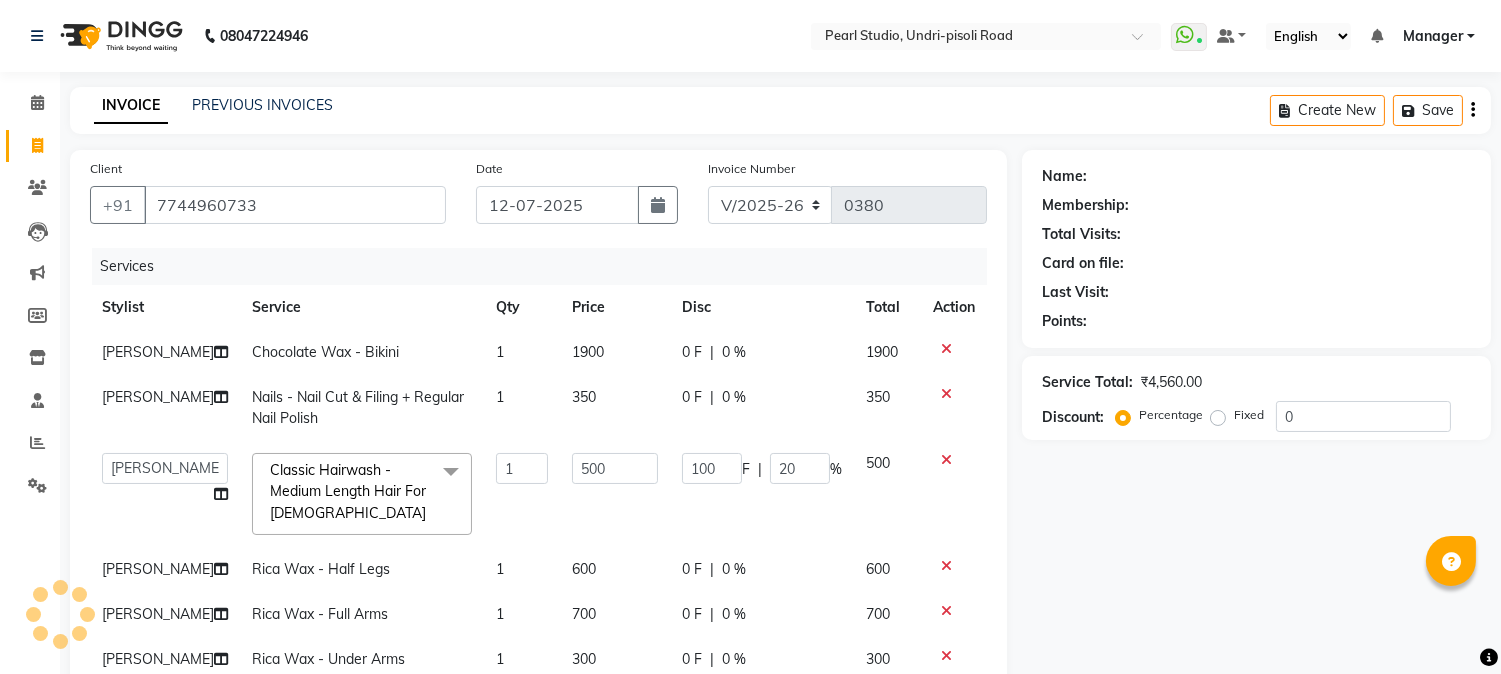 select on "1: Object" 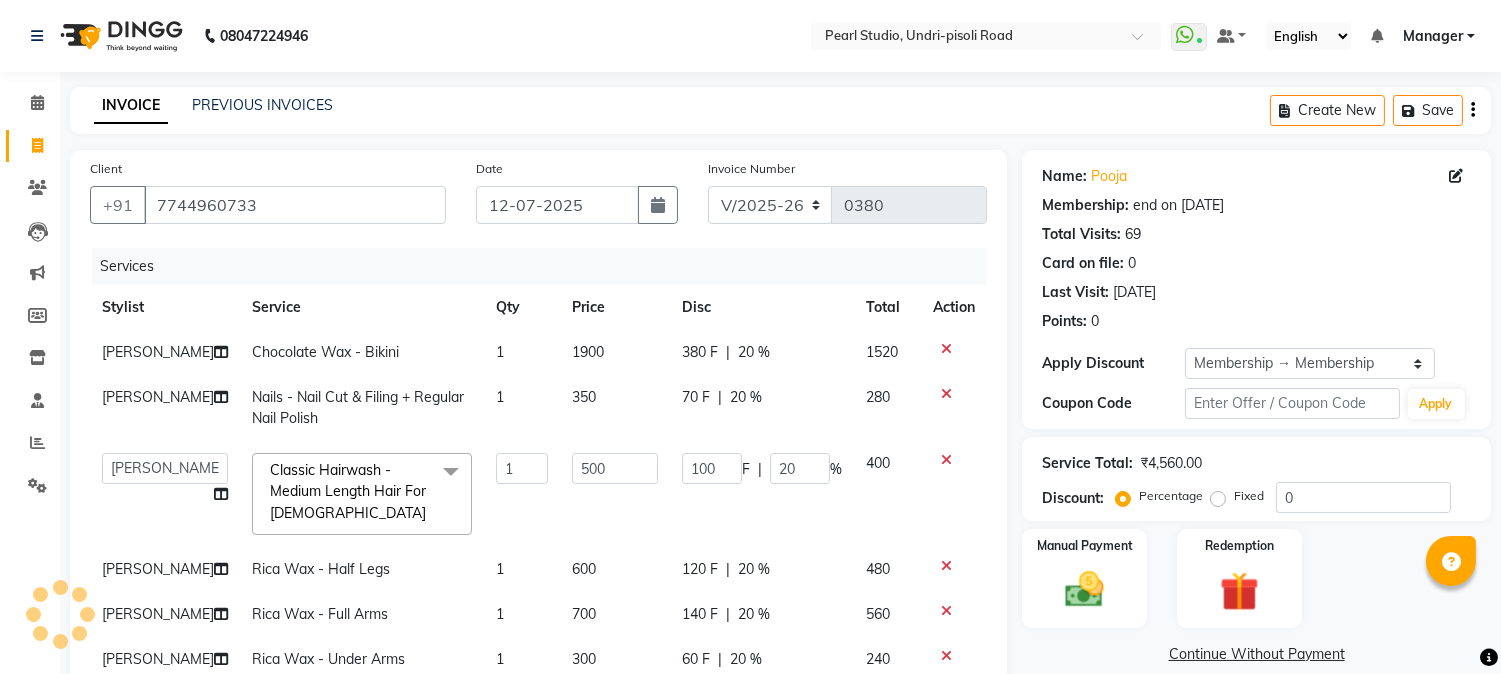 type on "20" 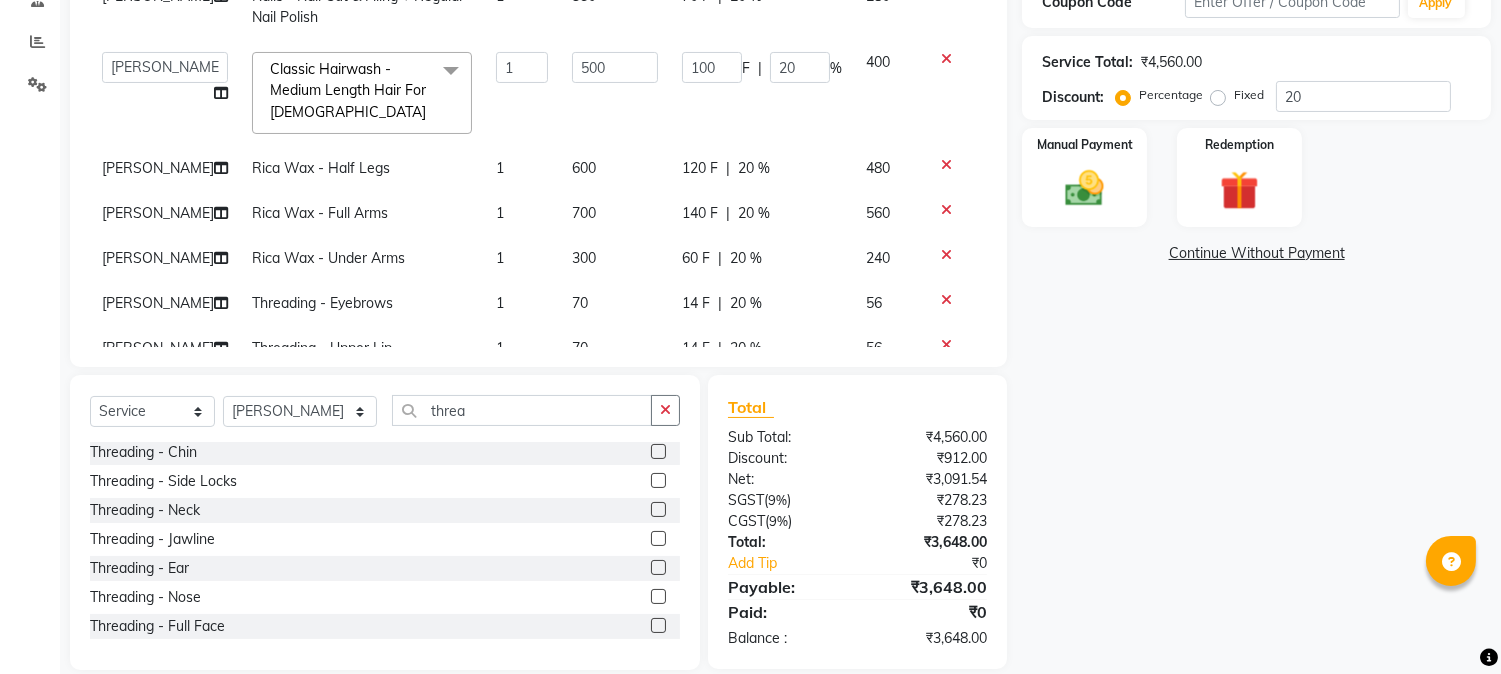 scroll, scrollTop: 426, scrollLeft: 0, axis: vertical 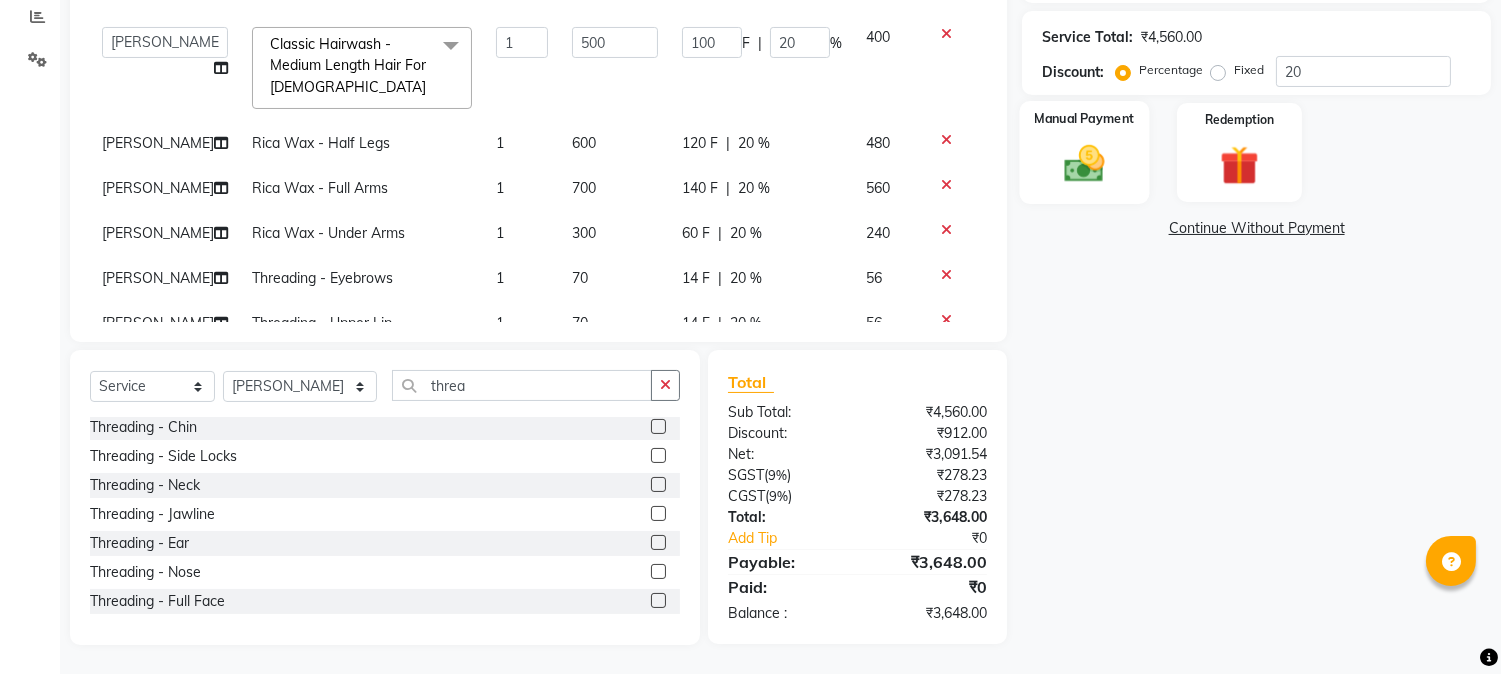click 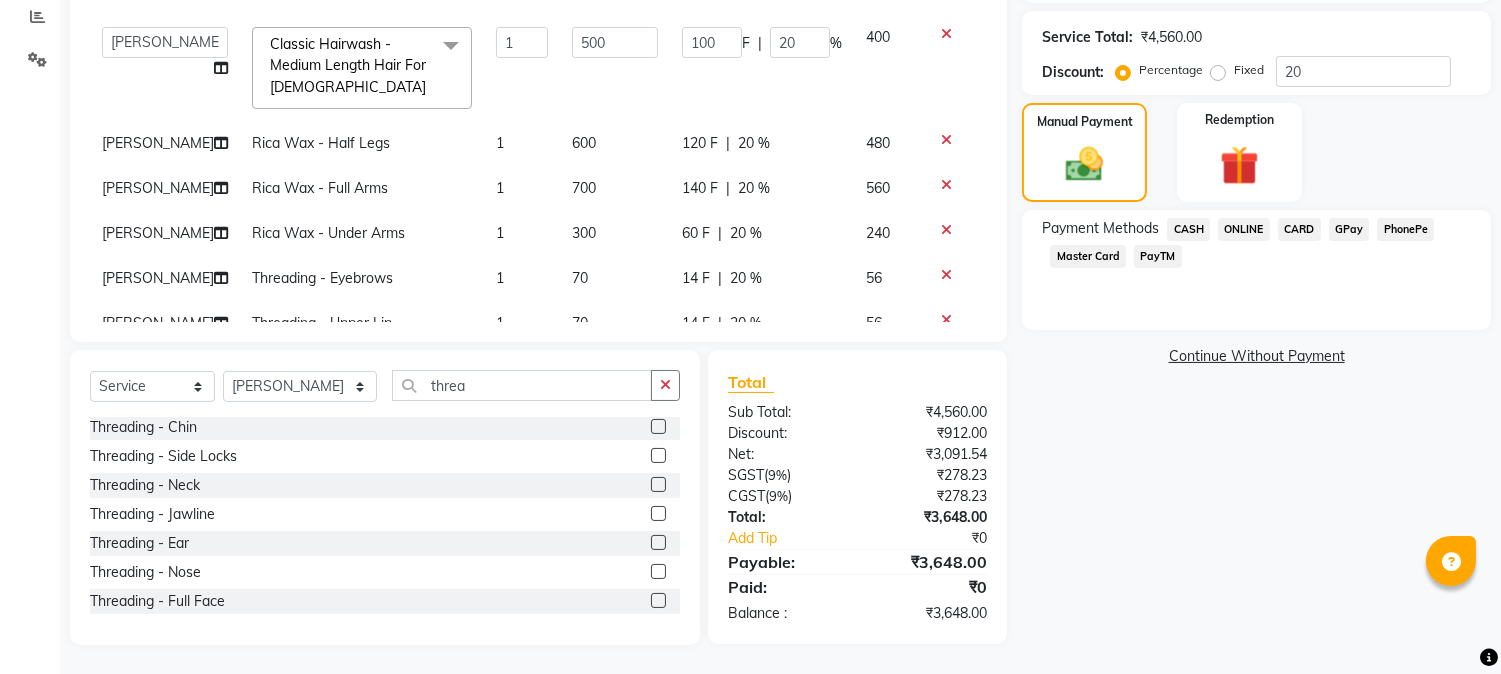 click on "ONLINE" 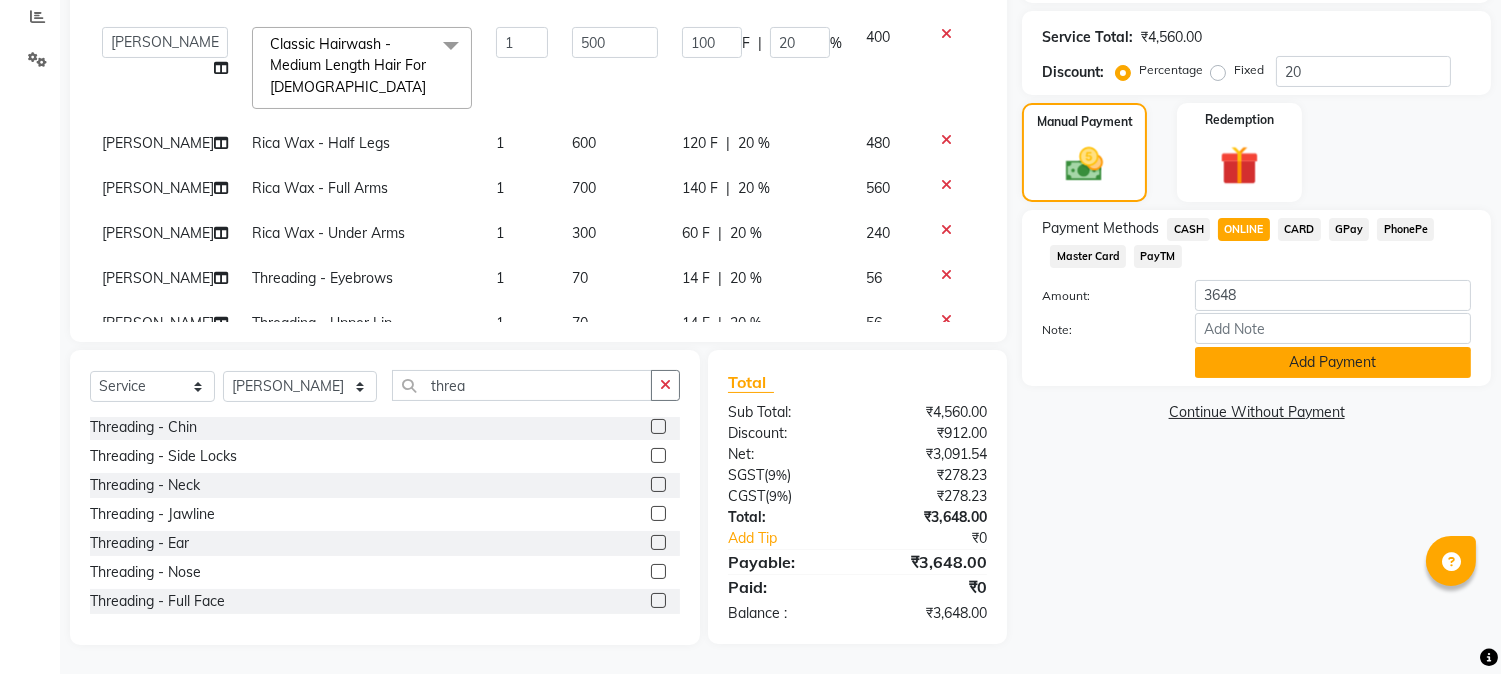 click on "Add Payment" 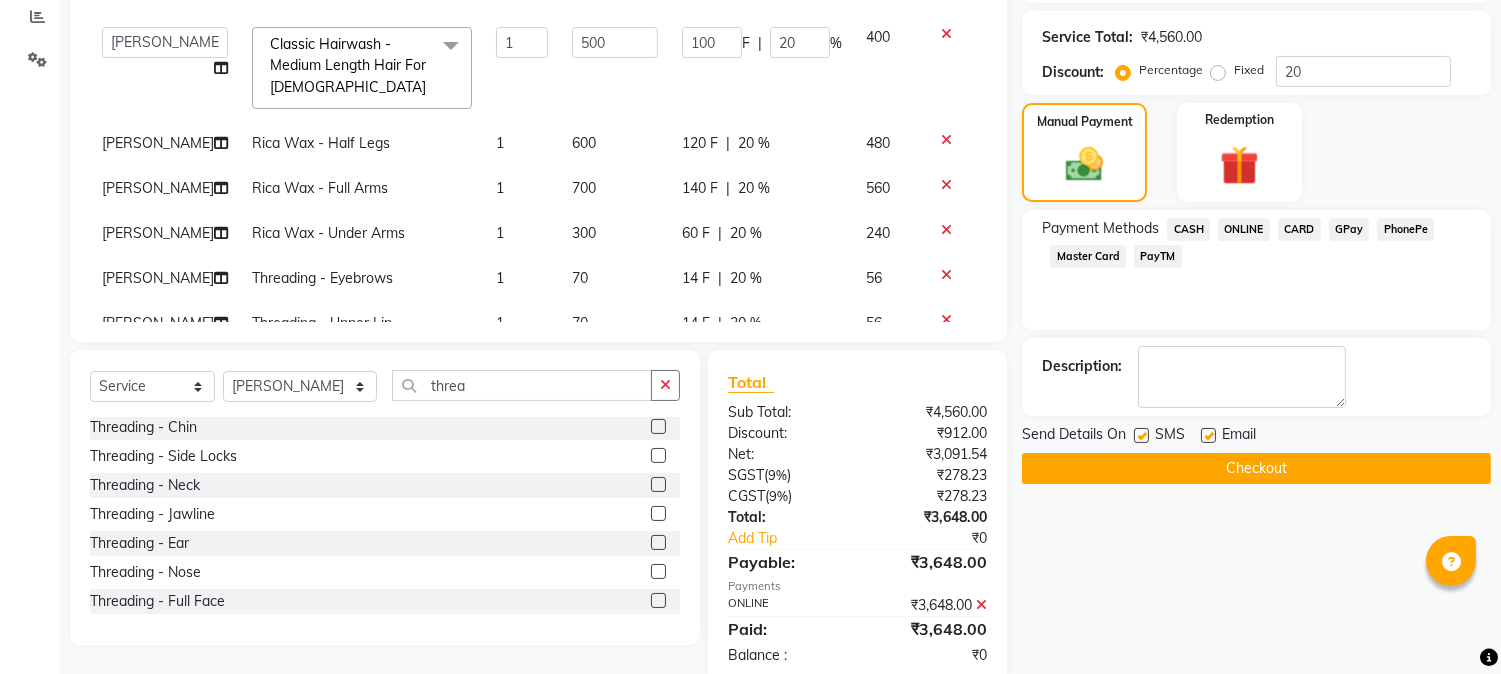 scroll, scrollTop: 467, scrollLeft: 0, axis: vertical 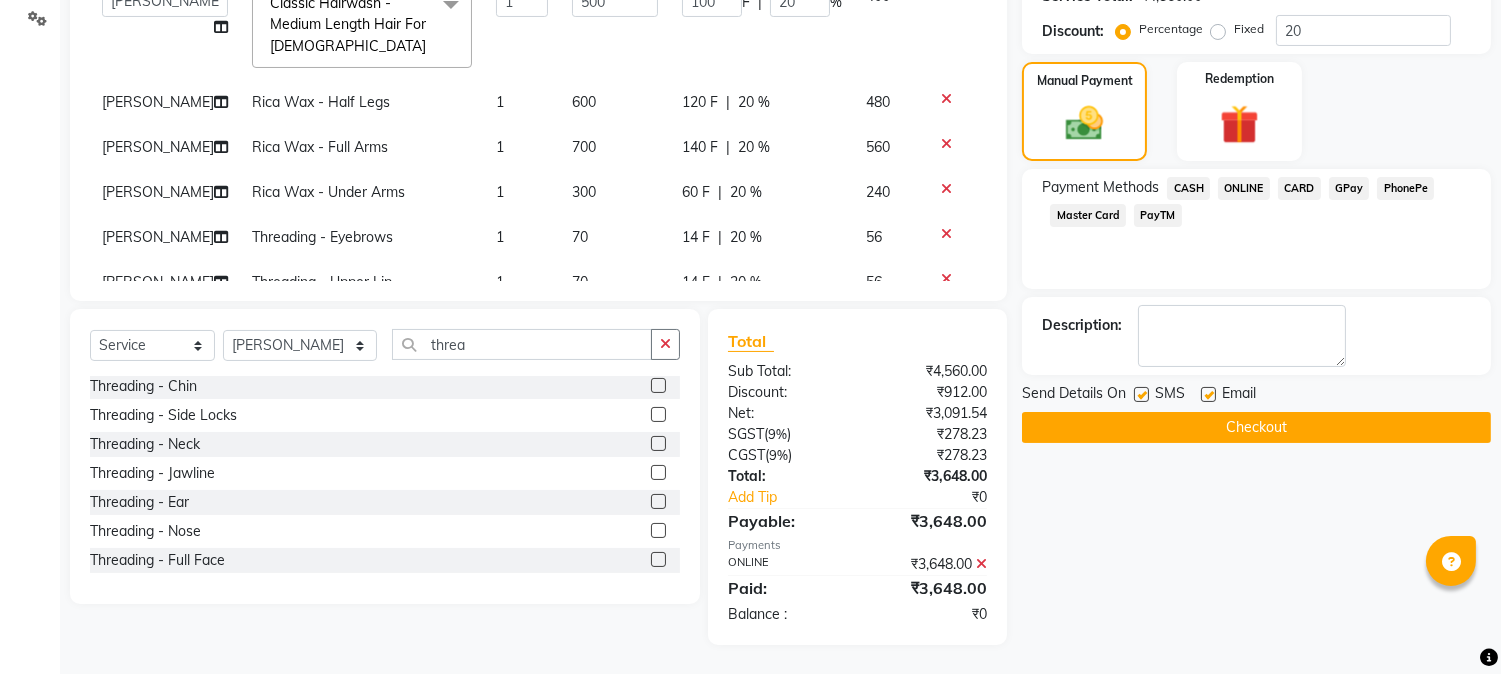 click on "Checkout" 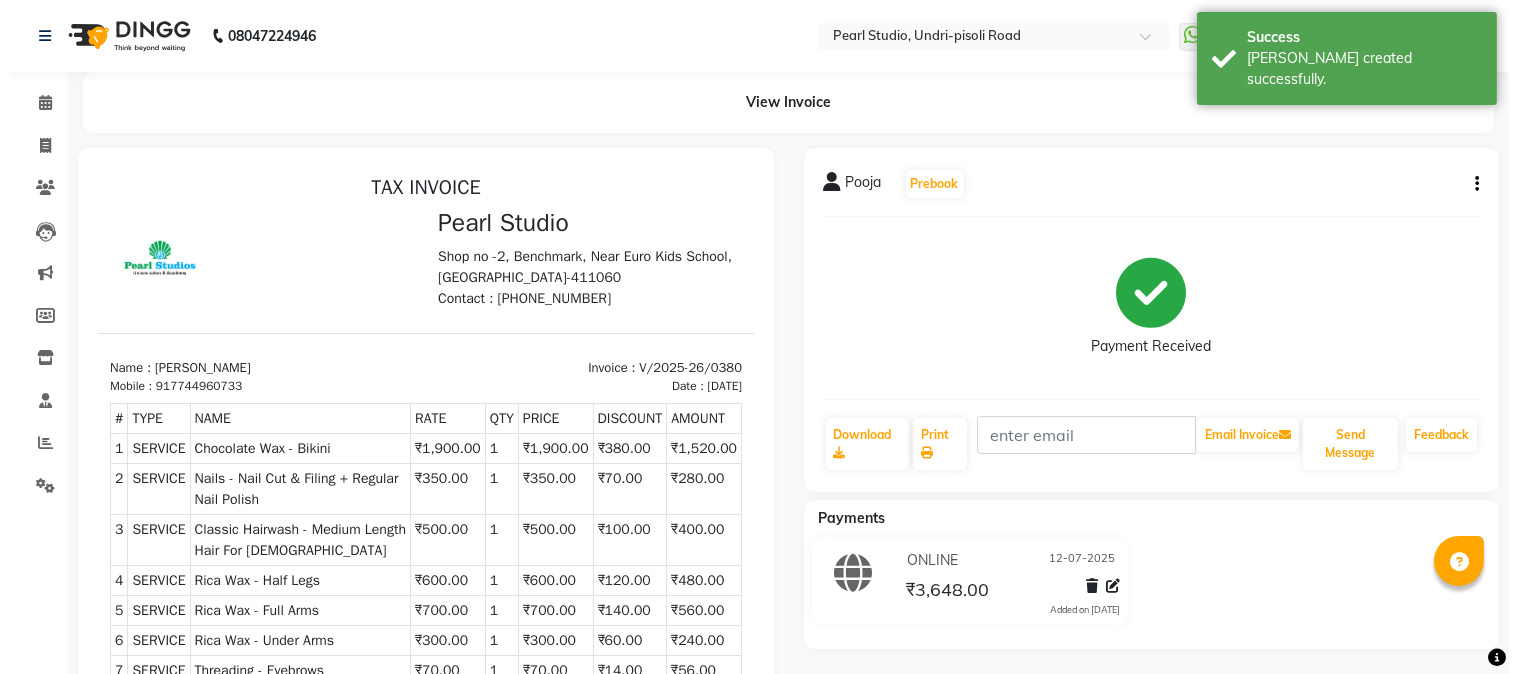 scroll, scrollTop: 0, scrollLeft: 0, axis: both 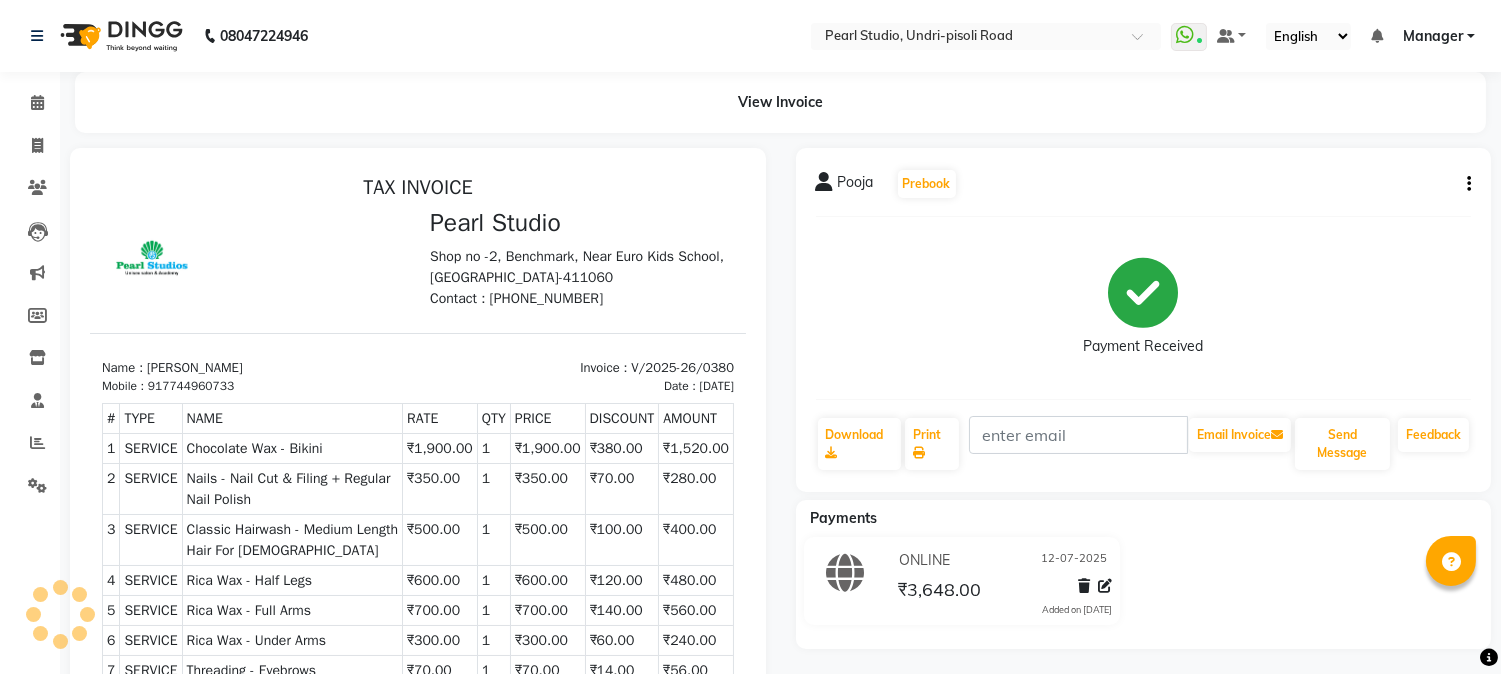 click 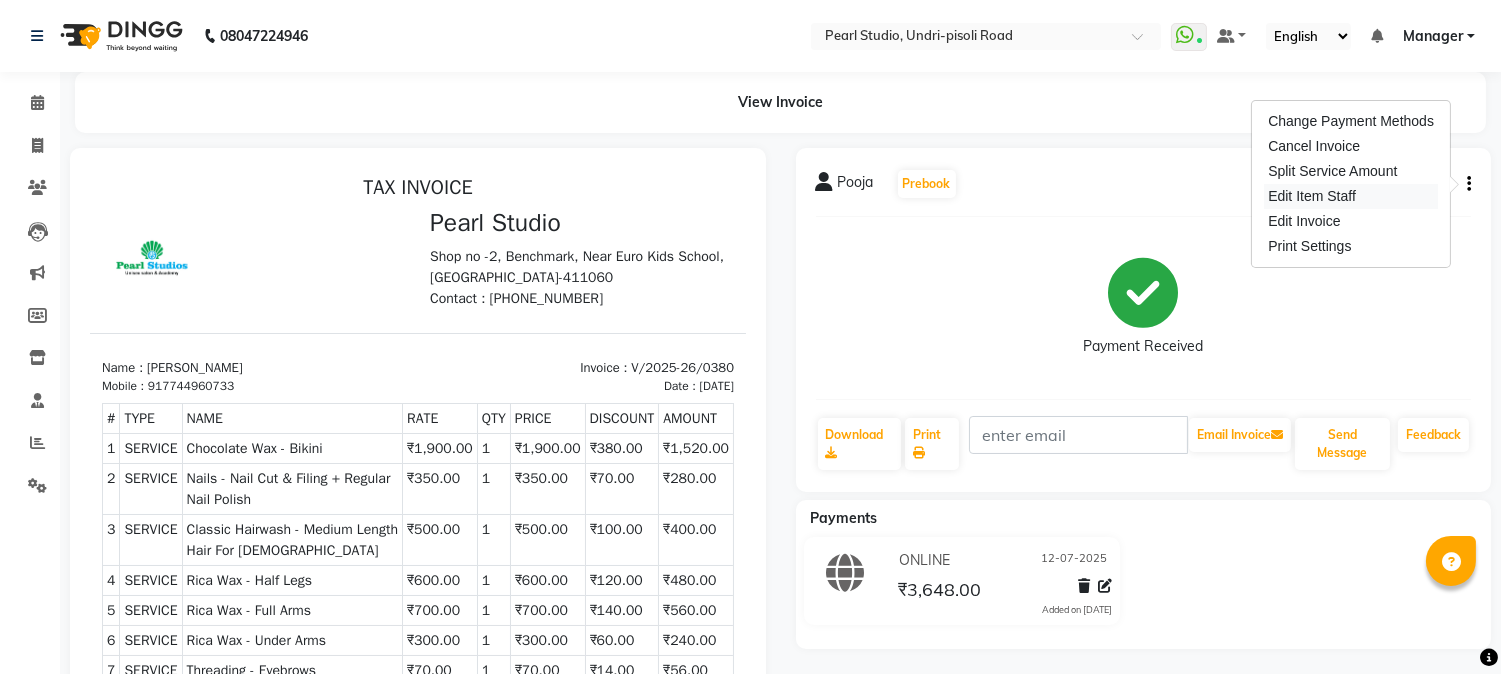 click on "Edit Item Staff" at bounding box center [1351, 196] 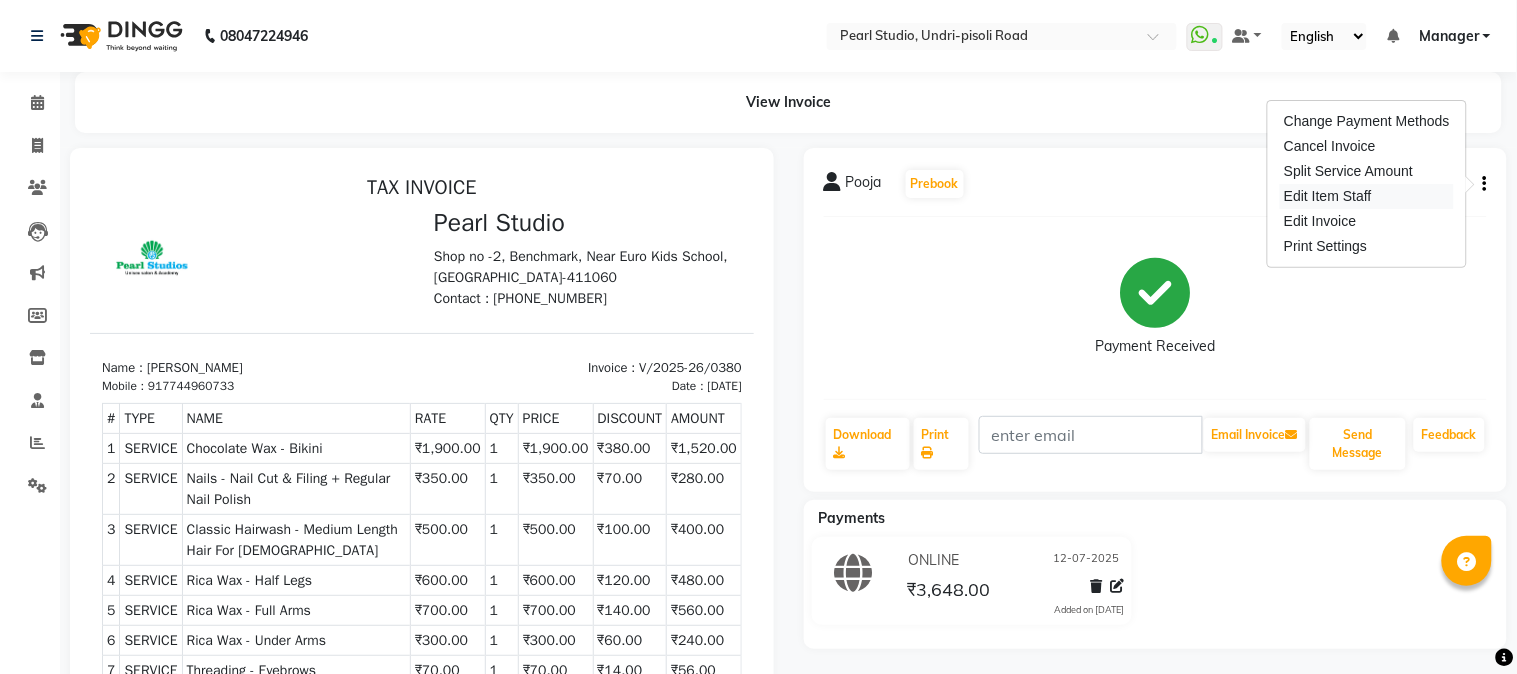 select on "38008" 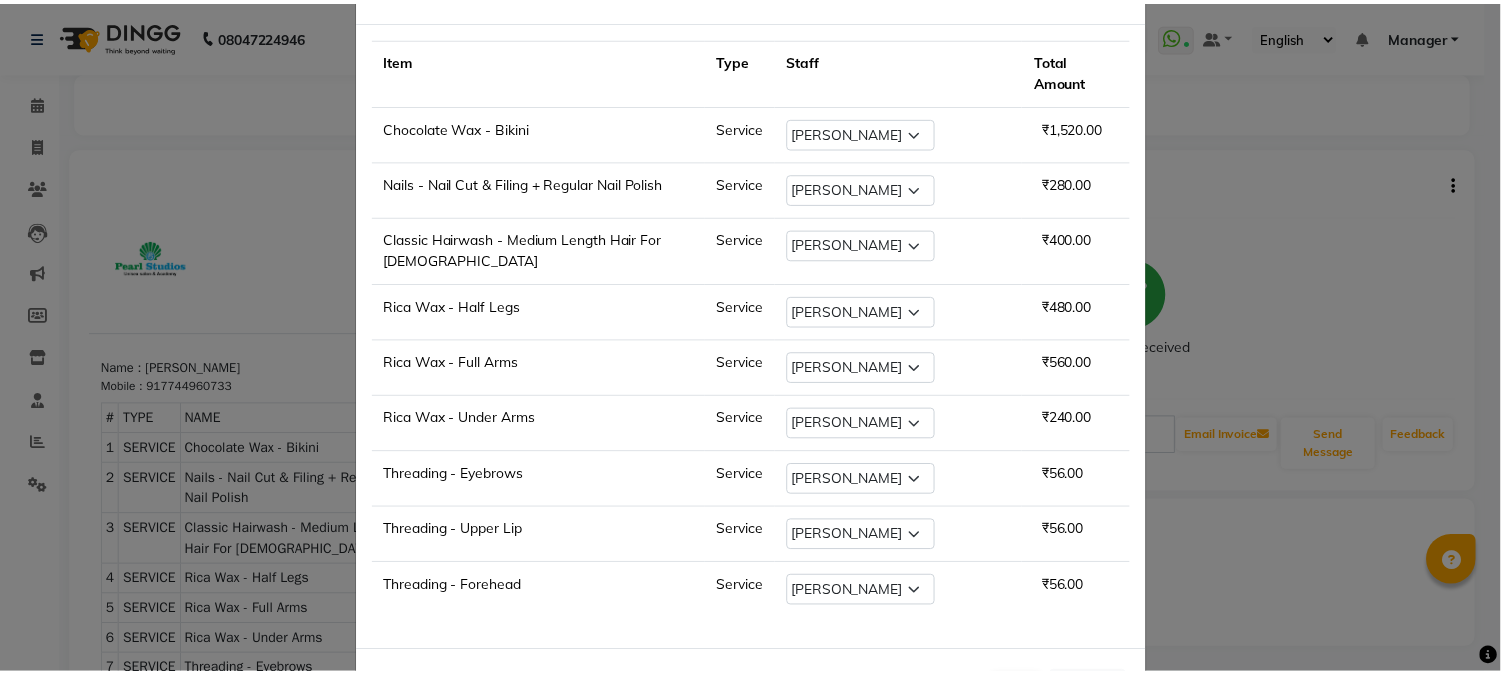 scroll, scrollTop: 0, scrollLeft: 0, axis: both 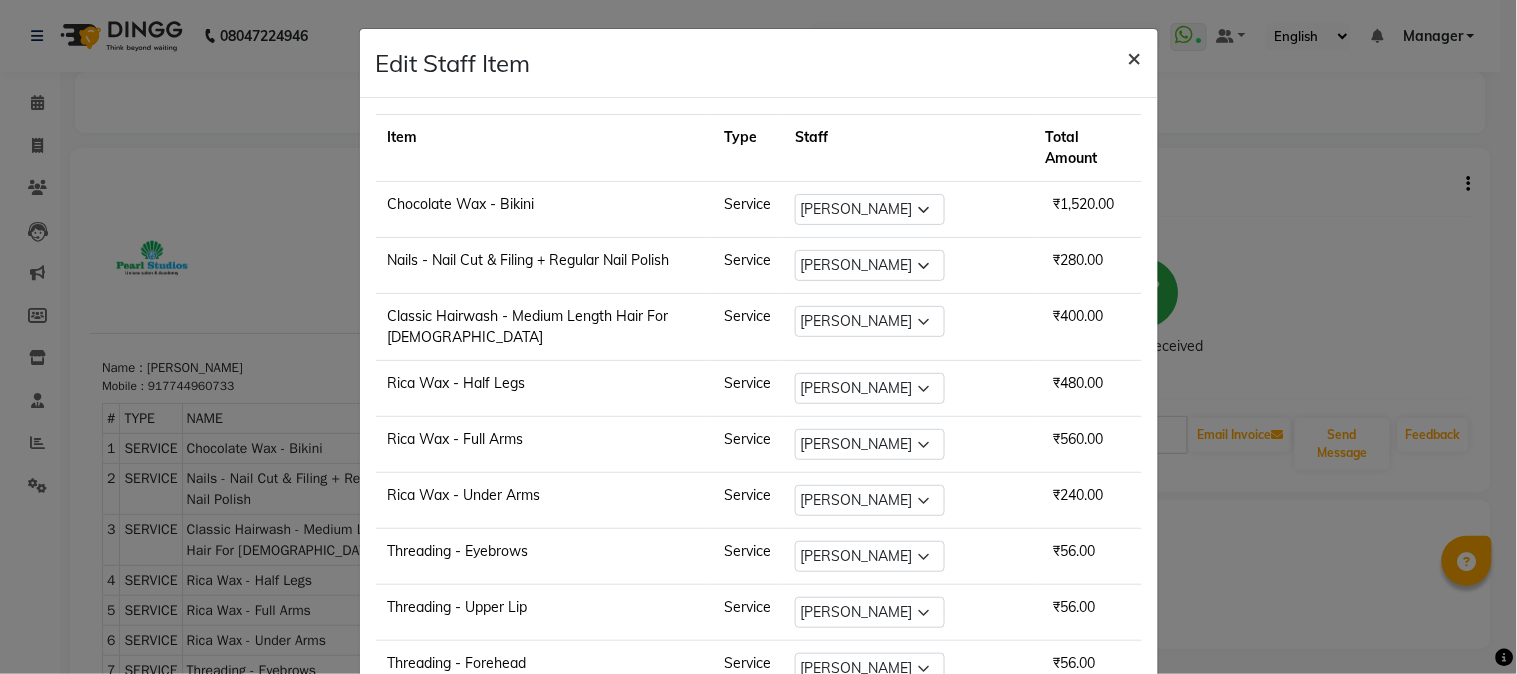 click on "×" 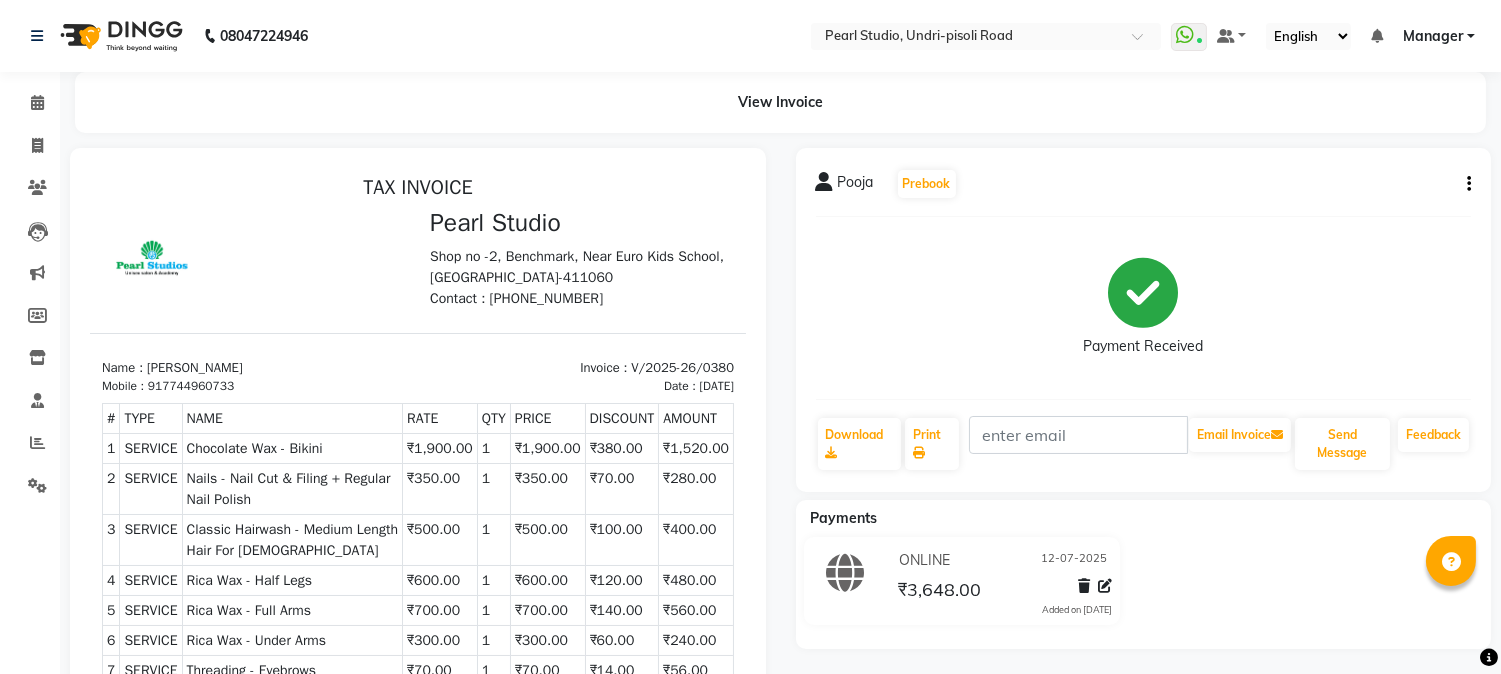 scroll, scrollTop: 222, scrollLeft: 0, axis: vertical 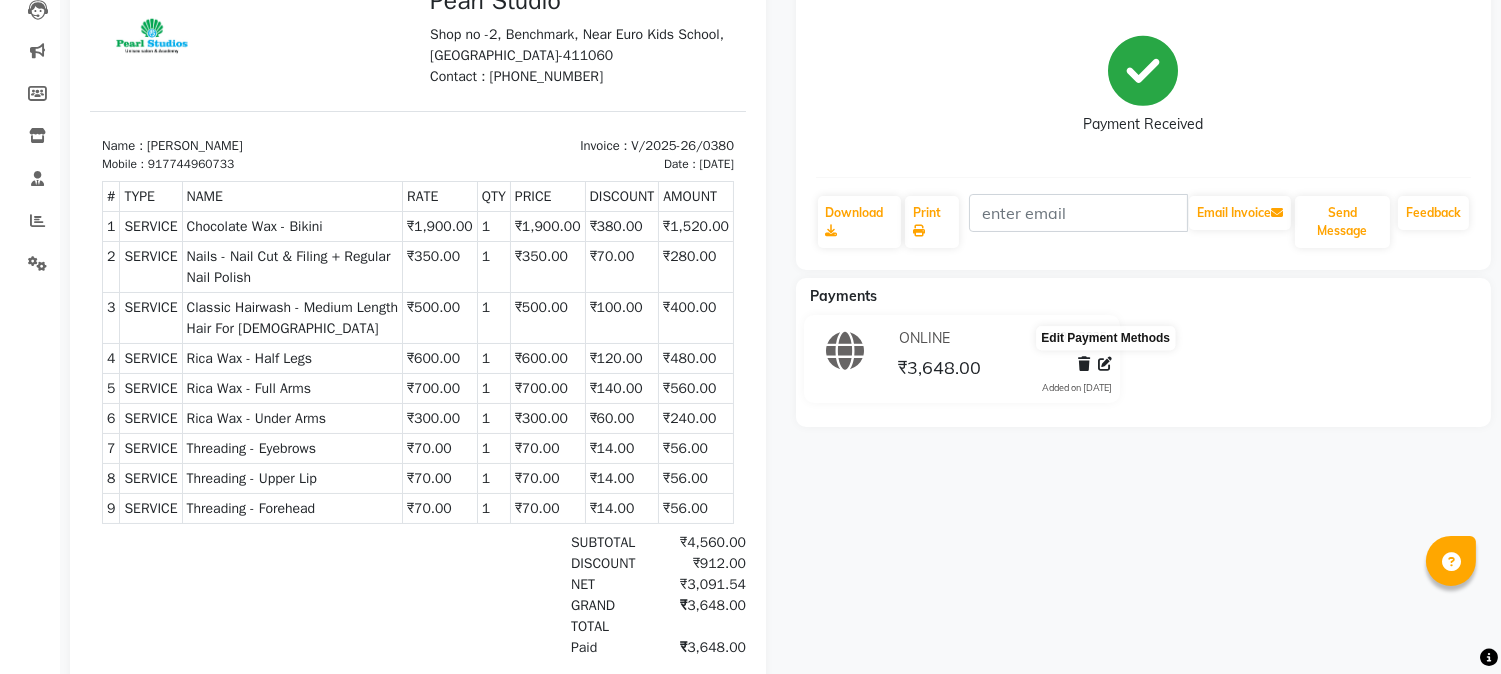 click 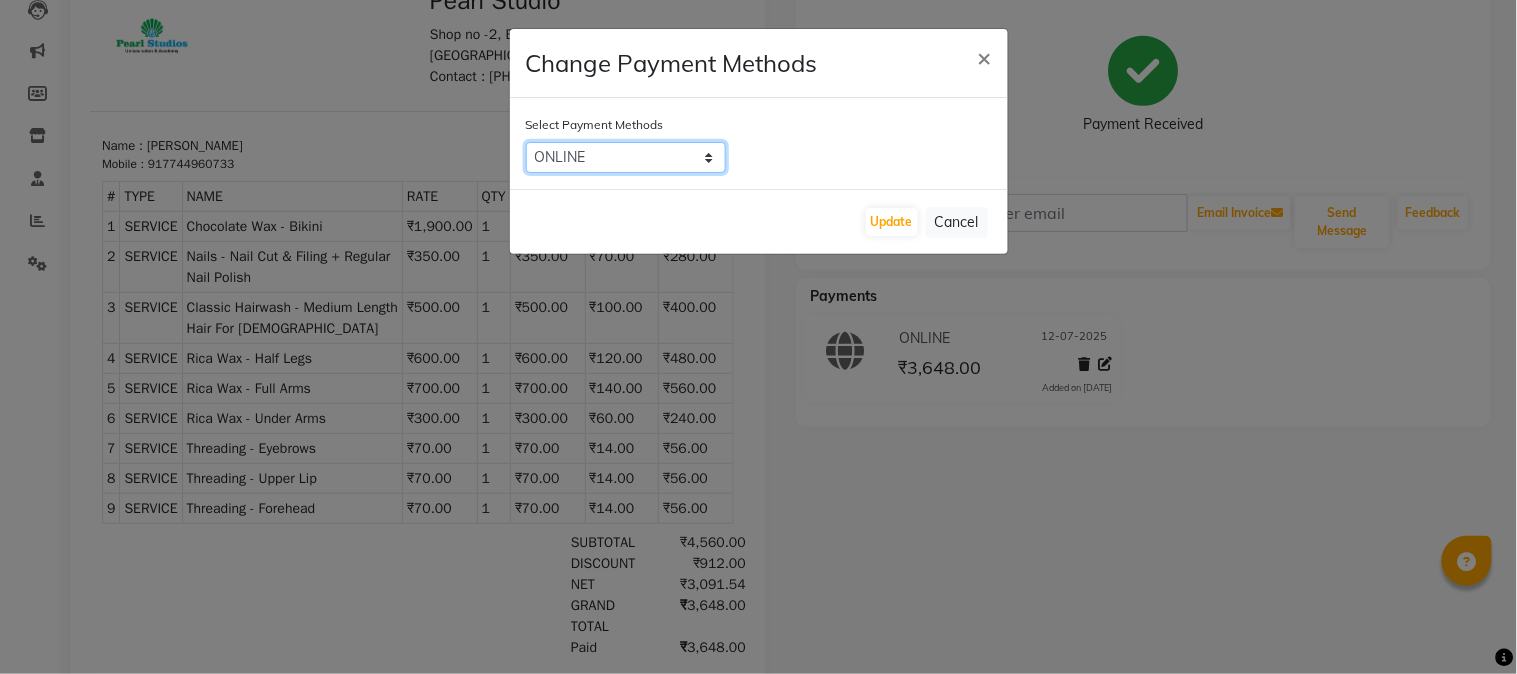 click on "CASH   ONLINE   CARD   GPay   PhonePe   Master Card   PayTM" 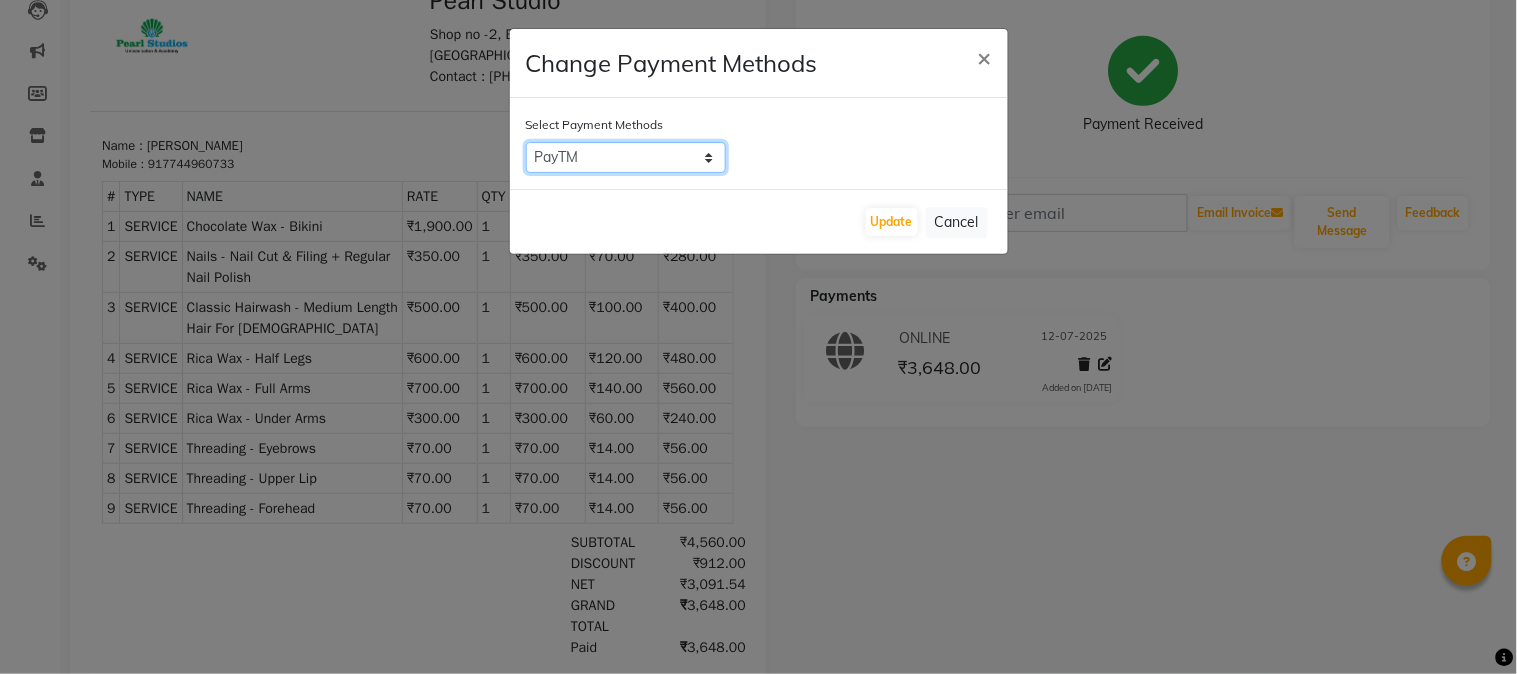 click on "CASH   ONLINE   CARD   GPay   PhonePe   Master Card   PayTM" 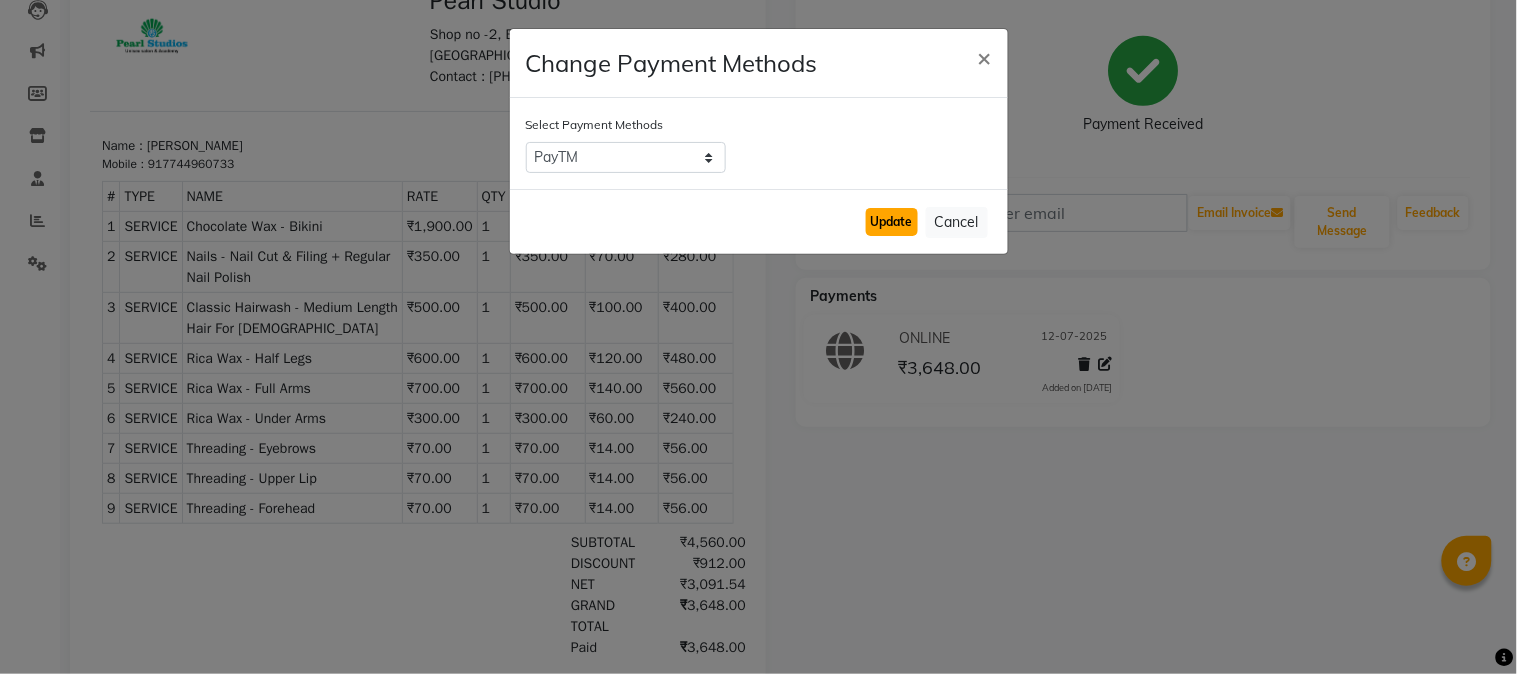 click on "Update" 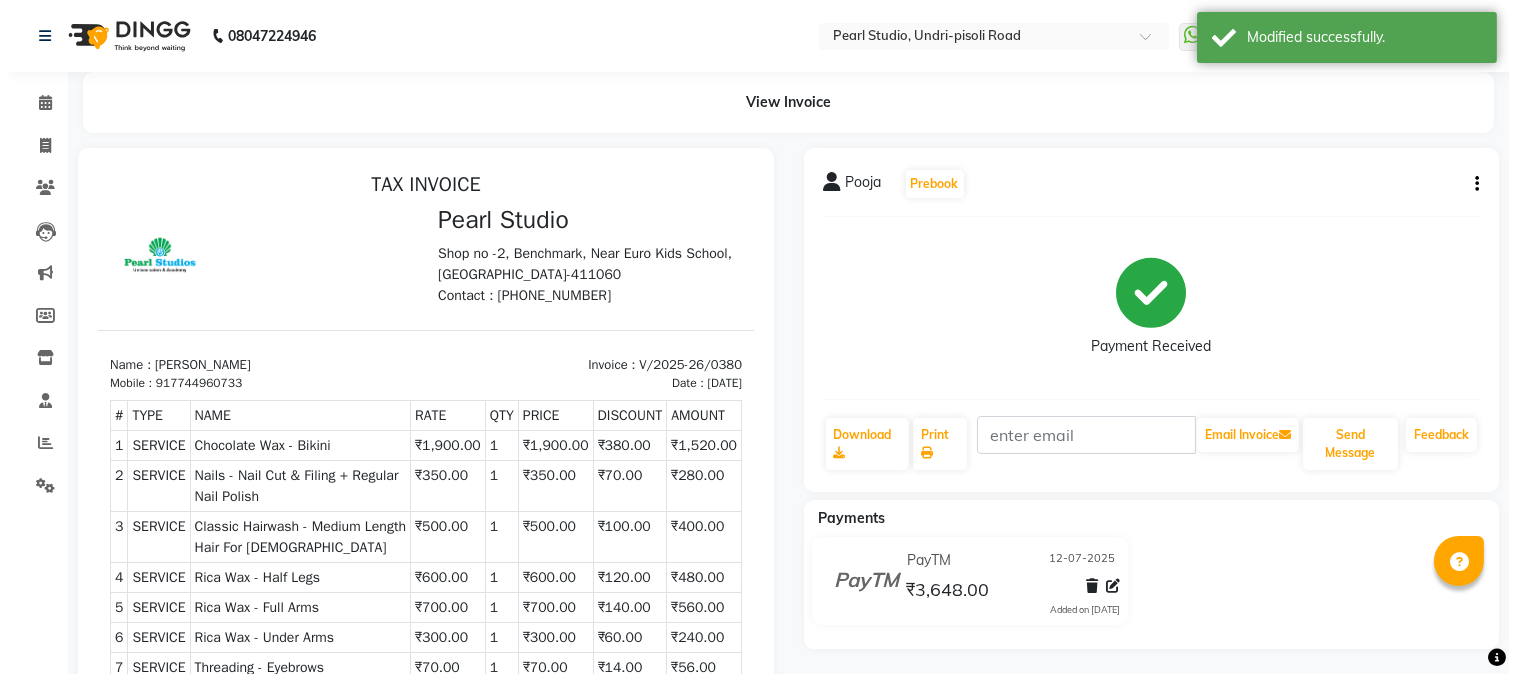 scroll, scrollTop: 0, scrollLeft: 0, axis: both 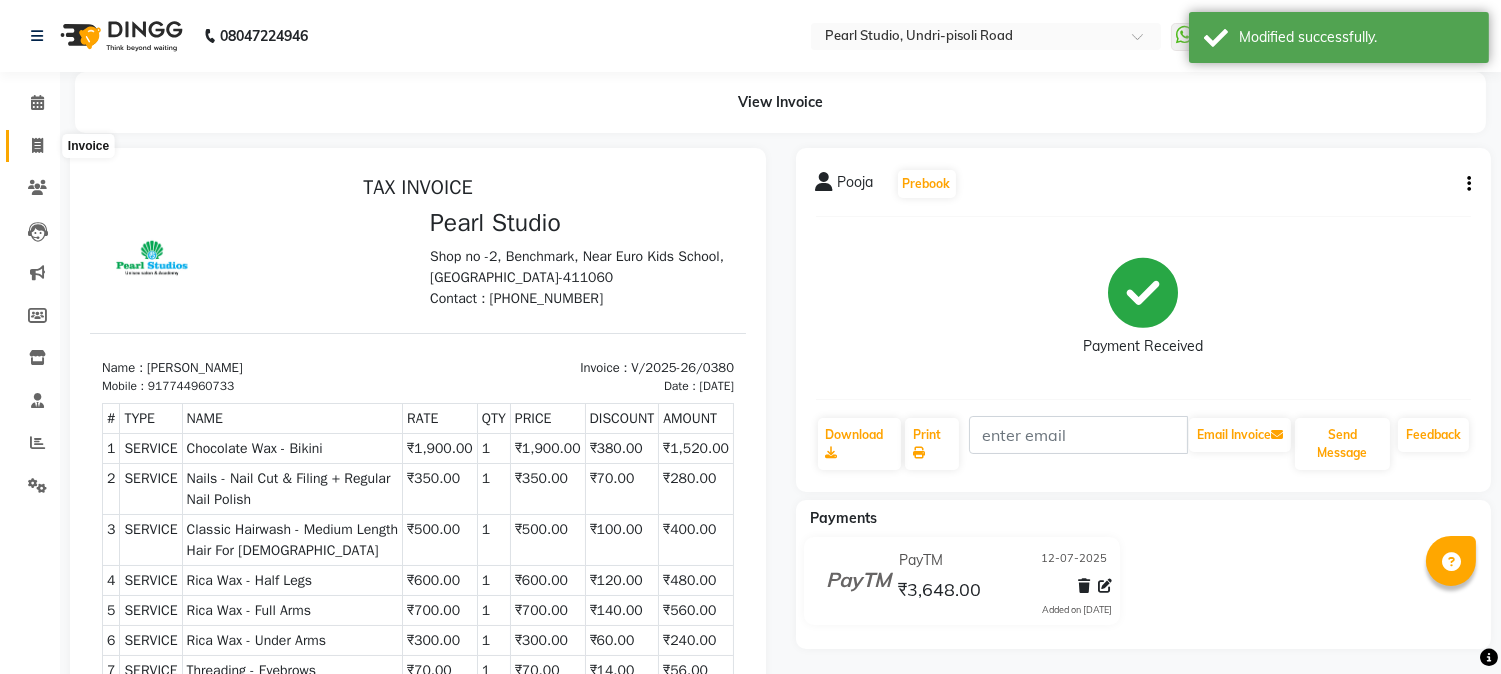 click 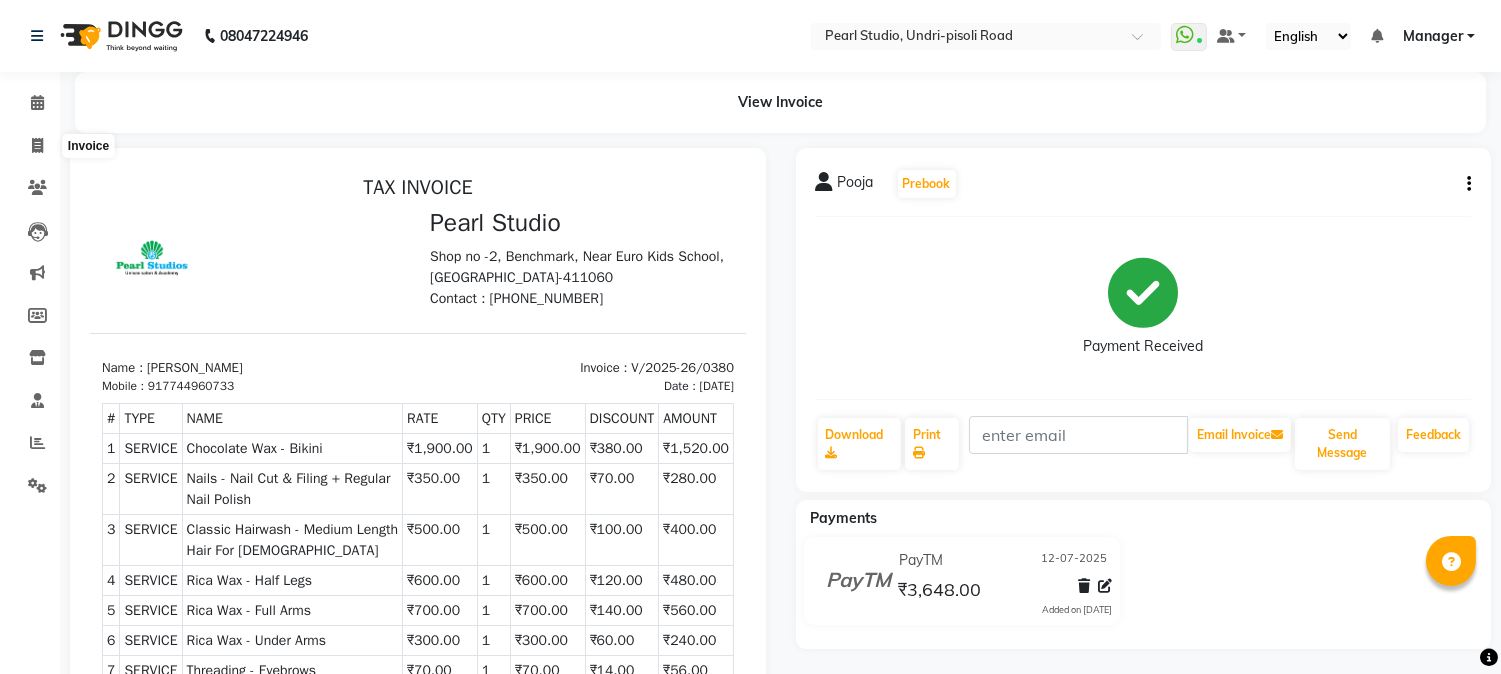 select on "5290" 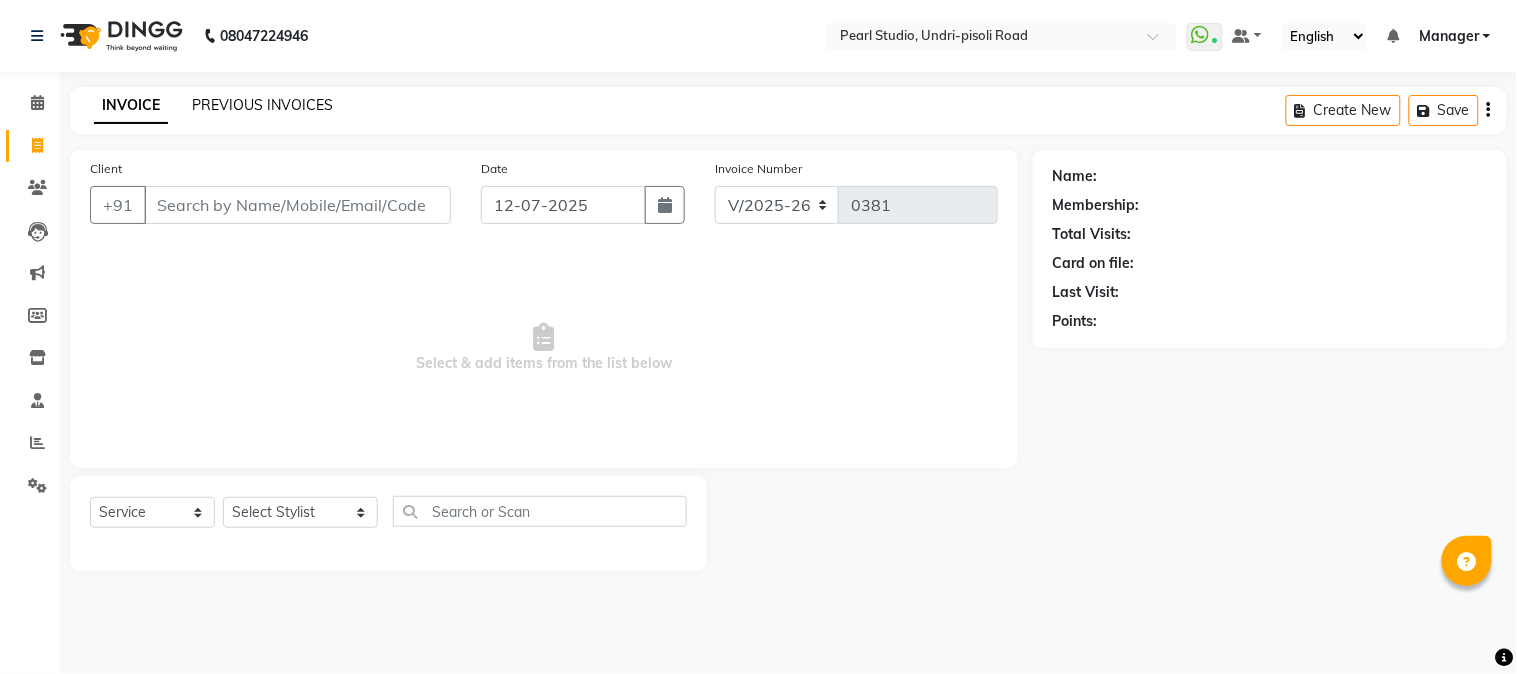 click on "PREVIOUS INVOICES" 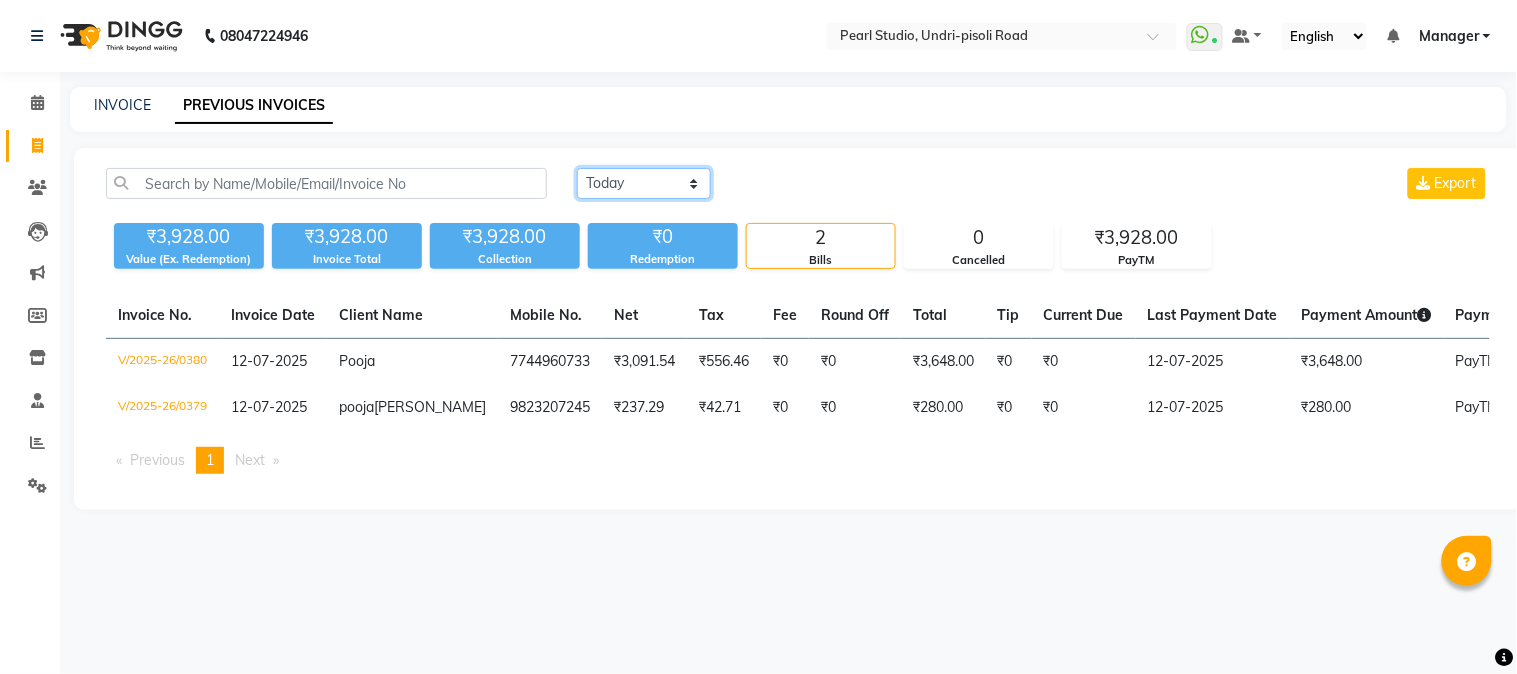 click on "[DATE] [DATE] Custom Range" 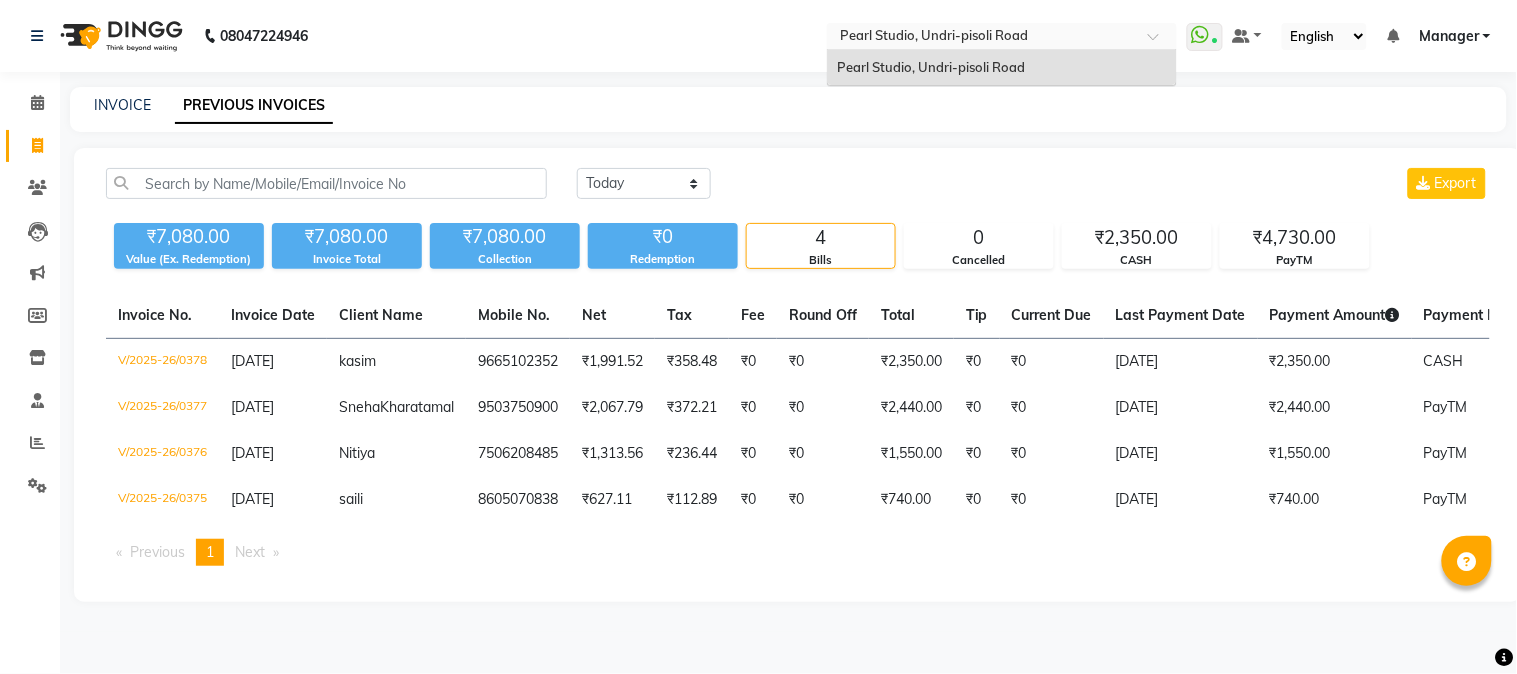 click at bounding box center (982, 38) 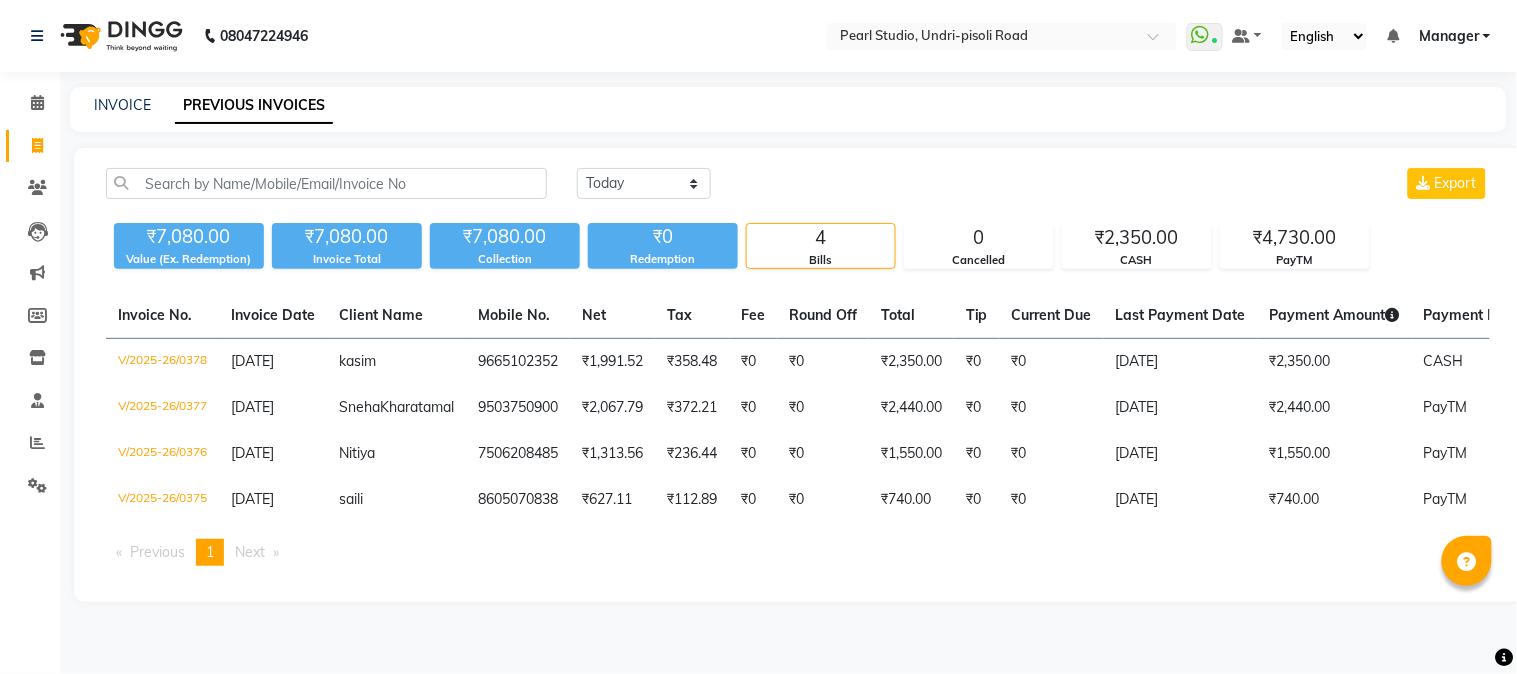 click on "INVOICE PREVIOUS INVOICES" 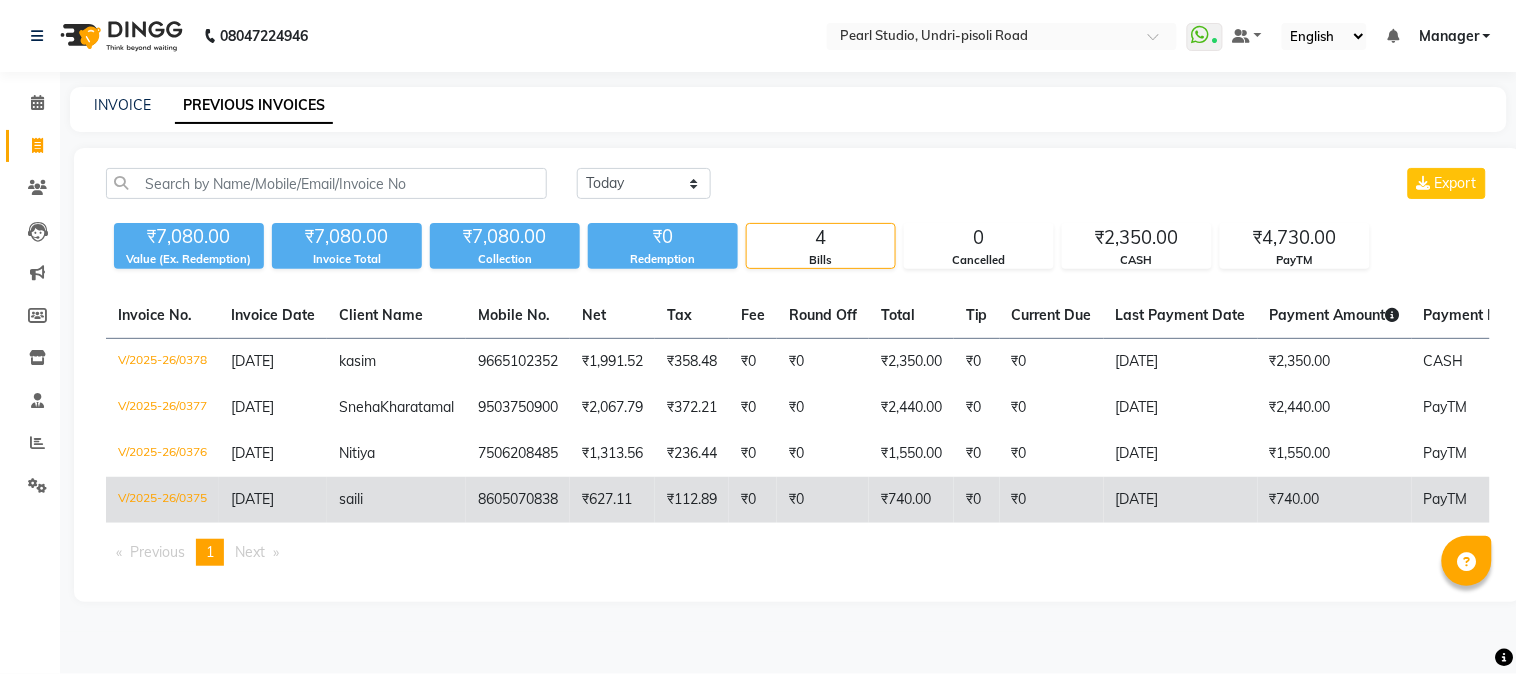 click on "8605070838" 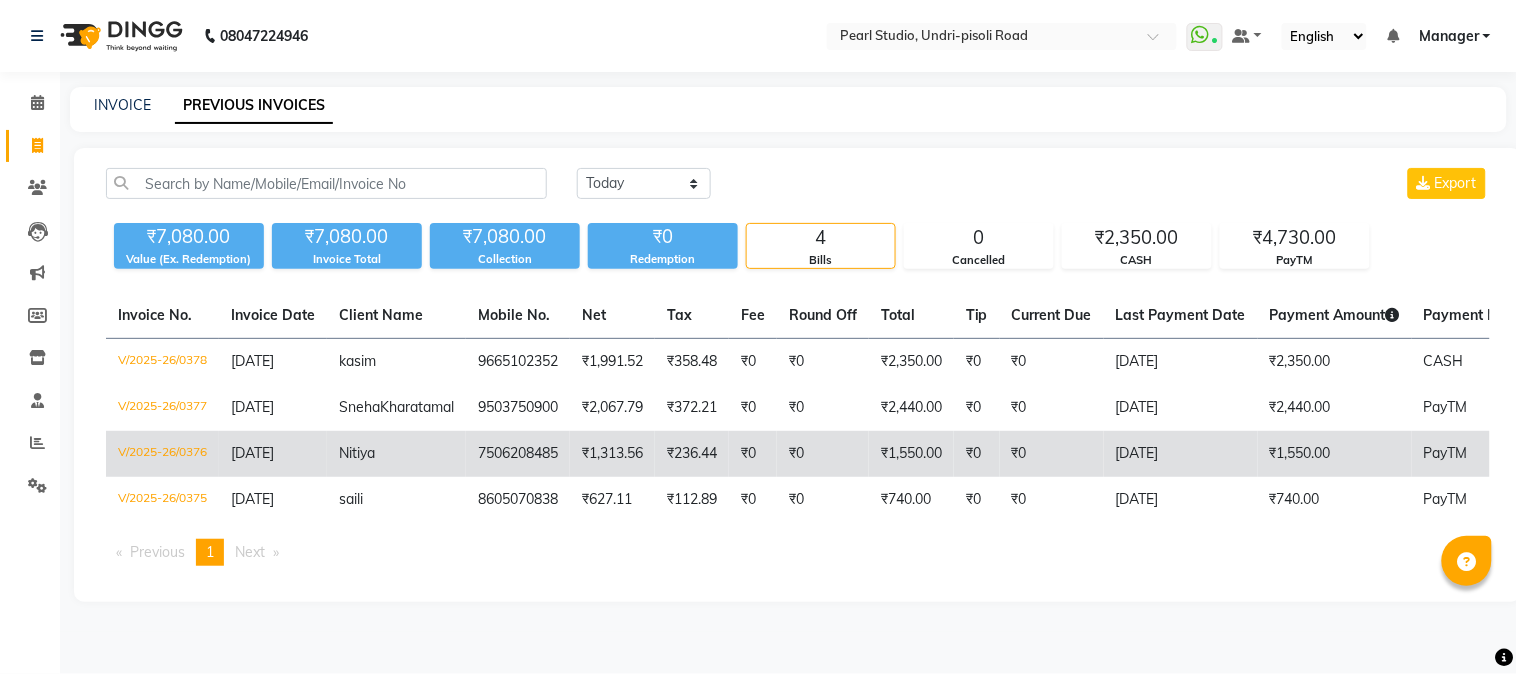 click on "₹1,313.56" 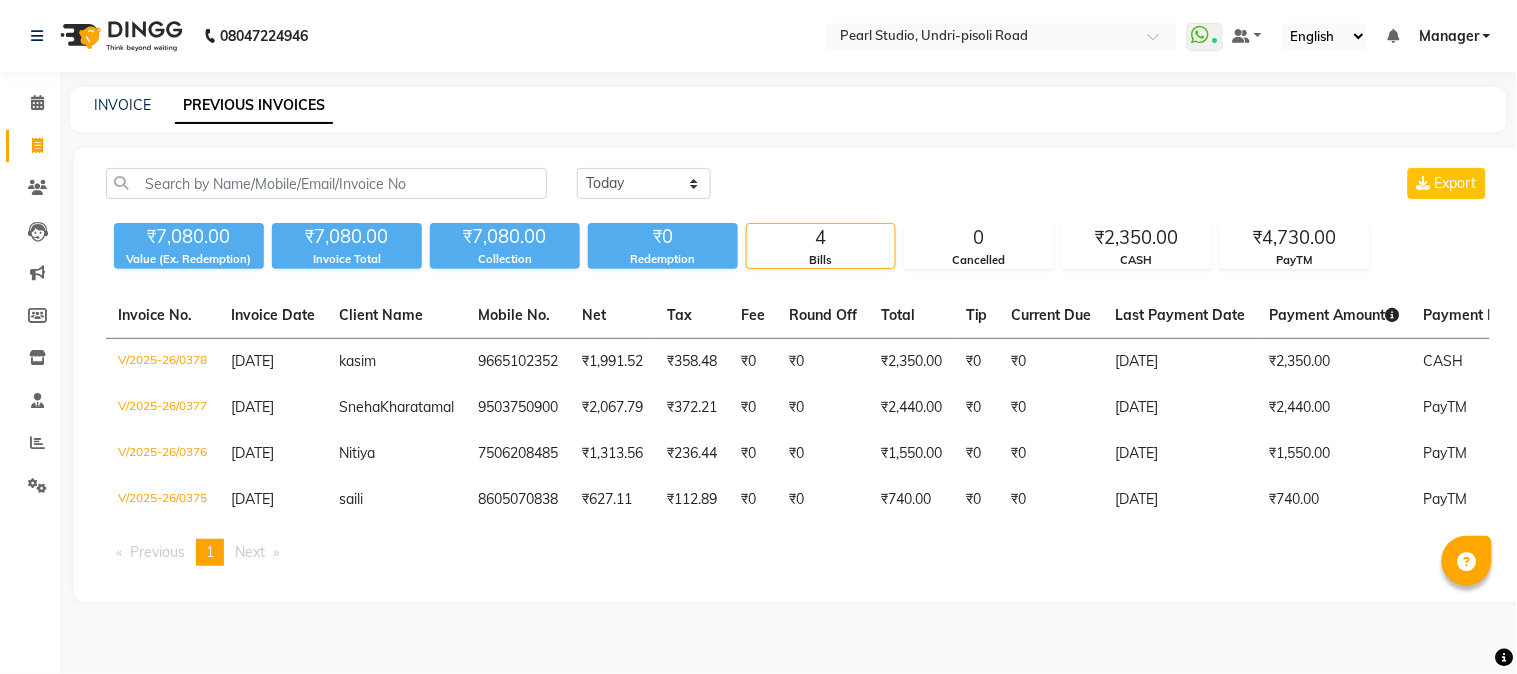 click on "[DATE] [DATE] Custom Range Export" 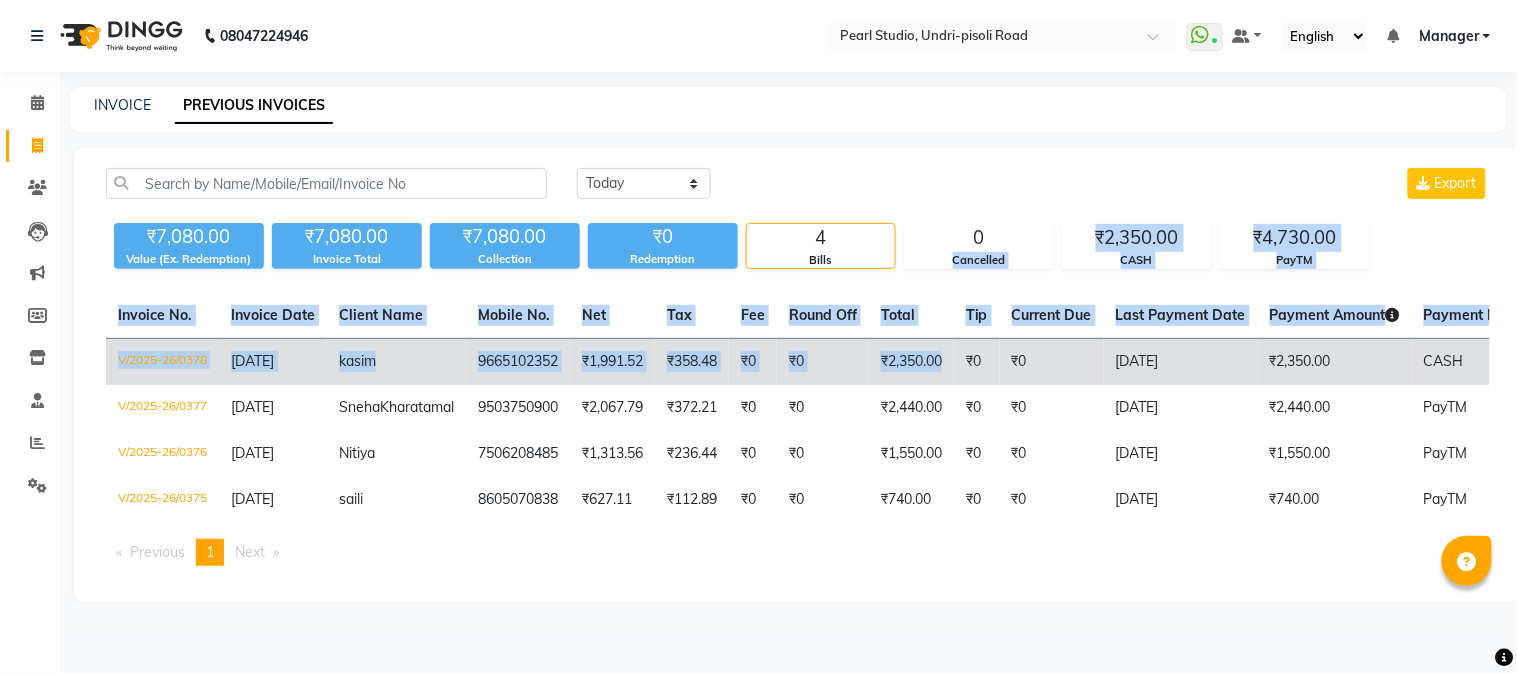 click on "[DATE] [DATE] Custom Range Export ₹7,080.00 Value (Ex. Redemption) ₹7,080.00 Invoice Total  ₹7,080.00 Collection ₹0 Redemption 4 Bills 0 Cancelled ₹2,350.00 CASH ₹4,730.00 PayTM  Invoice No.   Invoice Date   Client Name   Mobile No.   Net   Tax   Fee   Round Off   Total   Tip   Current Due   Last Payment Date   Payment Amount   Payment Methods   Cancel Reason   Status   V/2025-26/0378  [DATE] kasim   9665102352 ₹1,991.52 ₹358.48  ₹0  ₹0 ₹2,350.00 ₹0 ₹0 [DATE] ₹2,350.00  CASH - PAID  V/2025-26/0377  [DATE] Sneha  Kharatamal 9503750900 ₹2,067.79 ₹372.21  ₹0  ₹0 ₹2,440.00 ₹0 ₹0 [DATE] ₹2,440.00  PayTM - PAID  V/2025-26/0376  [DATE] Nitiya   7506208485 ₹1,313.56 ₹236.44  ₹0  ₹0 ₹1,550.00 ₹0 ₹0 [DATE] ₹1,550.00  PayTM - PAID  V/2025-26/0375  [DATE] saili   8605070838 ₹627.11 ₹112.89  ₹0  ₹0 ₹740.00 ₹0 ₹0 [DATE] ₹740.00  PayTM - PAID  Previous  page  1 / 1  You're on page  1  Next  page" 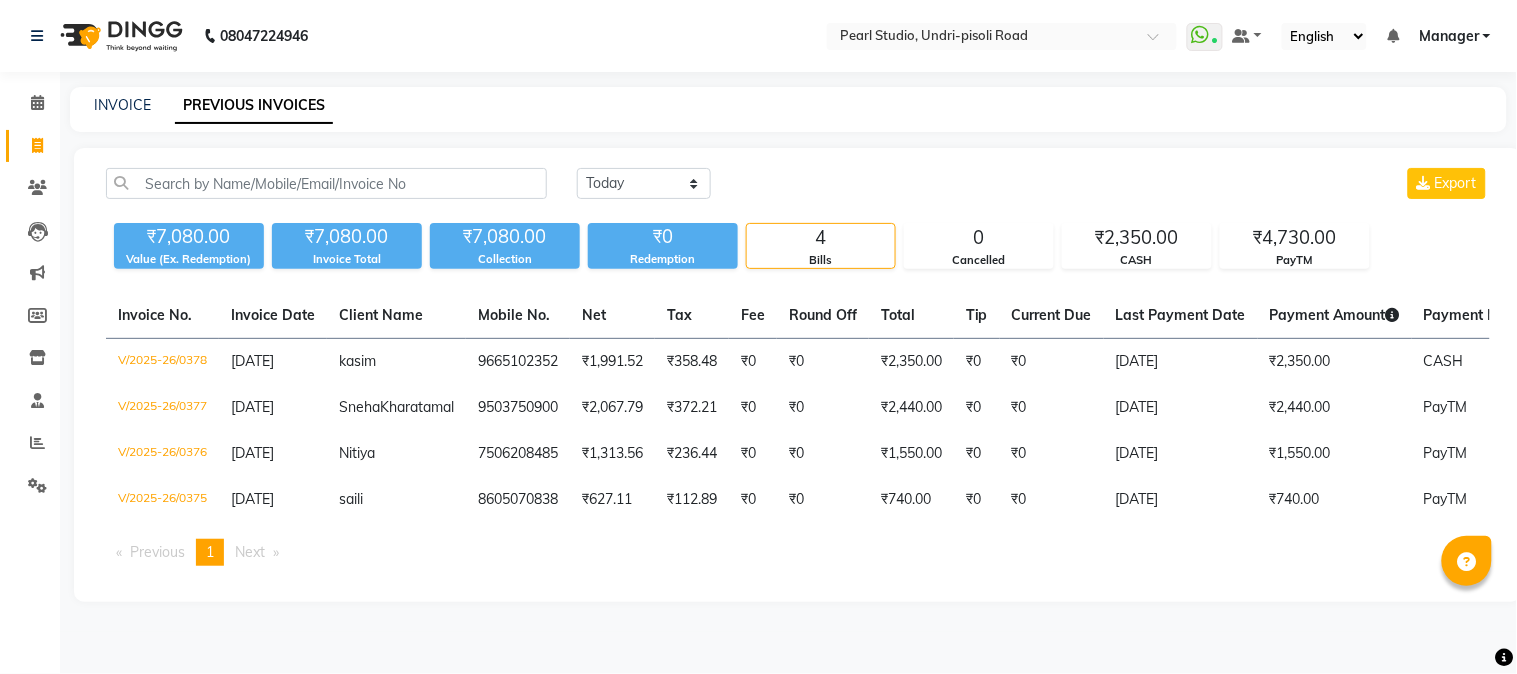 click on "[DATE] [DATE] Custom Range Export ₹7,080.00 Value (Ex. Redemption) ₹7,080.00 Invoice Total  ₹7,080.00 Collection ₹0 Redemption 4 Bills 0 Cancelled ₹2,350.00 CASH ₹4,730.00 PayTM  Invoice No.   Invoice Date   Client Name   Mobile No.   Net   Tax   Fee   Round Off   Total   Tip   Current Due   Last Payment Date   Payment Amount   Payment Methods   Cancel Reason   Status   V/2025-26/0378  [DATE] kasim   9665102352 ₹1,991.52 ₹358.48  ₹0  ₹0 ₹2,350.00 ₹0 ₹0 [DATE] ₹2,350.00  CASH - PAID  V/2025-26/0377  [DATE] Sneha  Kharatamal 9503750900 ₹2,067.79 ₹372.21  ₹0  ₹0 ₹2,440.00 ₹0 ₹0 [DATE] ₹2,440.00  PayTM - PAID  V/2025-26/0376  [DATE] Nitiya   7506208485 ₹1,313.56 ₹236.44  ₹0  ₹0 ₹1,550.00 ₹0 ₹0 [DATE] ₹1,550.00  PayTM - PAID  V/2025-26/0375  [DATE] saili   8605070838 ₹627.11 ₹112.89  ₹0  ₹0 ₹740.00 ₹0 ₹0 [DATE] ₹740.00  PayTM - PAID  Previous  page  1 / 1  You're on page  1  Next  page" 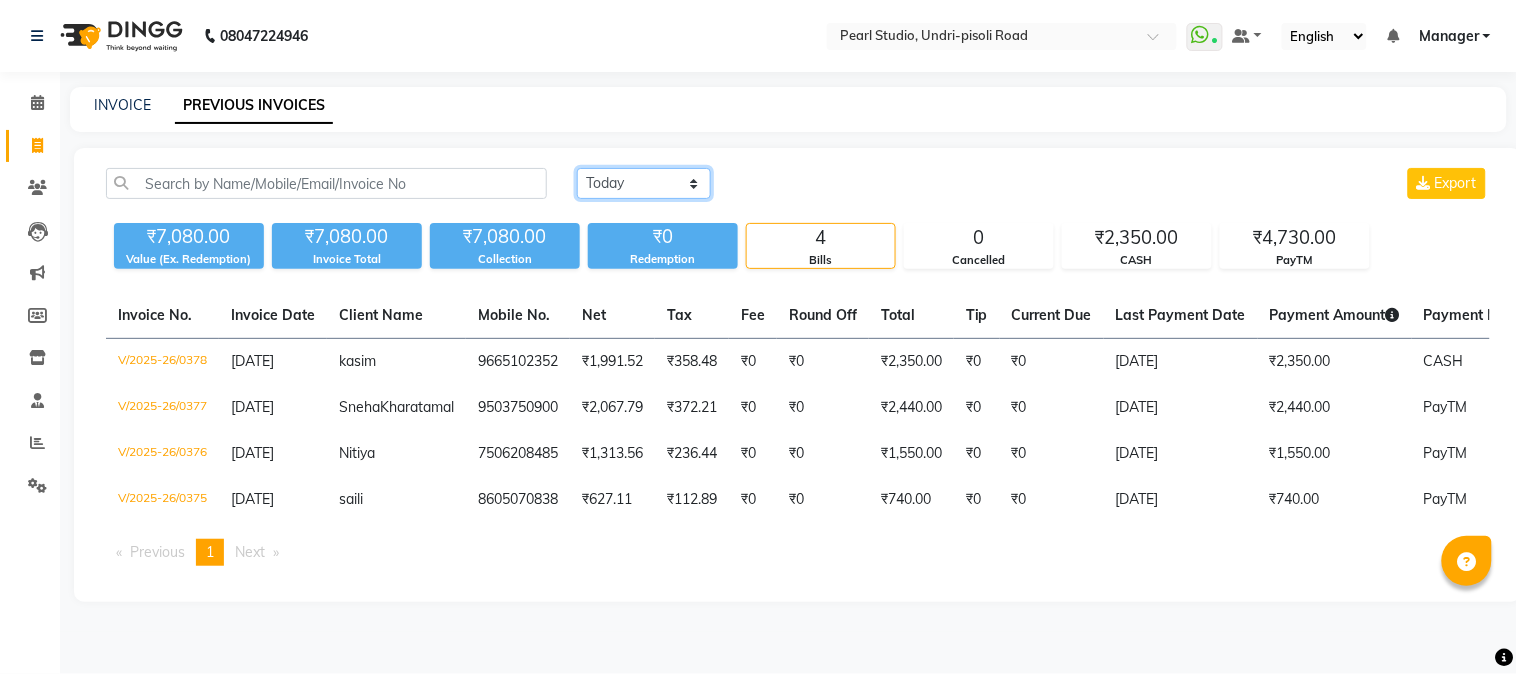 click on "[DATE] [DATE] Custom Range" 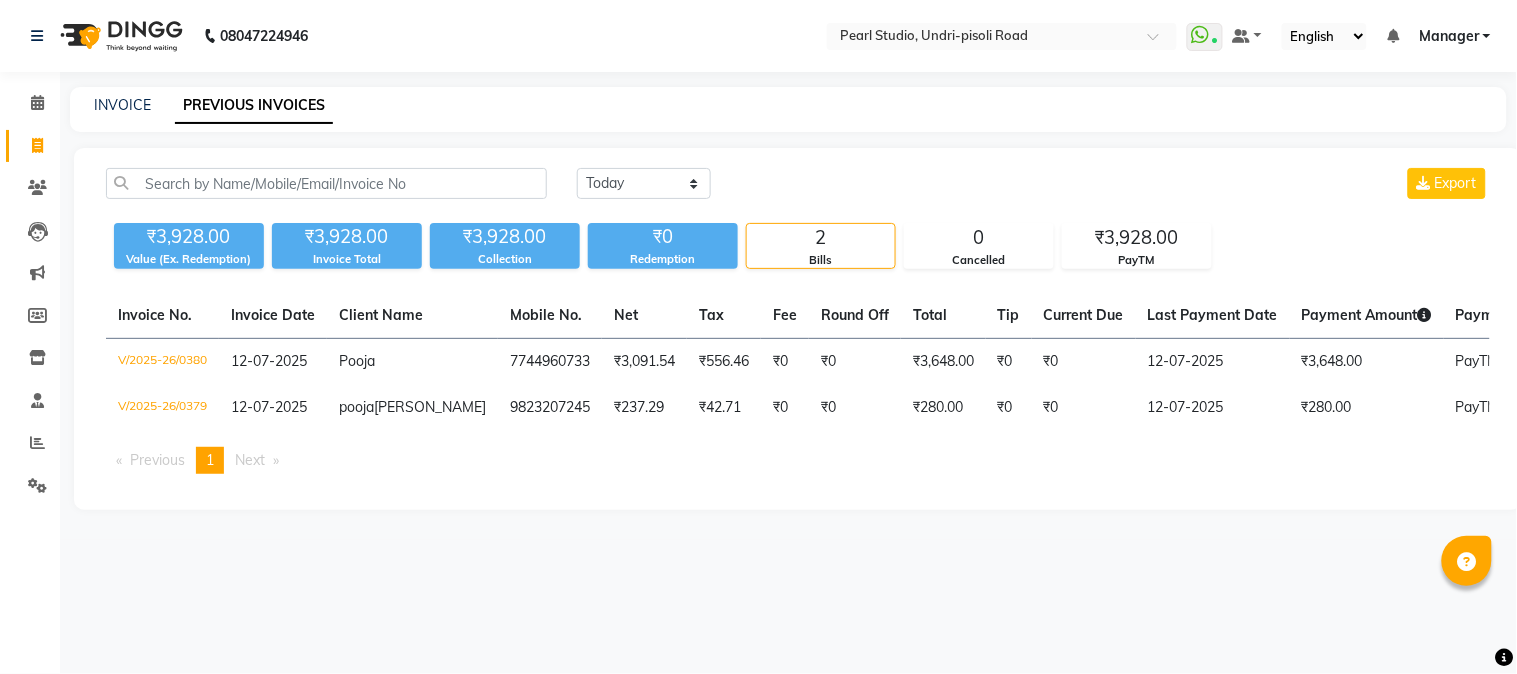 click on "[DATE] [DATE] Custom Range Export ₹3,928.00 Value (Ex. Redemption) ₹3,928.00 Invoice Total  ₹3,928.00 Collection ₹0 Redemption 2 Bills 0 Cancelled ₹3,928.00 PayTM  Invoice No.   Invoice Date   Client Name   Mobile No.   Net   Tax   Fee   Round Off   Total   Tip   Current Due   Last Payment Date   Payment Amount   Payment Methods   Cancel Reason   Status   V/2025-26/0380  [DATE] Pooja   7744960733 ₹3,091.54 ₹556.46  ₹0  ₹0 ₹3,648.00 ₹0 ₹0 [DATE] ₹3,648.00  PayTM - PAID  V/2025-26/0379  [DATE] pooja  [PERSON_NAME] 9823207245 ₹237.29 ₹42.71  ₹0  ₹0 ₹280.00 ₹0 ₹0 [DATE] ₹280.00  PayTM - PAID  Previous  page  1 / 1  You're on page  1  Next  page" 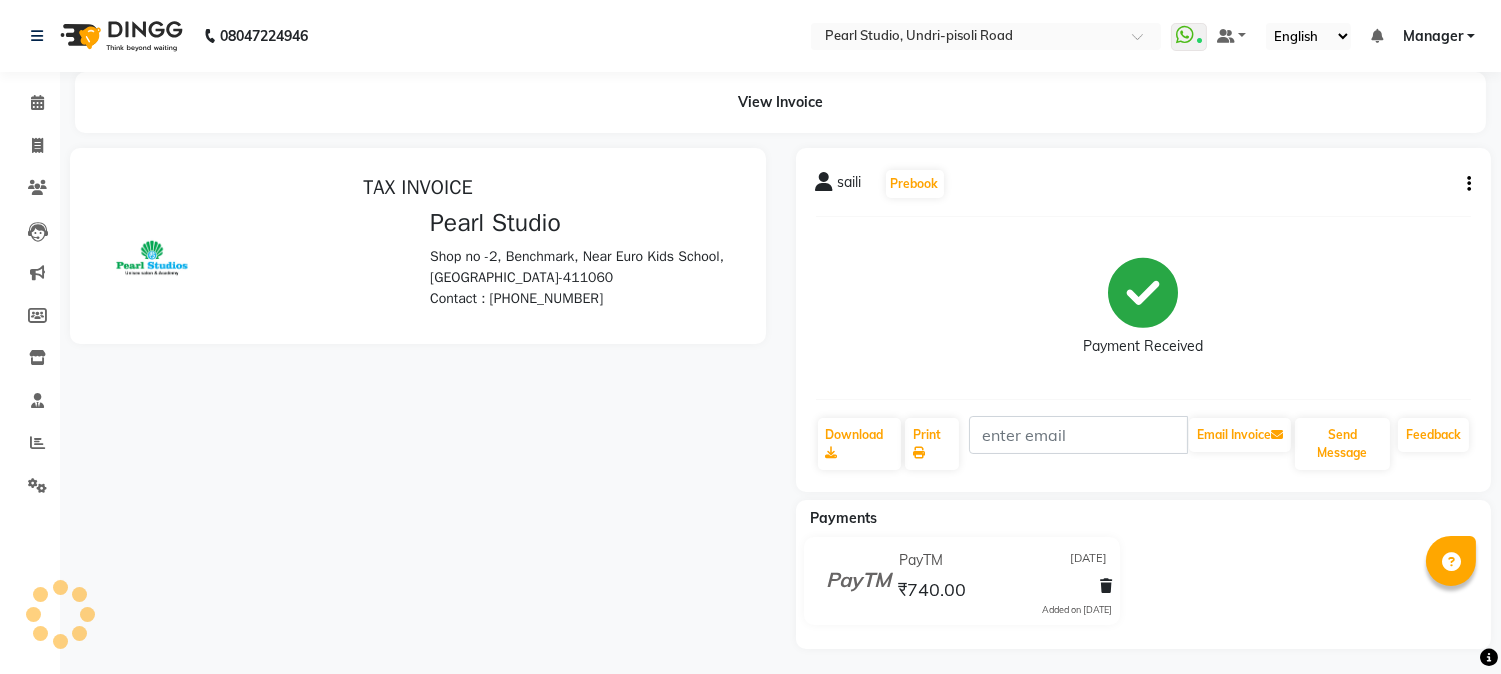 scroll, scrollTop: 0, scrollLeft: 0, axis: both 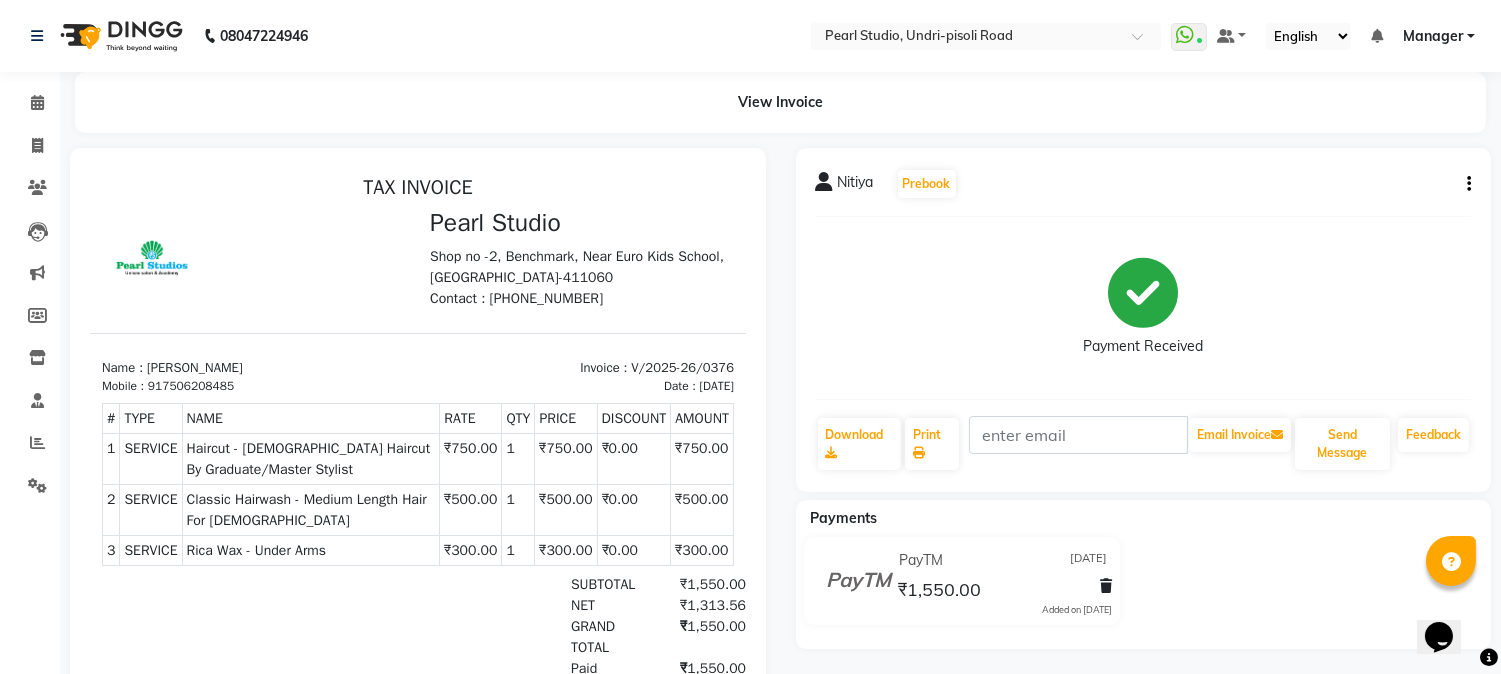 click 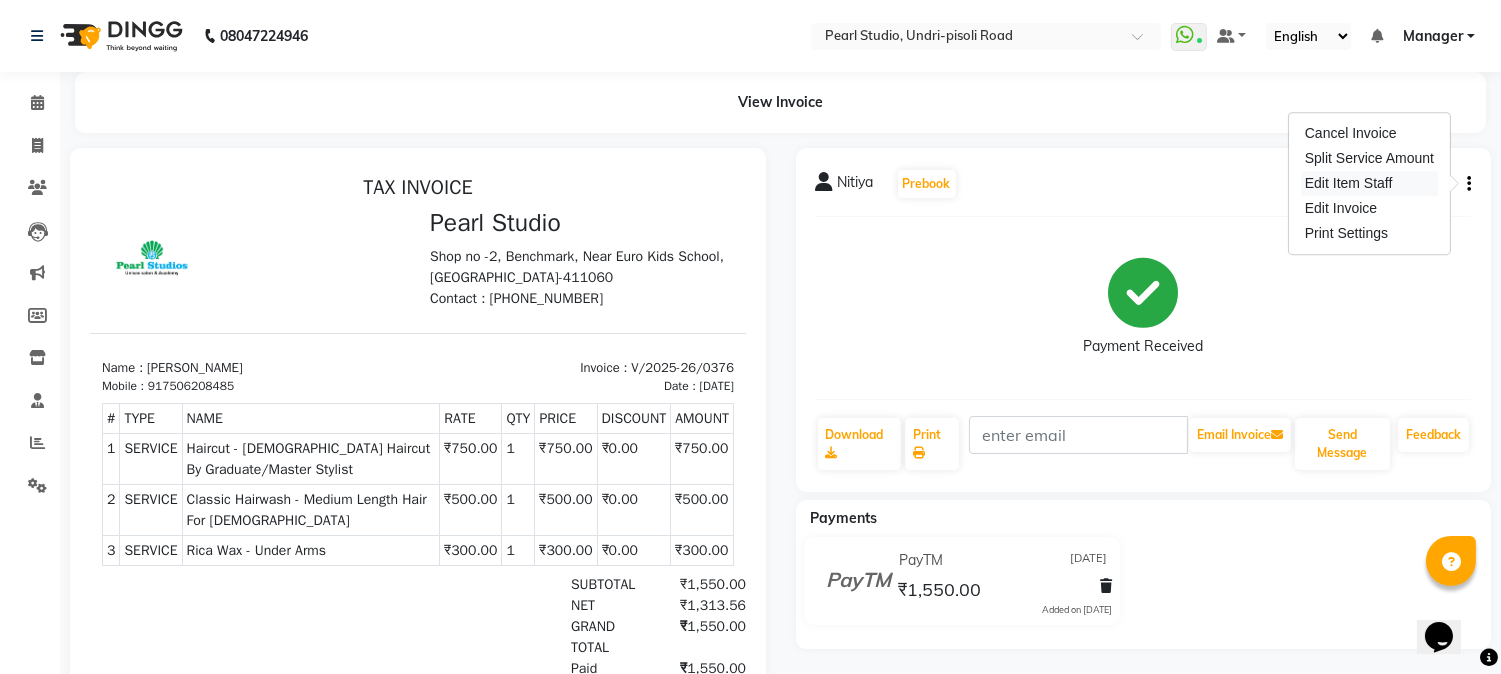 click on "Edit Item Staff" at bounding box center (1369, 183) 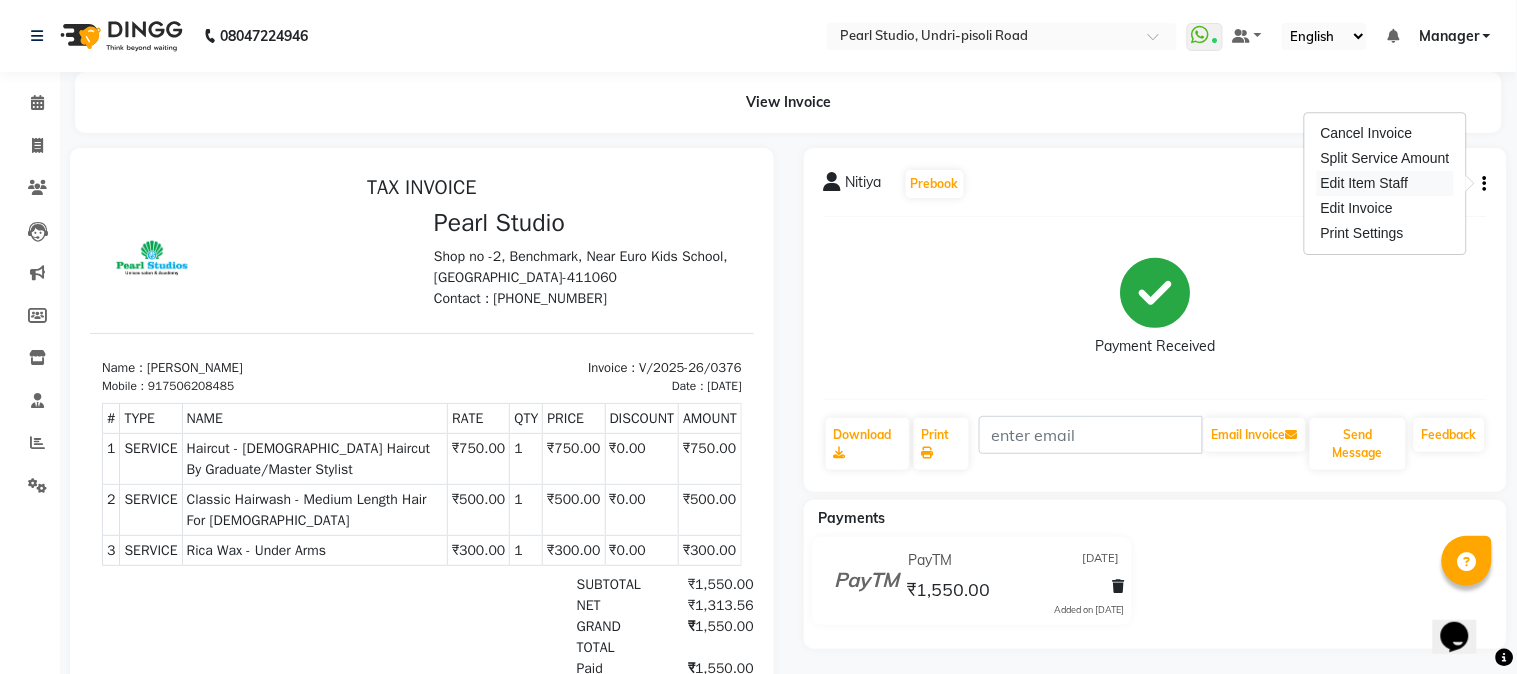 select 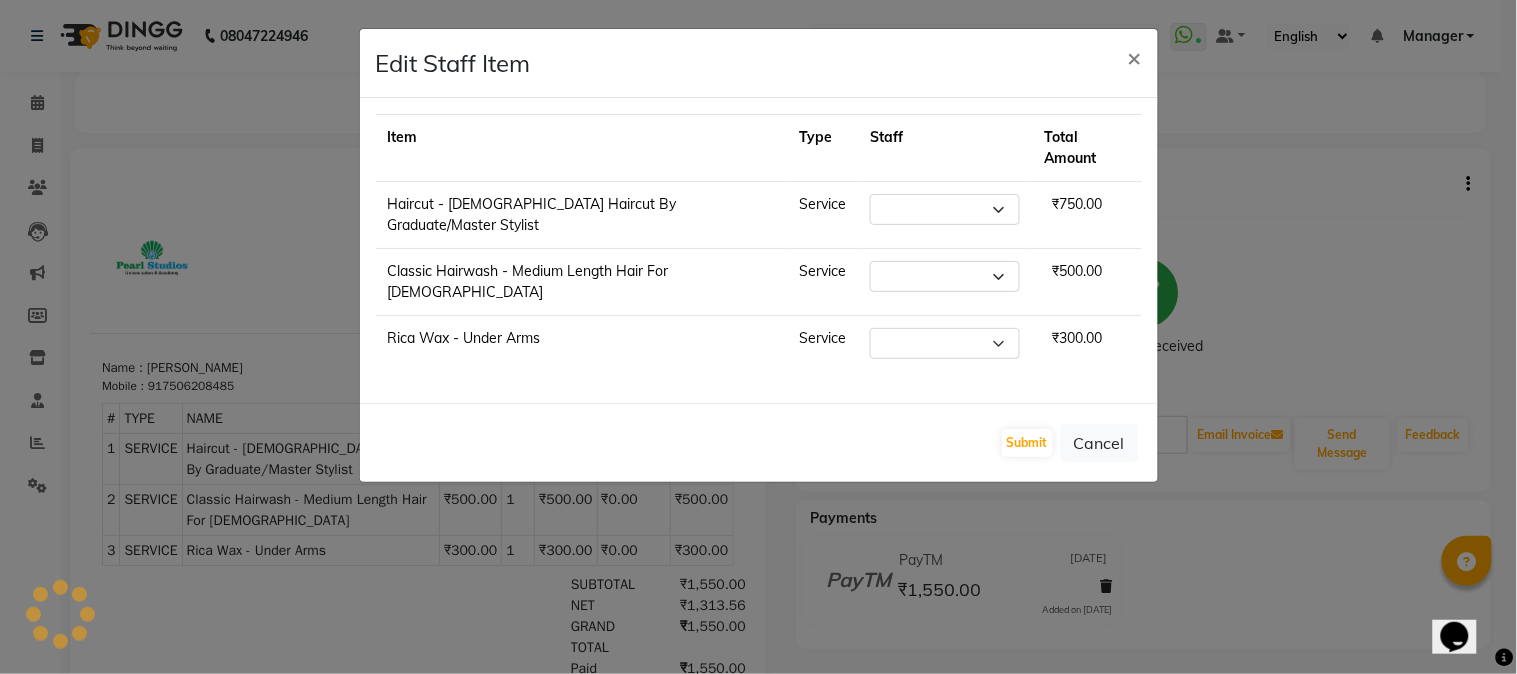 select on "71778" 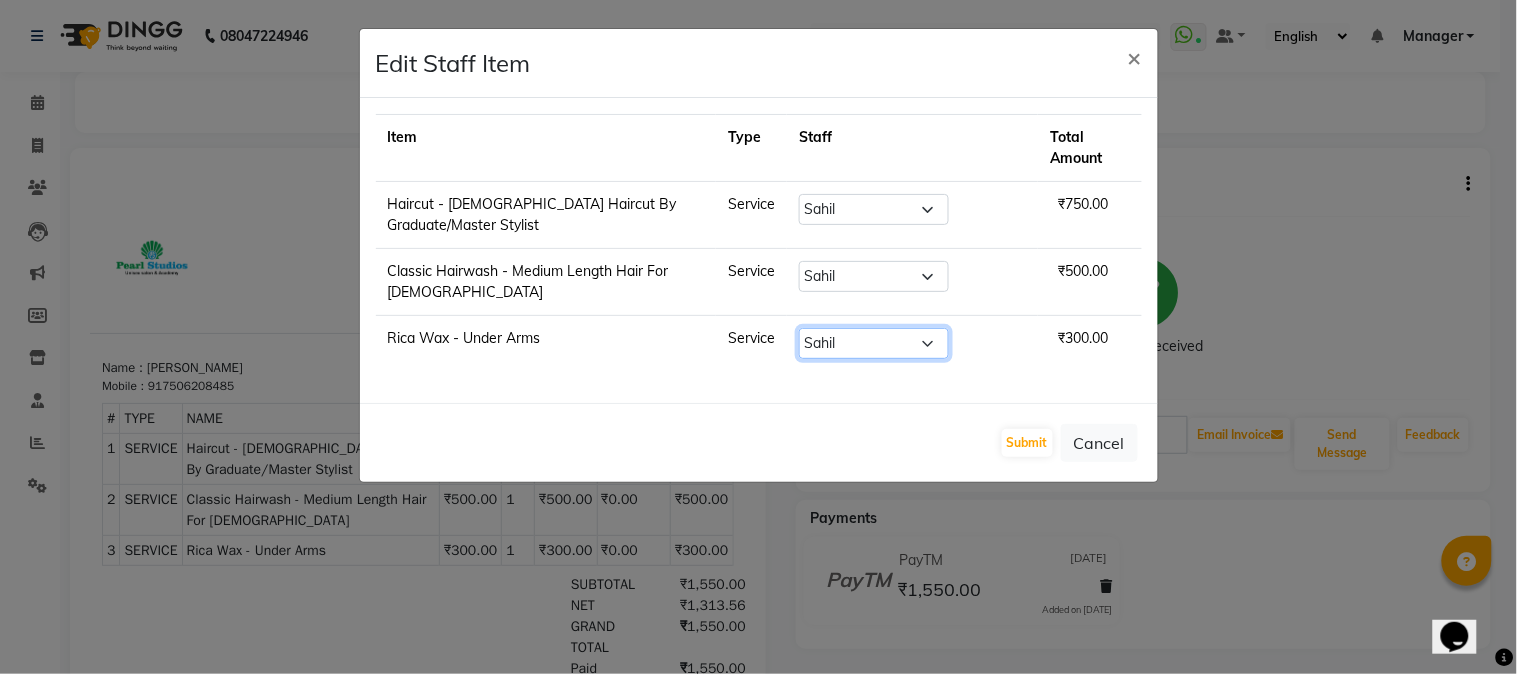 click on "Select  Manager   Nikhil Gulhane   Nitu Rai   Pratik   Pratima Akshay Sonawane   Sabita Pariyar   Sahil   Samundra Thapa" 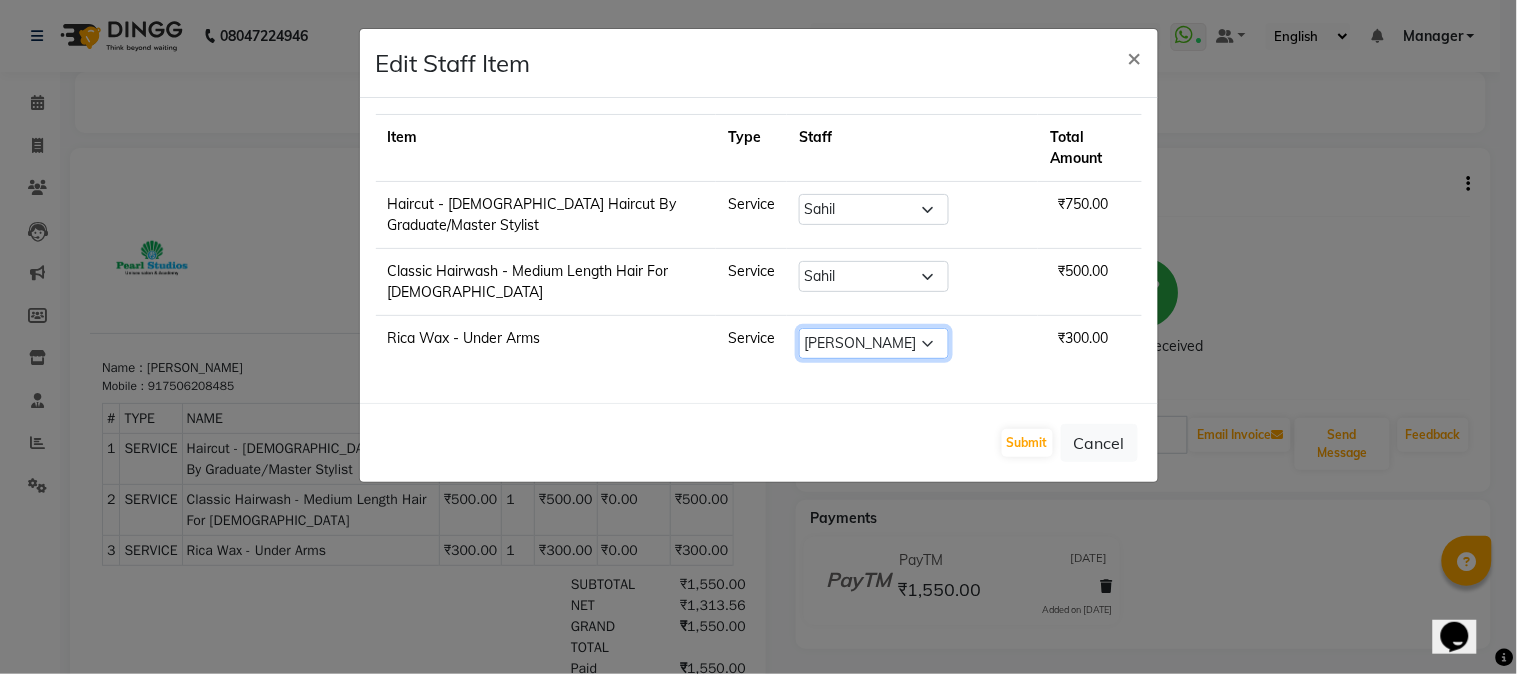 click on "Select  Manager   Nikhil Gulhane   Nitu Rai   Pratik   Pratima Akshay Sonawane   Sabita Pariyar   Sahil   Samundra Thapa" 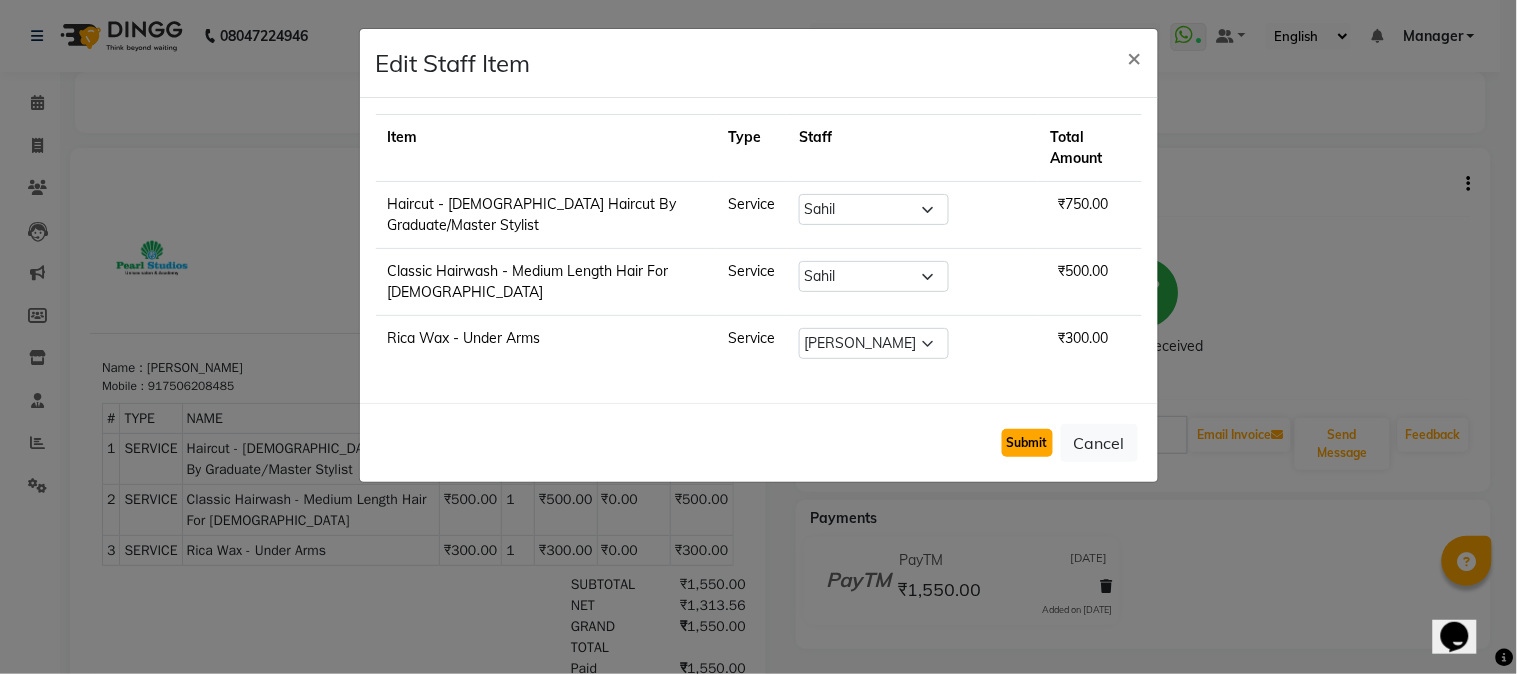 click on "Submit" 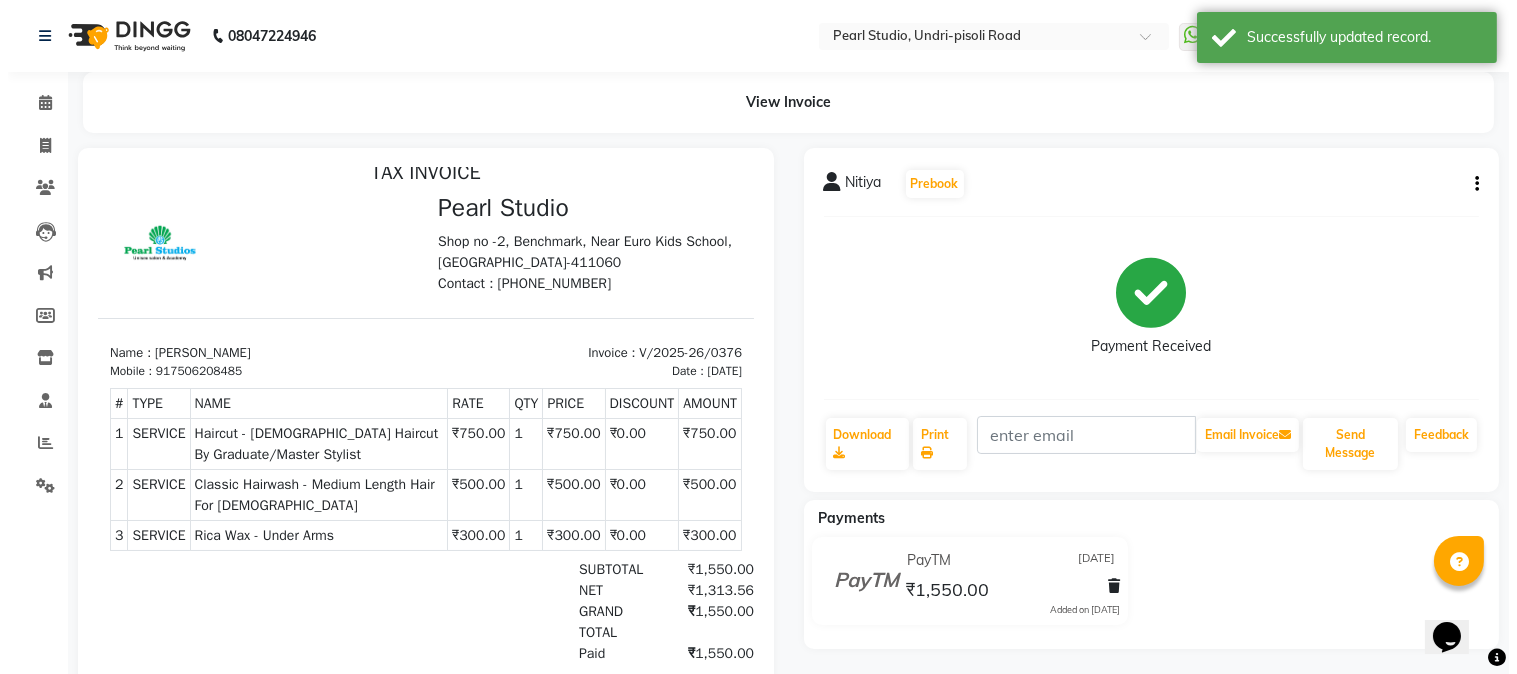 scroll, scrollTop: 0, scrollLeft: 0, axis: both 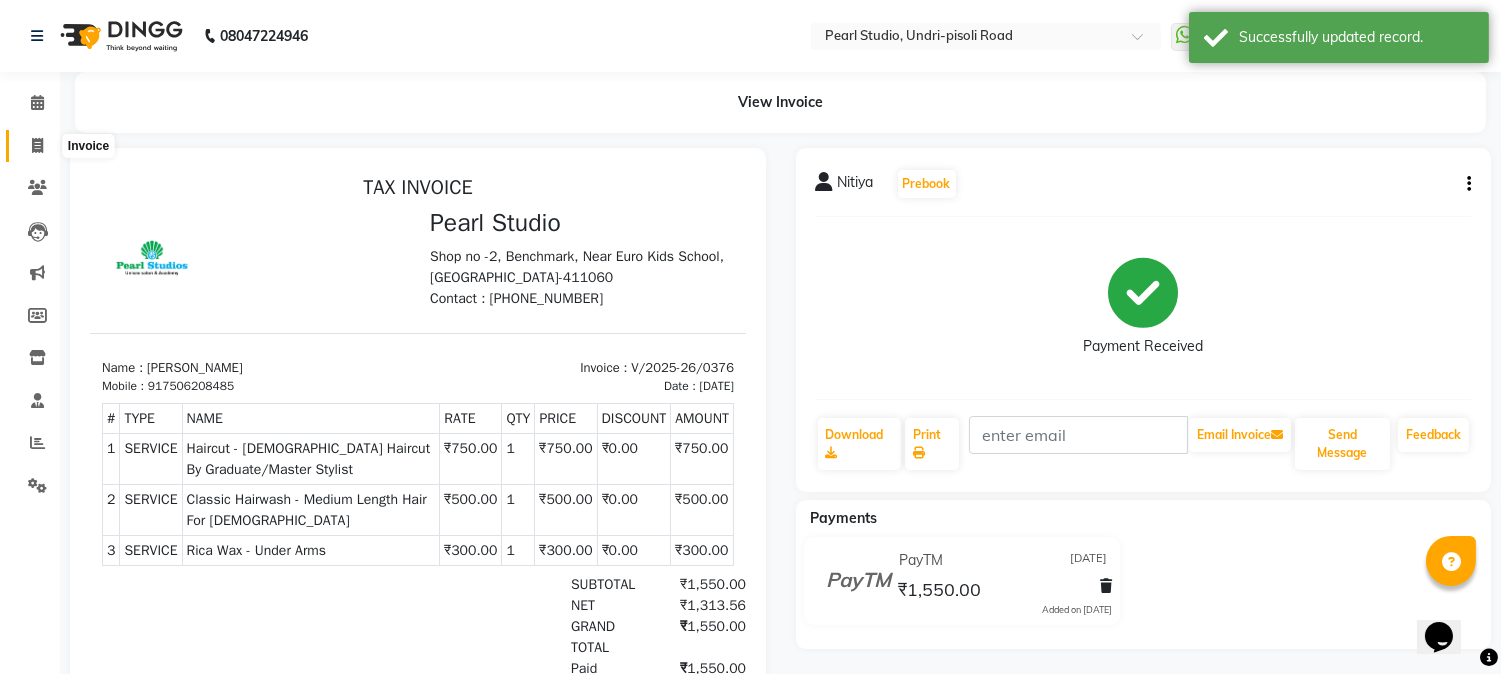 click 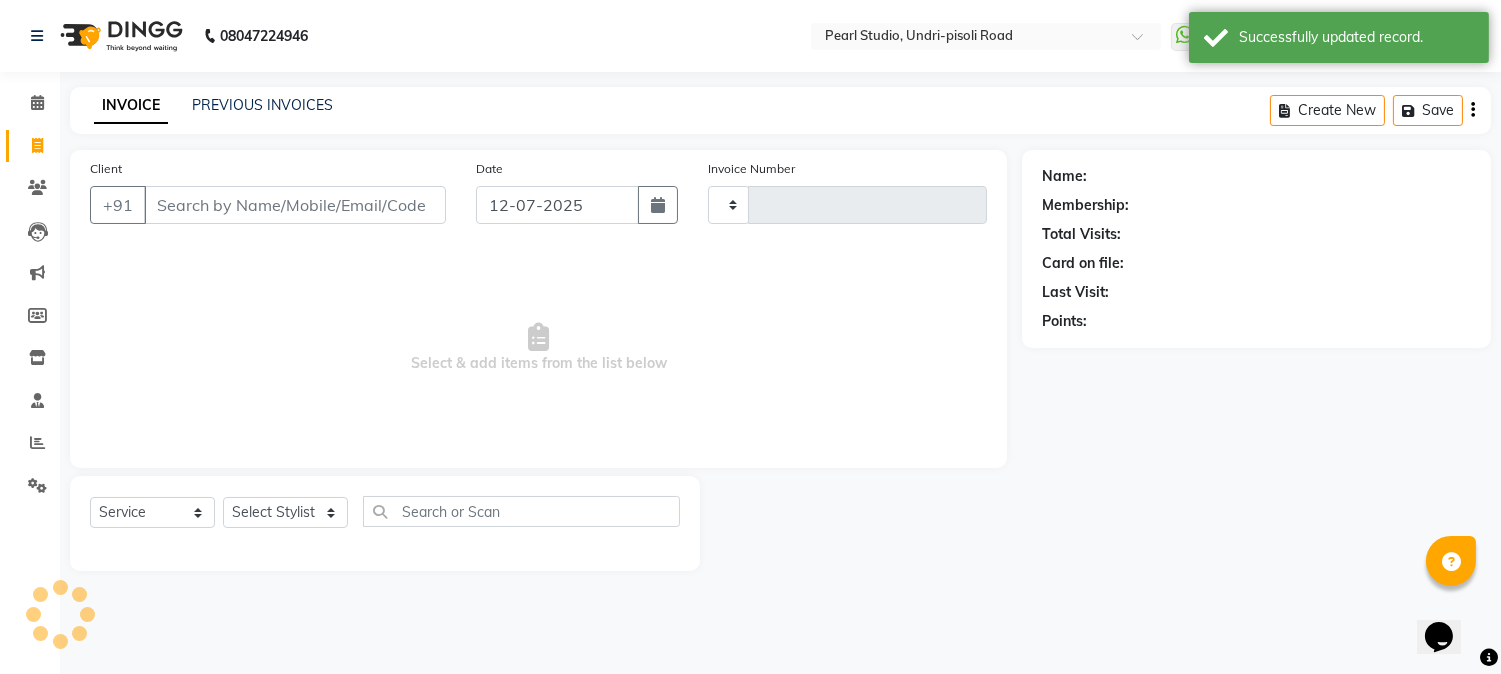 type on "0381" 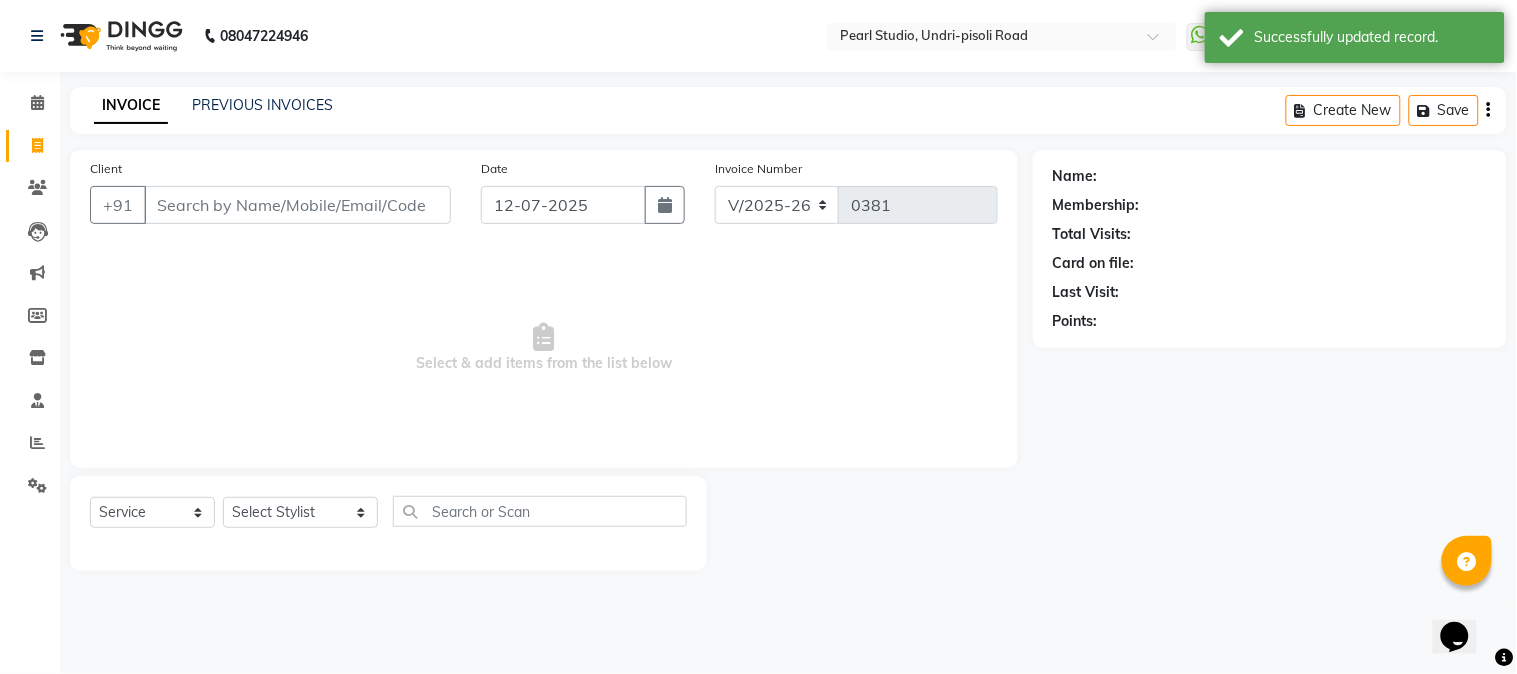 click on "Name: Membership: Total Visits: Card on file: Last Visit:  Points:" 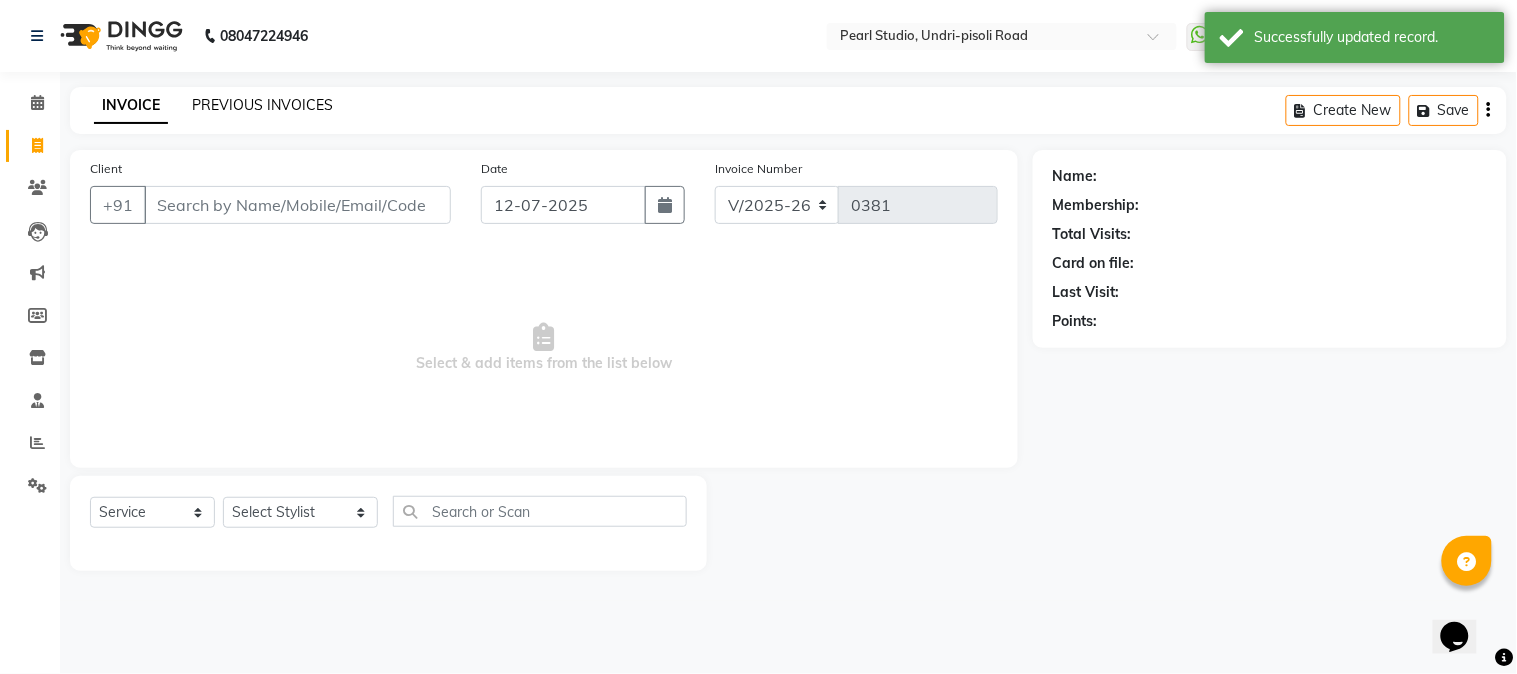 click on "PREVIOUS INVOICES" 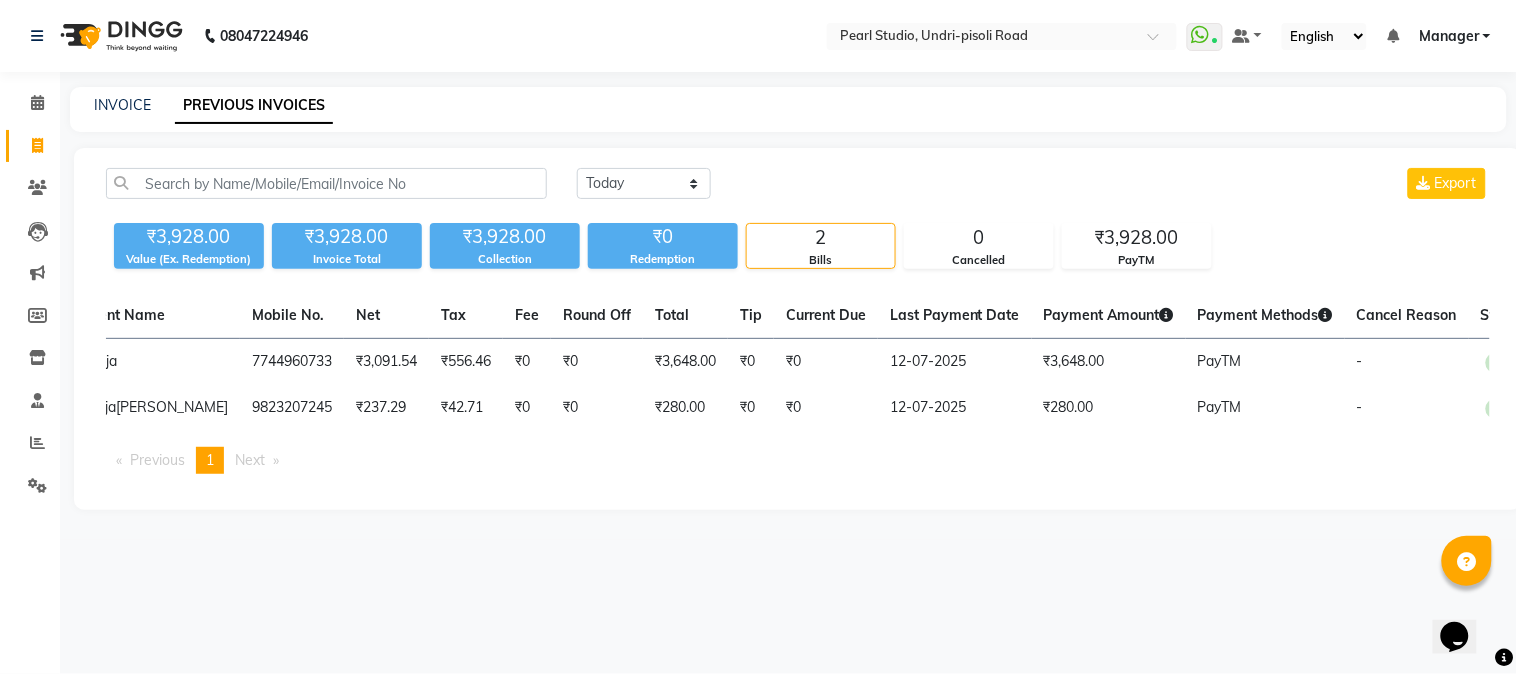 scroll, scrollTop: 0, scrollLeft: 0, axis: both 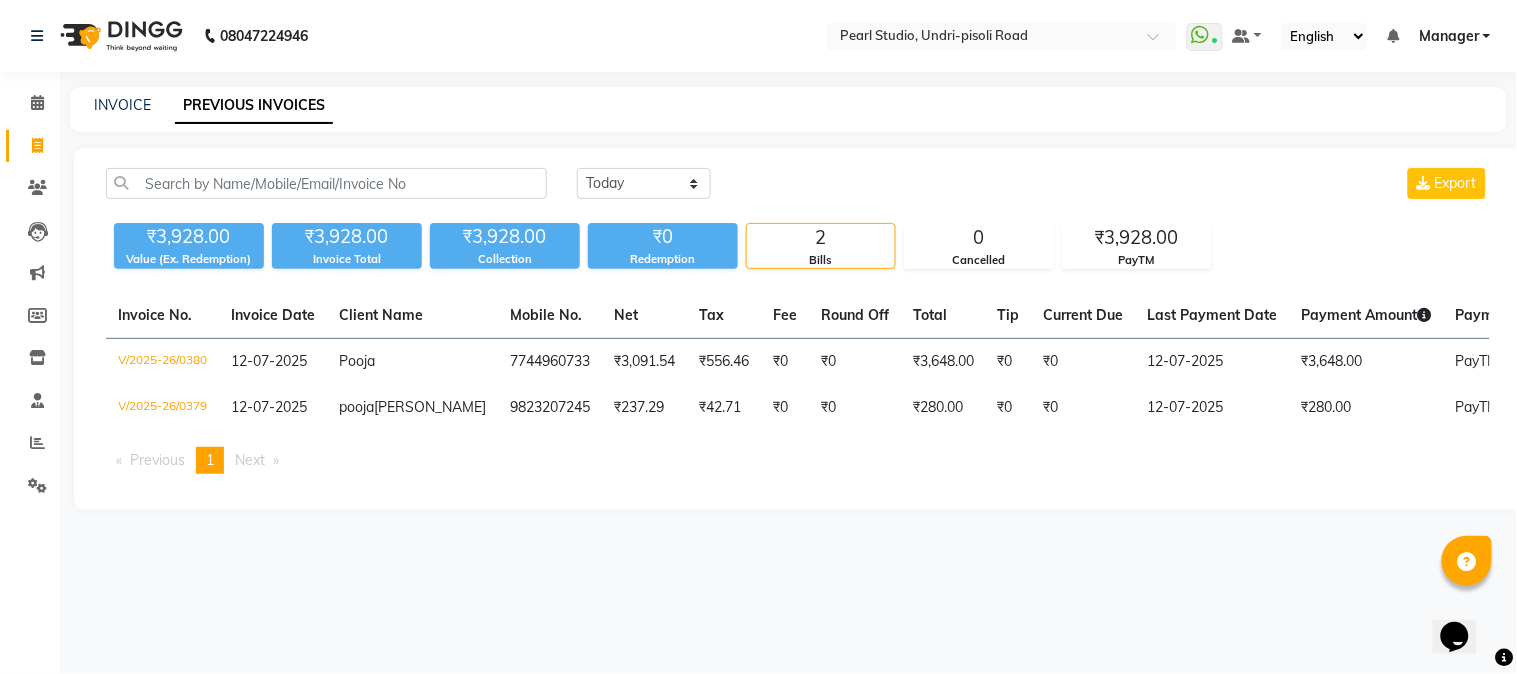 click on "INVOICE PREVIOUS INVOICES" 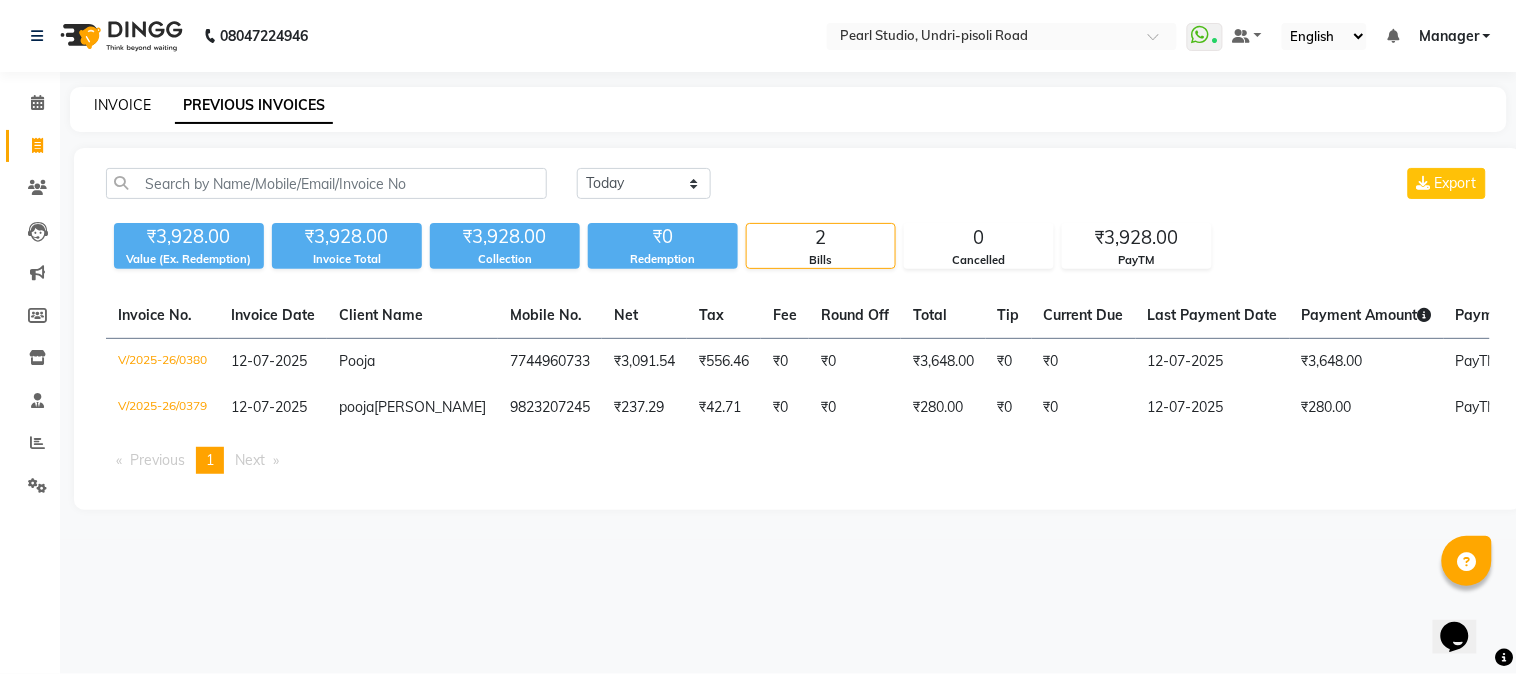 click on "INVOICE" 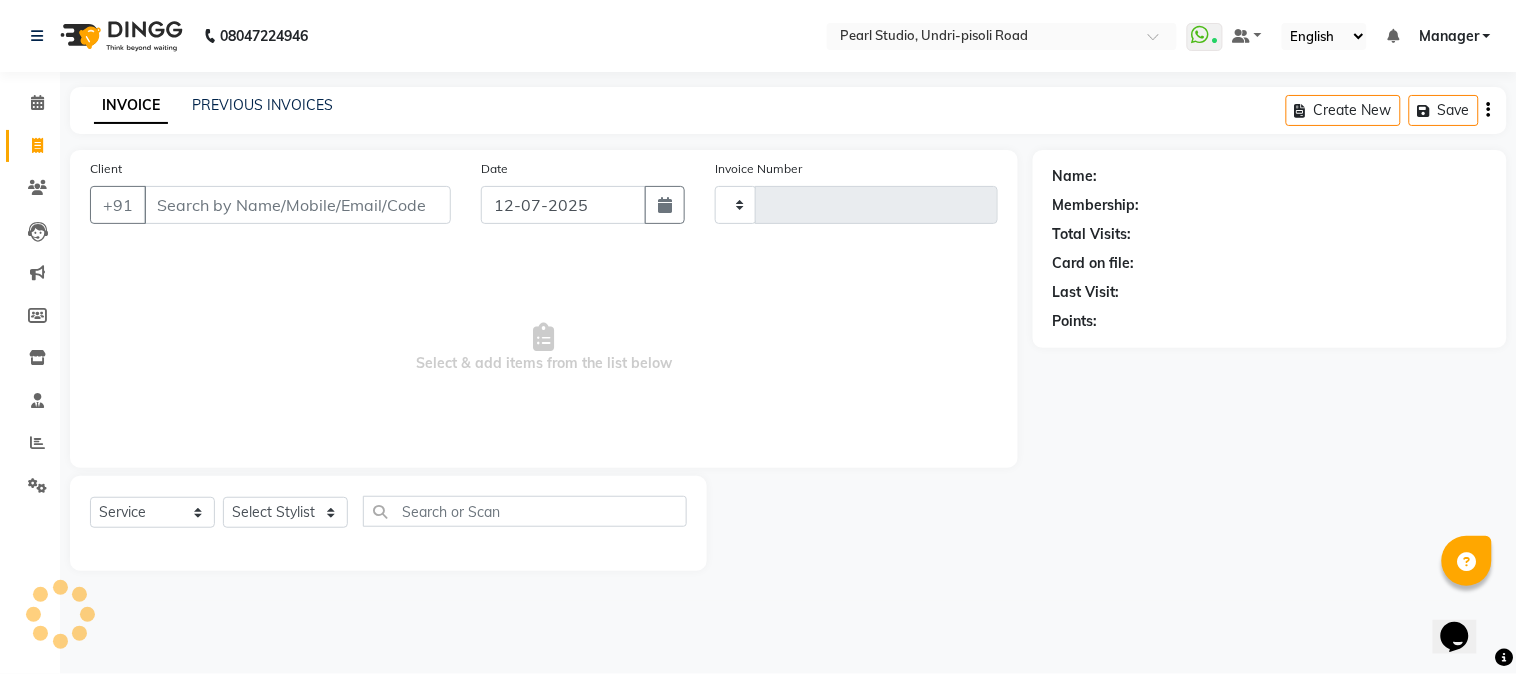 type on "0381" 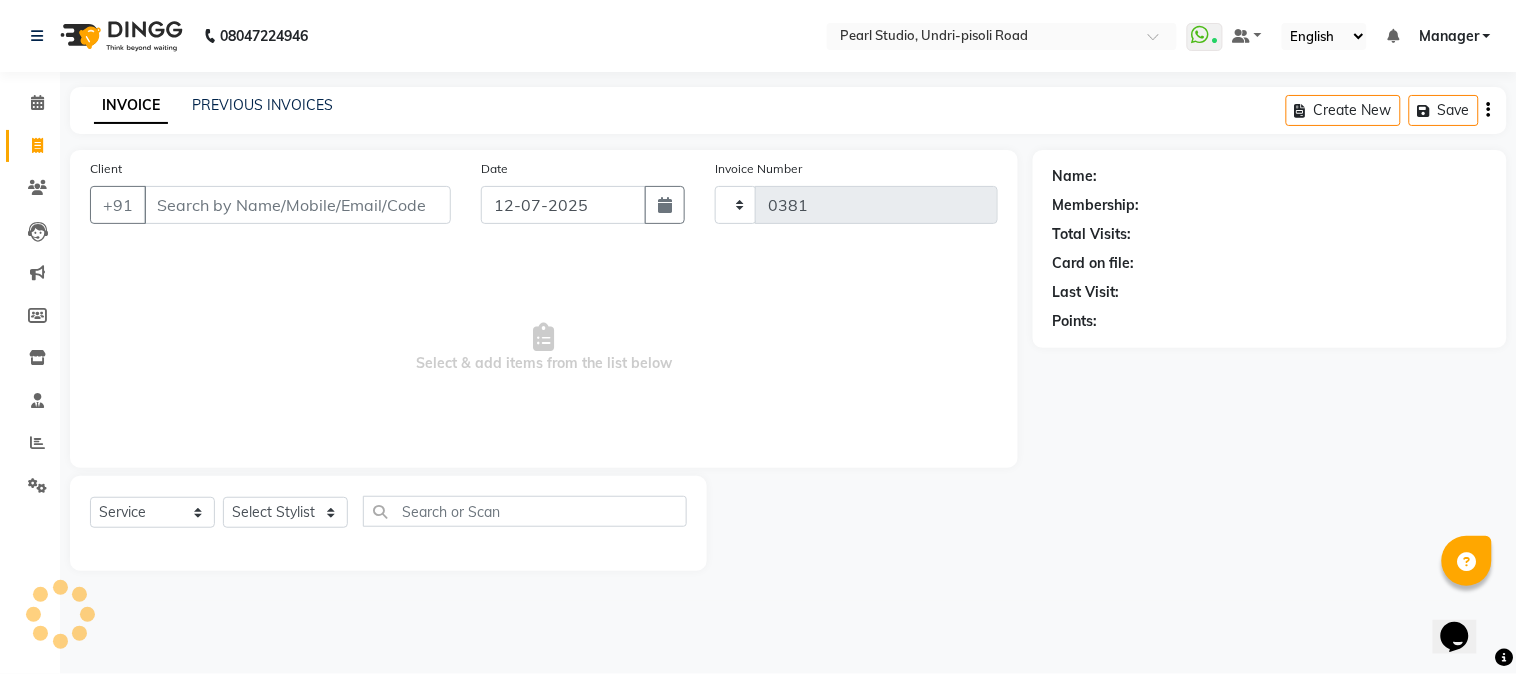 select on "5290" 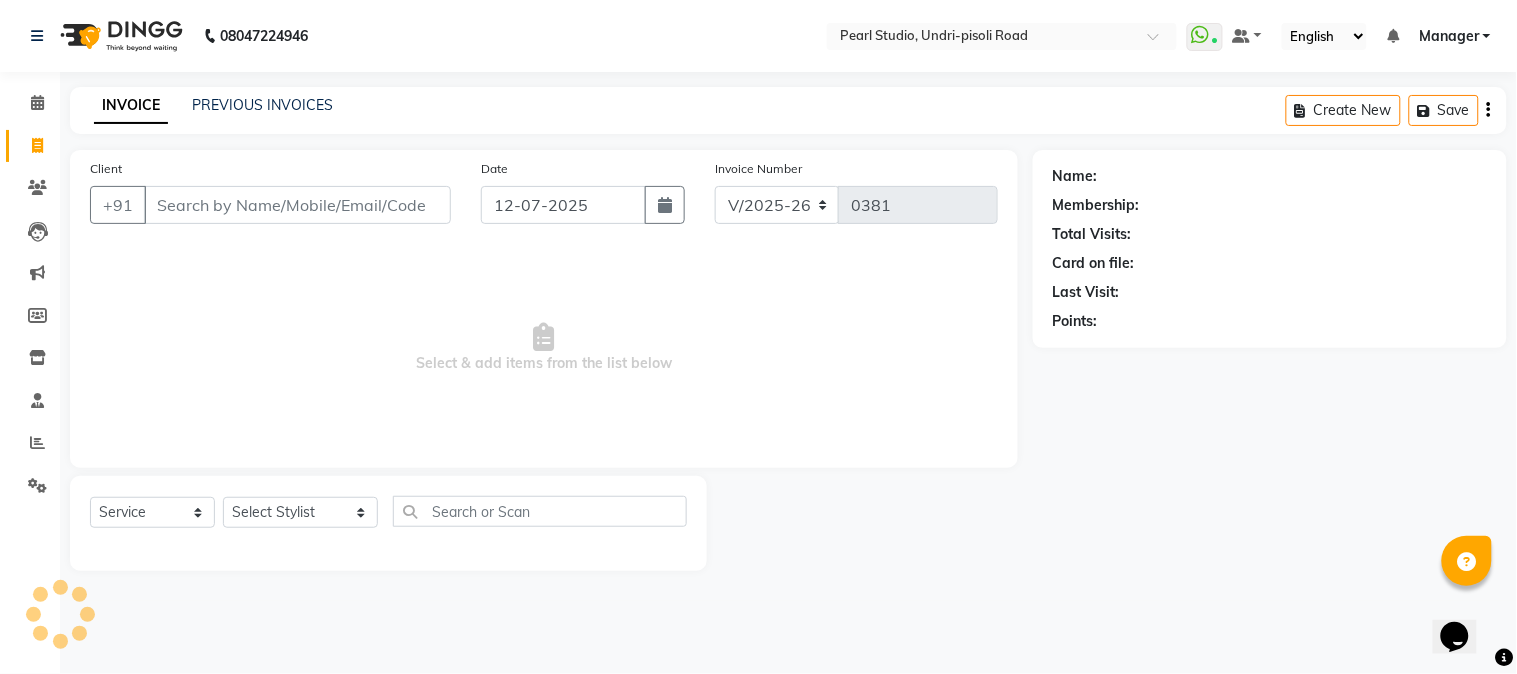 click on "Name: Membership: Total Visits: Card on file: Last Visit:  Points:" 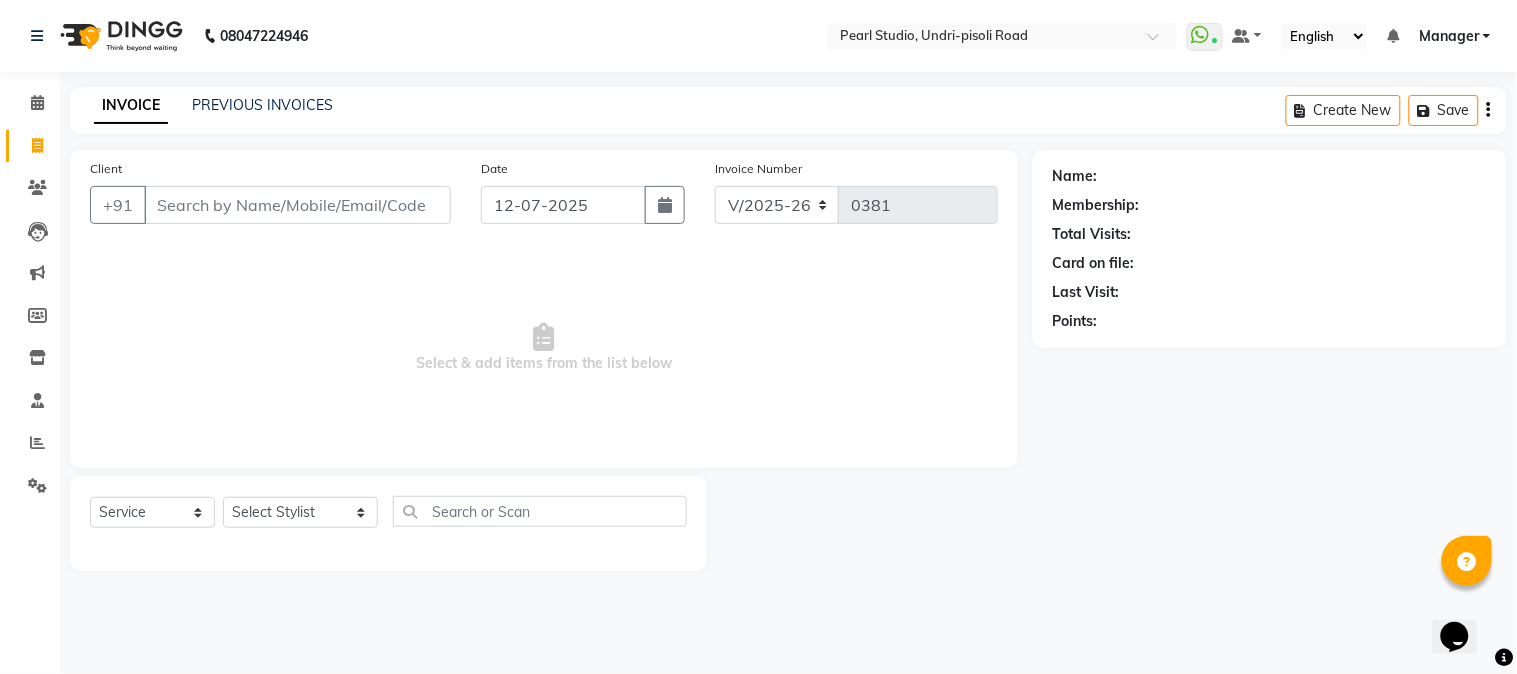 click on "Client +91 Date 12-07-2025 Invoice Number V/2025 V/2025-26 0381  Select & add items from the list below" 